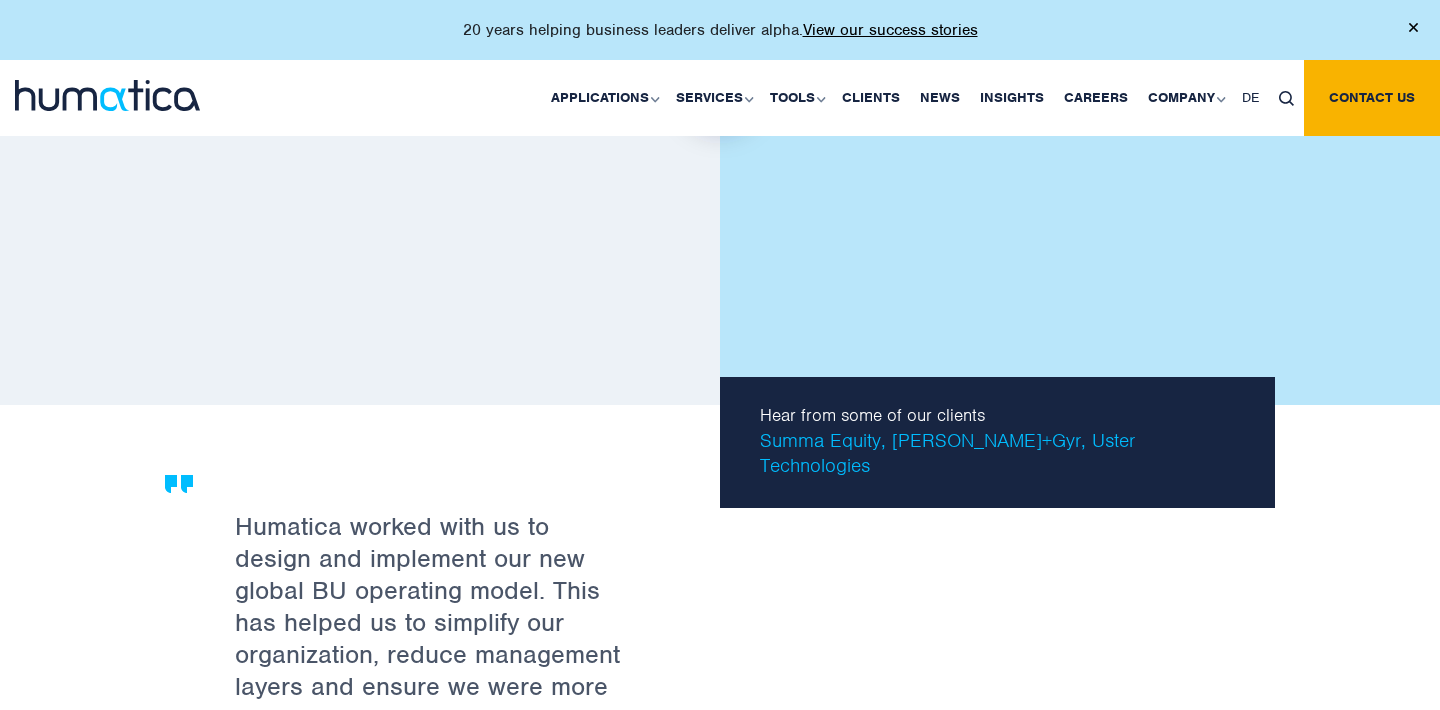 scroll, scrollTop: 3354, scrollLeft: 0, axis: vertical 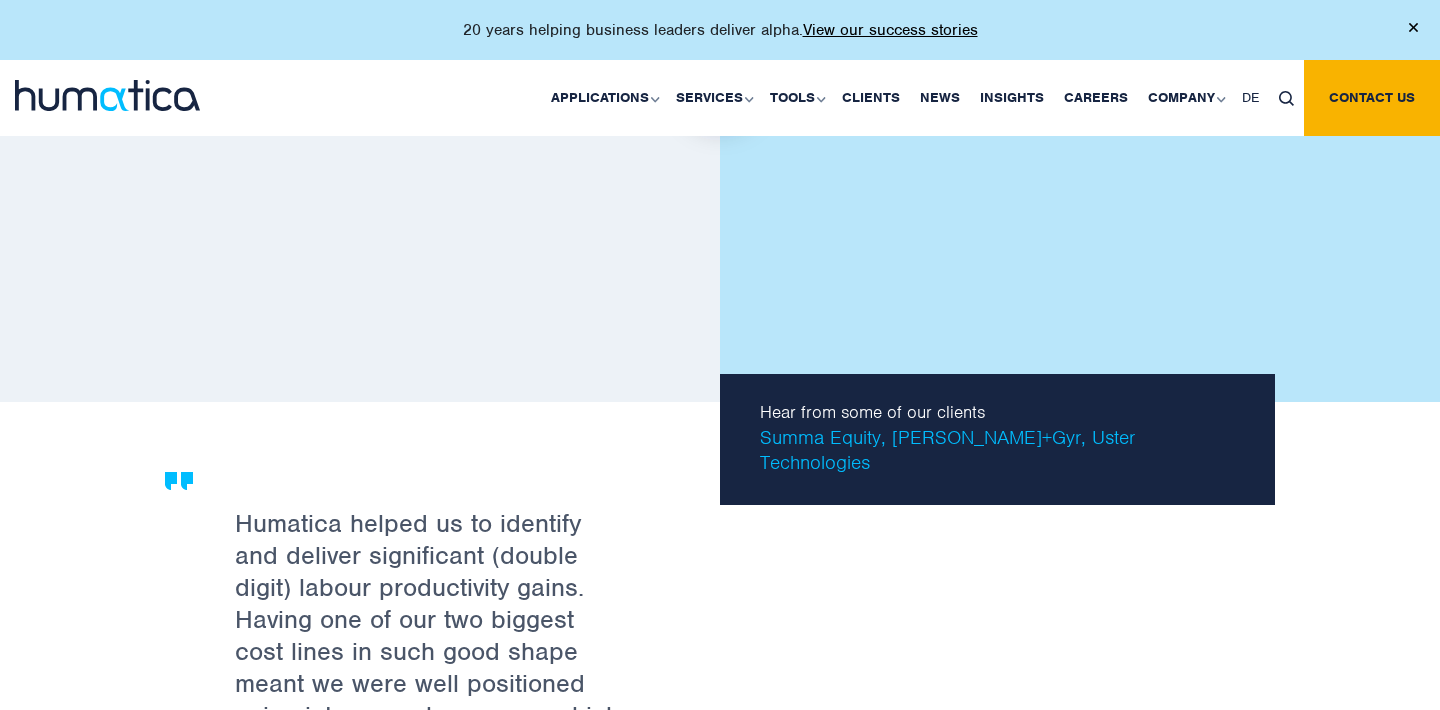 click on "As we have seen in our due diligence engagements, Humatica brings relevant and tangible organizational insights across very varied industries. They truly are industry-agnostic.
Rob Ospalik
Partner
Humatica helped us collaboratively transform three former competitors in the US into one strong organization, while building momentum for the business plan execution.
Stijn Vos
CEO, Esdec
Tristan Money
CEO, Albelli Photobox Group" at bounding box center [720, 884] 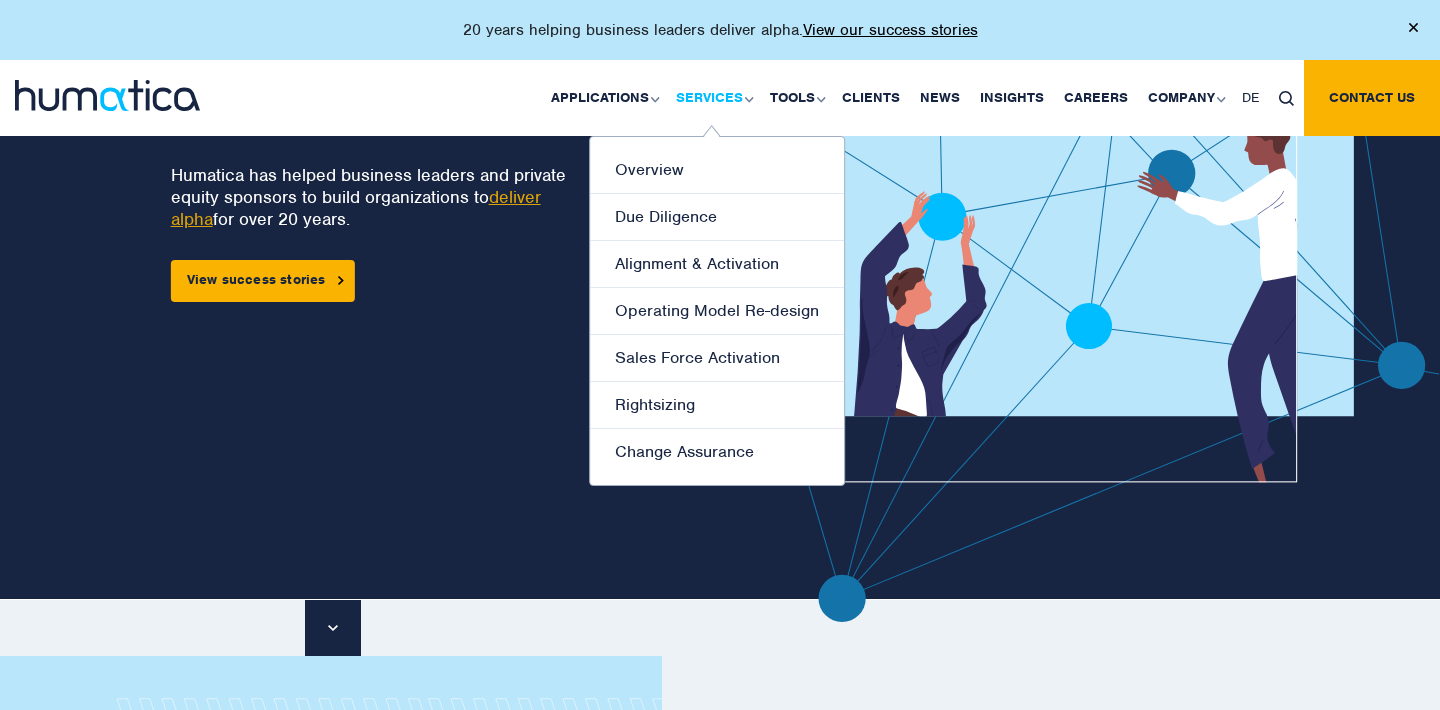 scroll, scrollTop: 254, scrollLeft: 0, axis: vertical 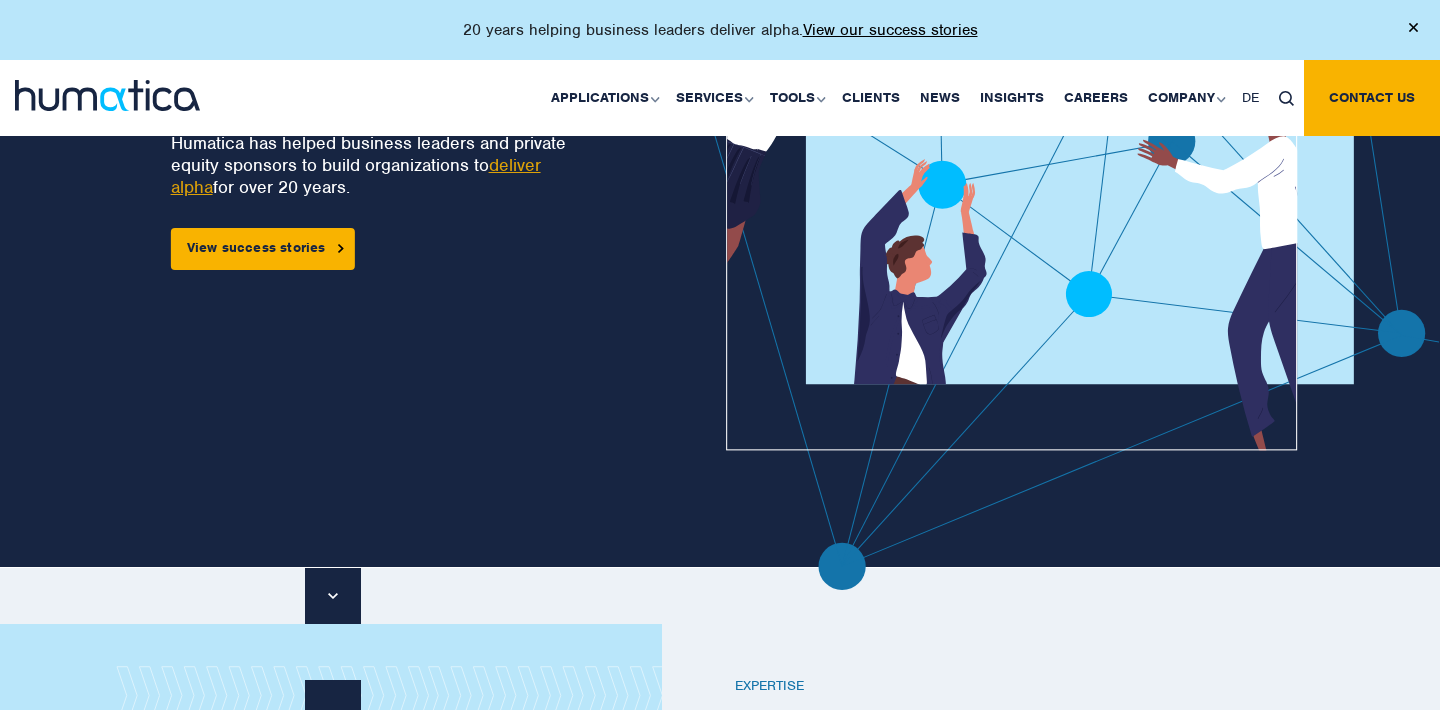 click at bounding box center [1107, 231] 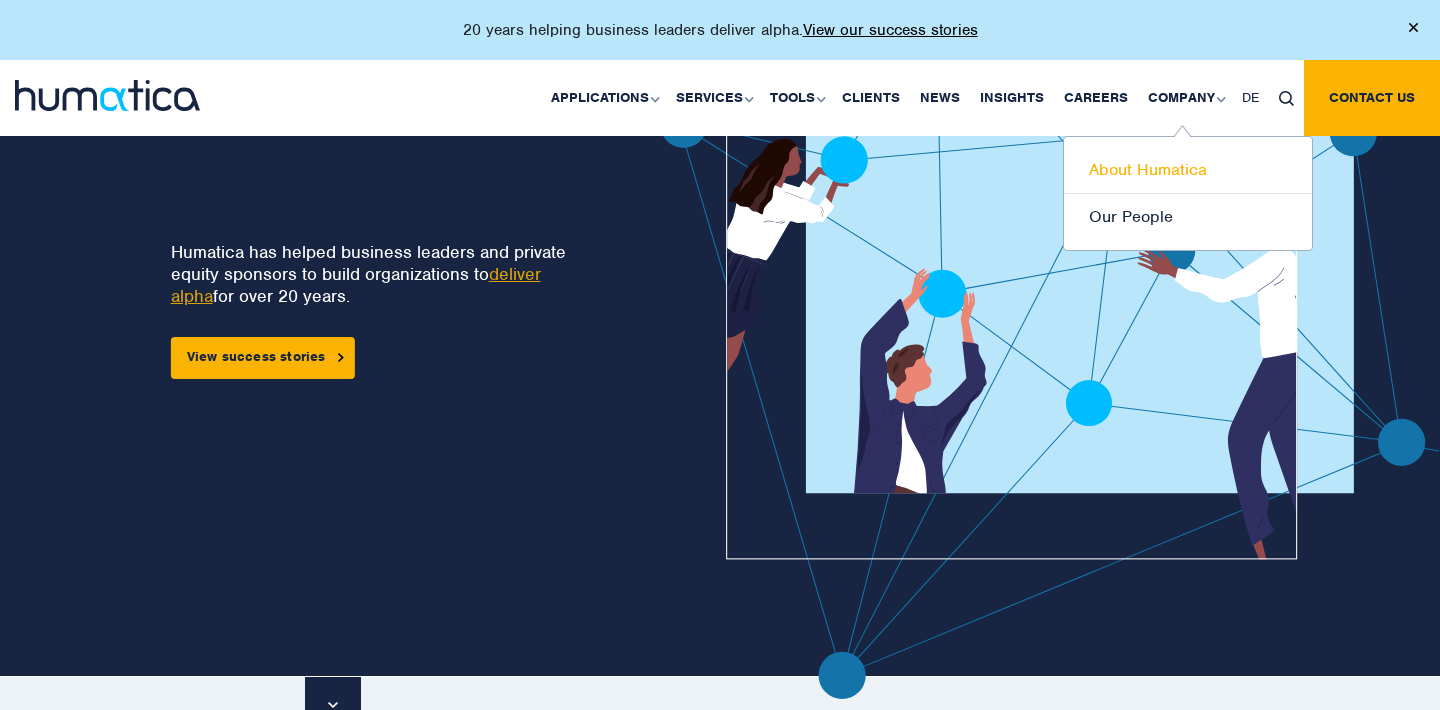 click on "About Humatica" at bounding box center [1188, 170] 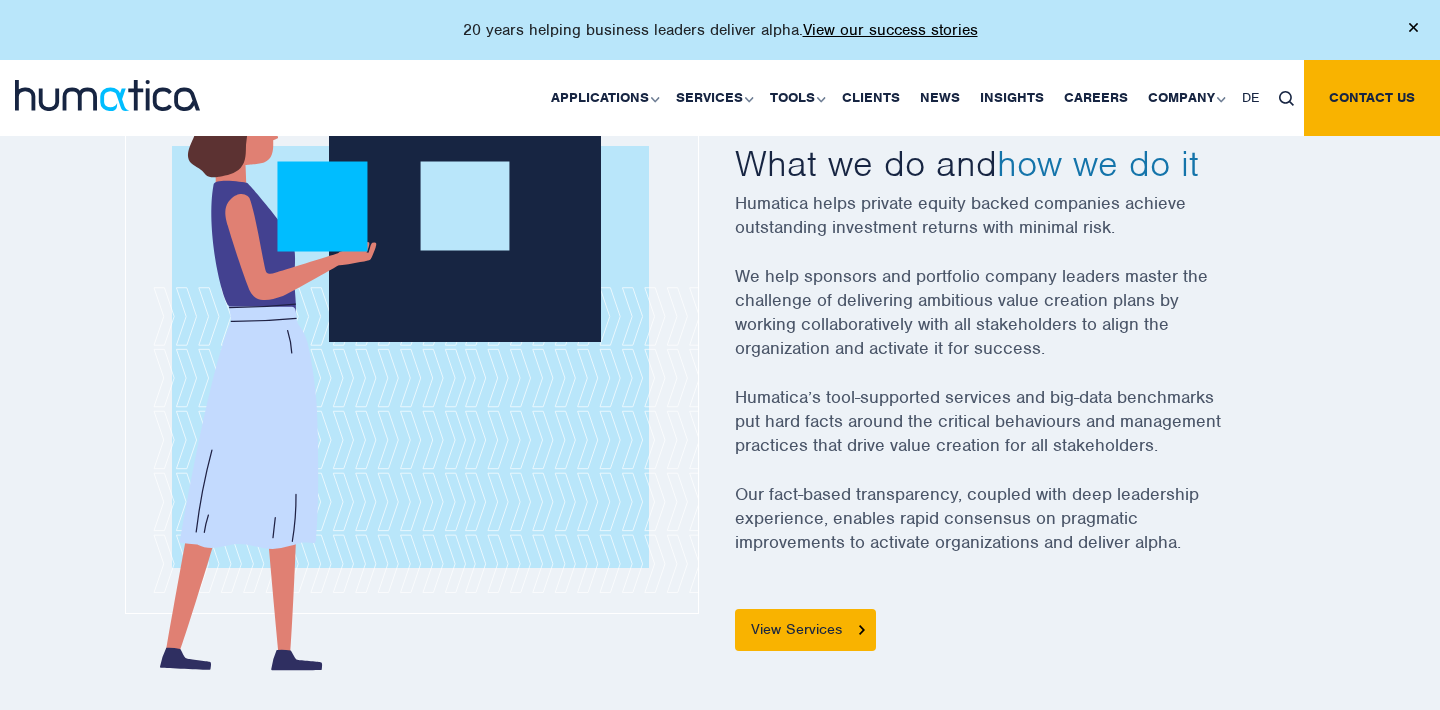 scroll, scrollTop: 738, scrollLeft: 0, axis: vertical 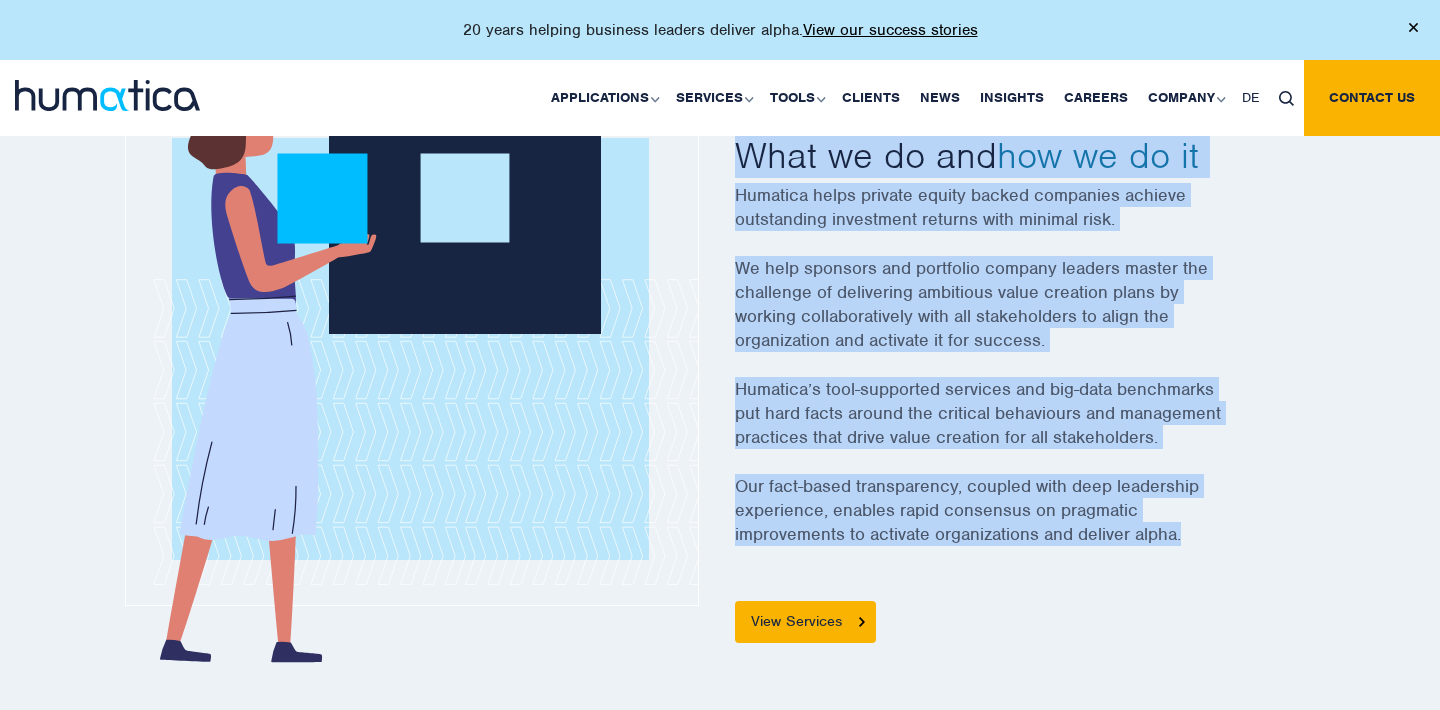 drag, startPoint x: 1184, startPoint y: 533, endPoint x: 715, endPoint y: 340, distance: 507.15875 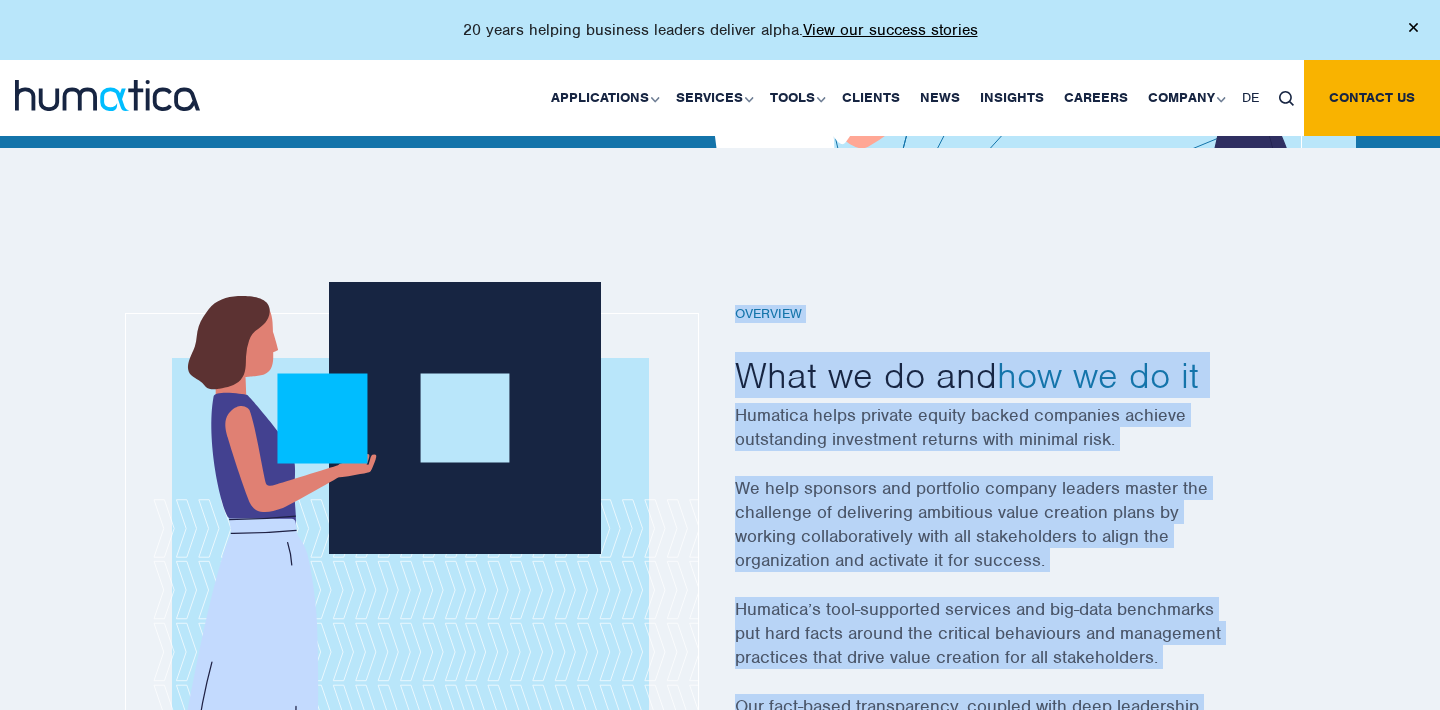 scroll, scrollTop: 500, scrollLeft: 0, axis: vertical 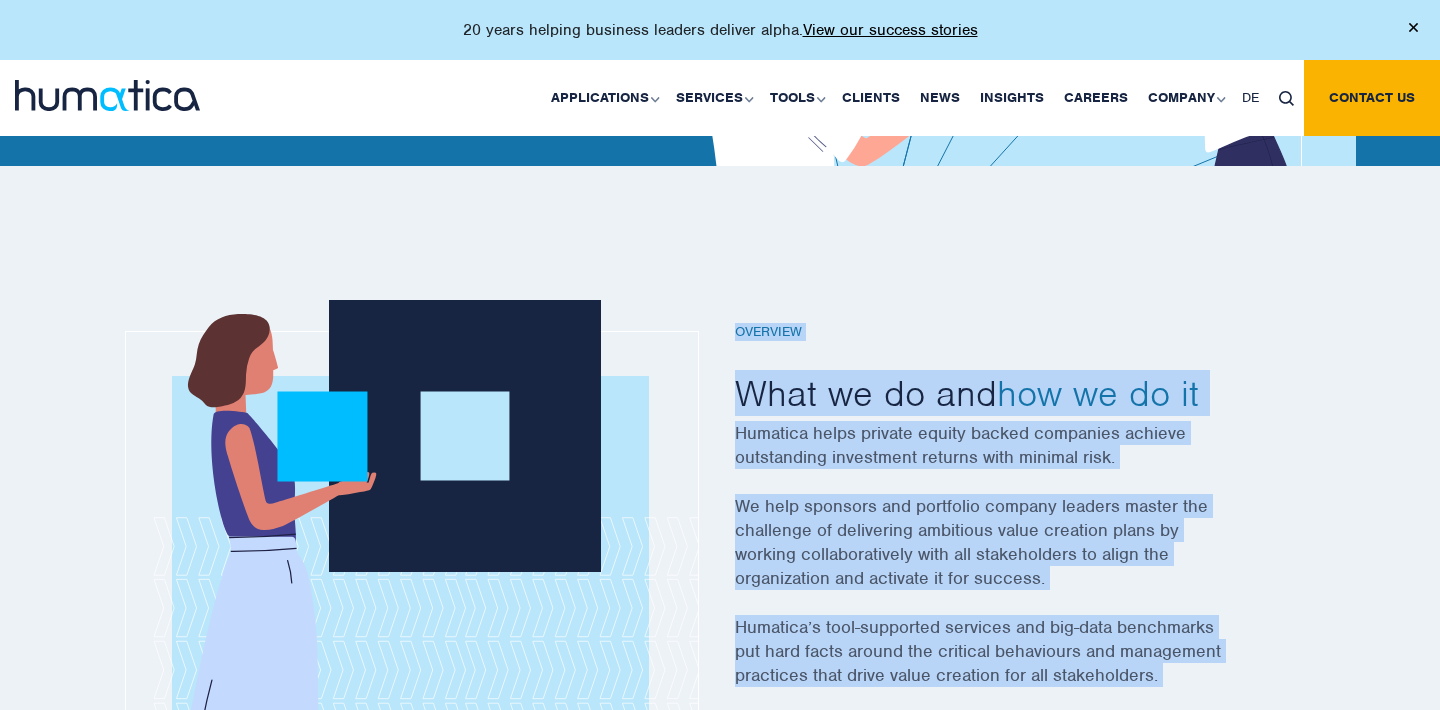 click at bounding box center (720, 587) 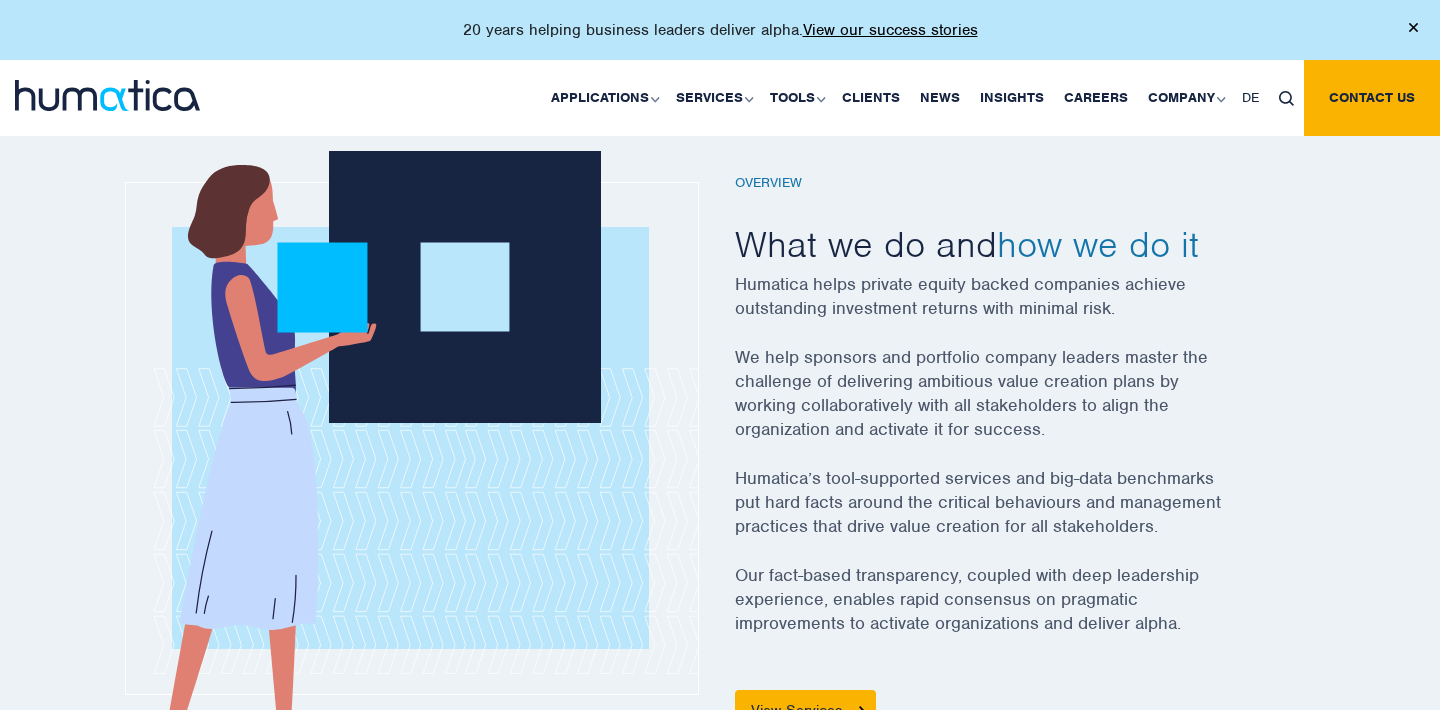 scroll, scrollTop: 593, scrollLeft: 0, axis: vertical 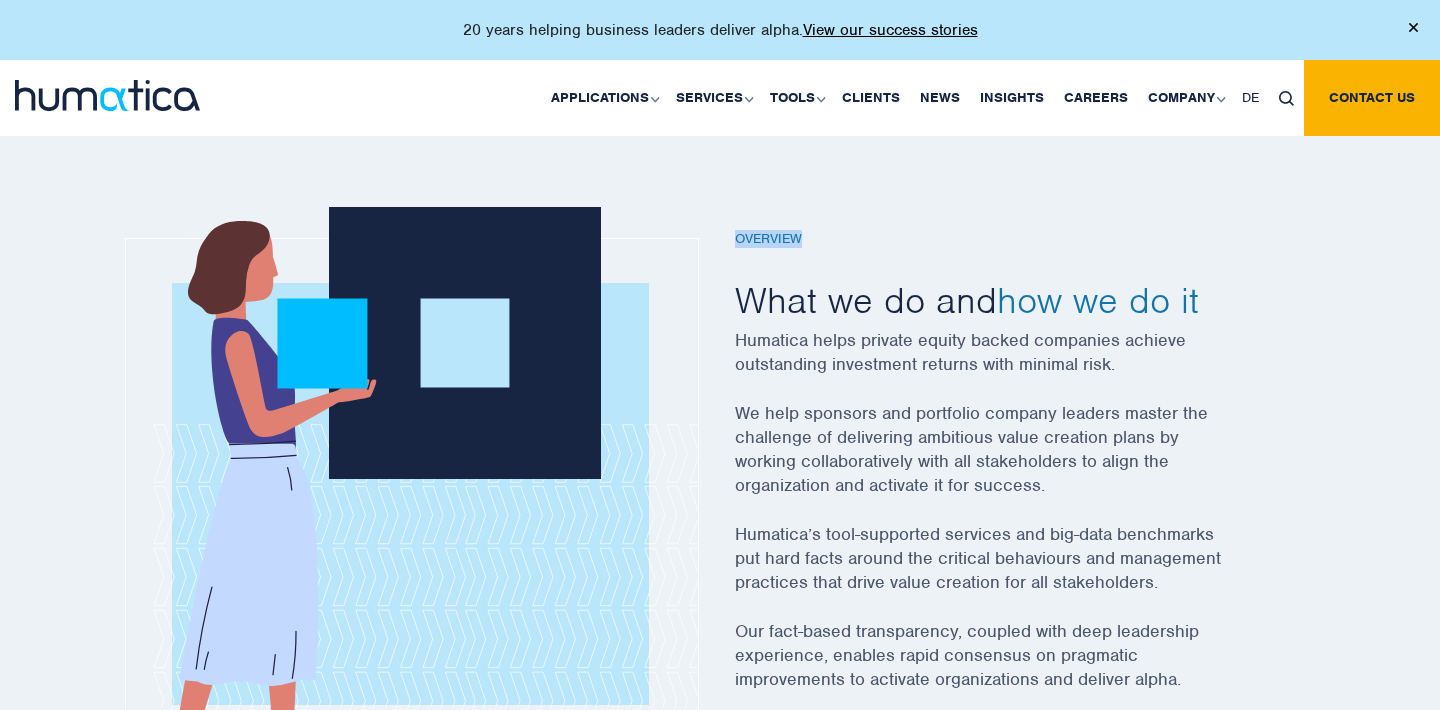 drag, startPoint x: 735, startPoint y: 238, endPoint x: 823, endPoint y: 235, distance: 88.051125 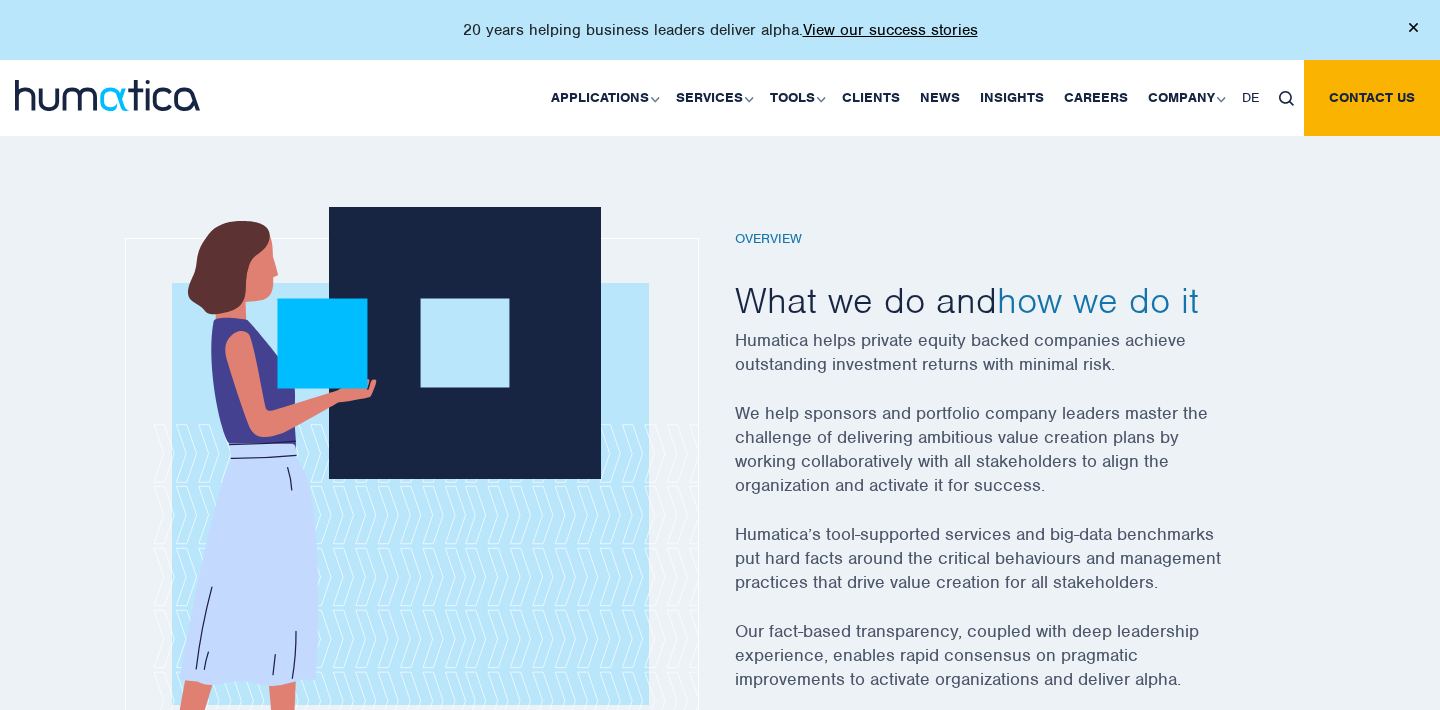 click on "Overview
What we do and  how we do it
Humatica helps private equity backed companies achieve outstanding investment returns with minimal risk.
We help sponsors and portfolio company leaders master the challenge of delivering ambitious value creation plans by working collaboratively with all stakeholders to align the organization and activate it for success.
Humatica’s tool-supported services and big-data benchmarks put hard facts around the critical behaviours and management practices that drive value creation for all stakeholders.
Our fact-based transparency, coupled with deep leadership experience, enables rapid consensus on pragmatic improvements to activate organizations and deliver alpha.
View Services" at bounding box center (1005, 510) 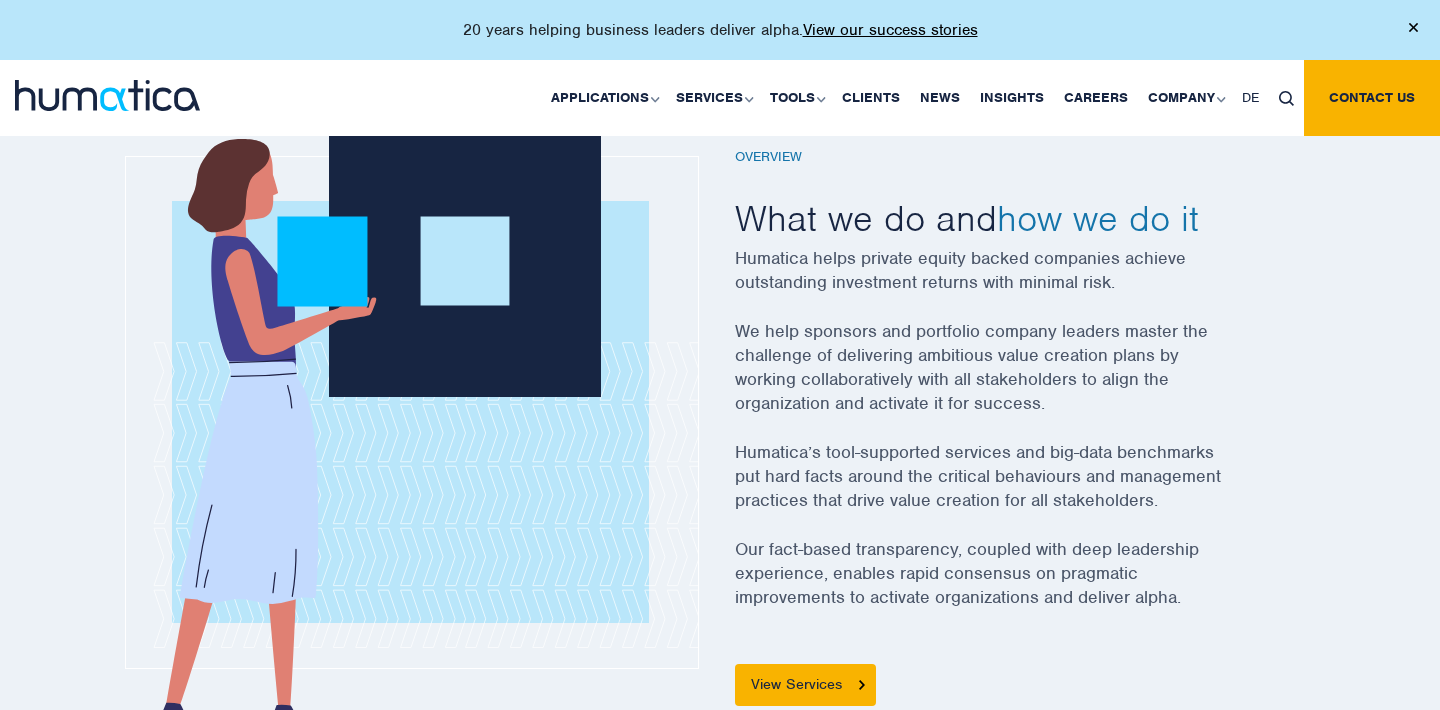 scroll, scrollTop: 681, scrollLeft: 0, axis: vertical 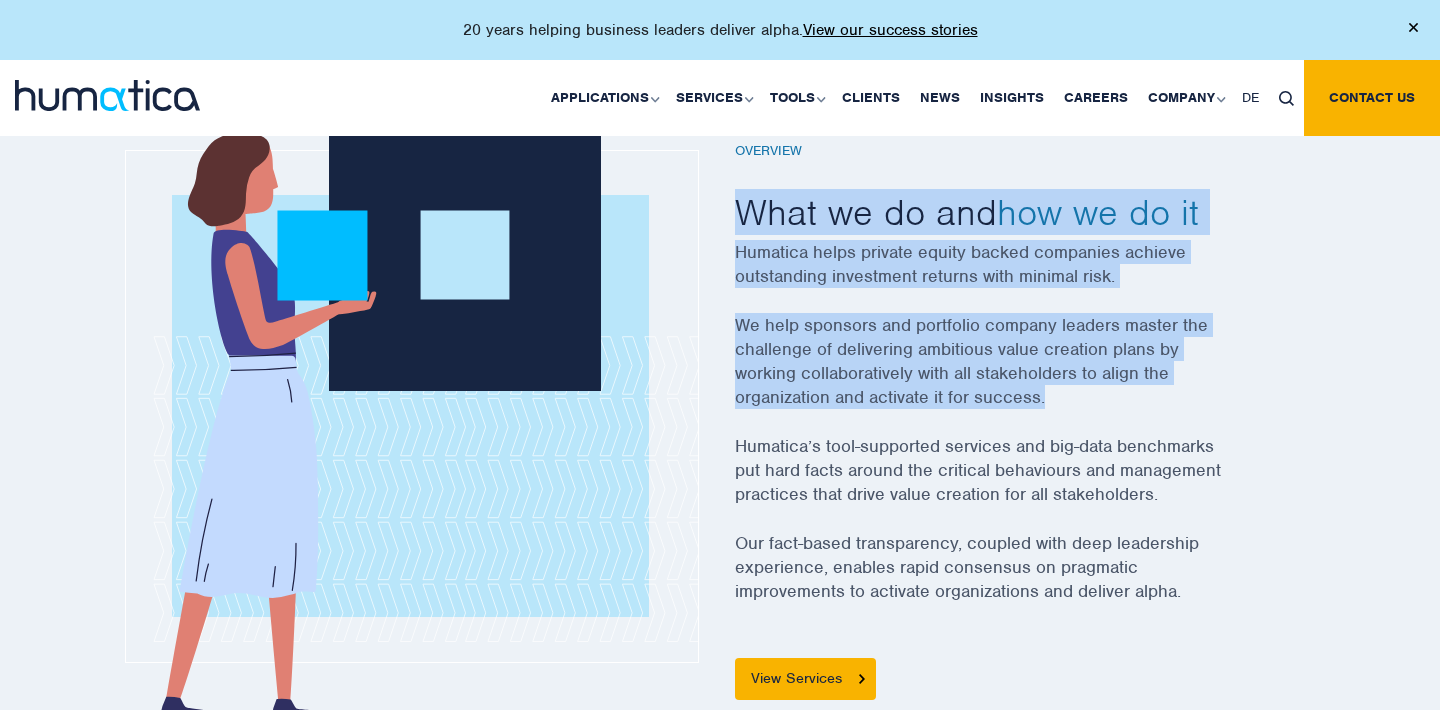 drag, startPoint x: 736, startPoint y: 219, endPoint x: 1218, endPoint y: 400, distance: 514.8641 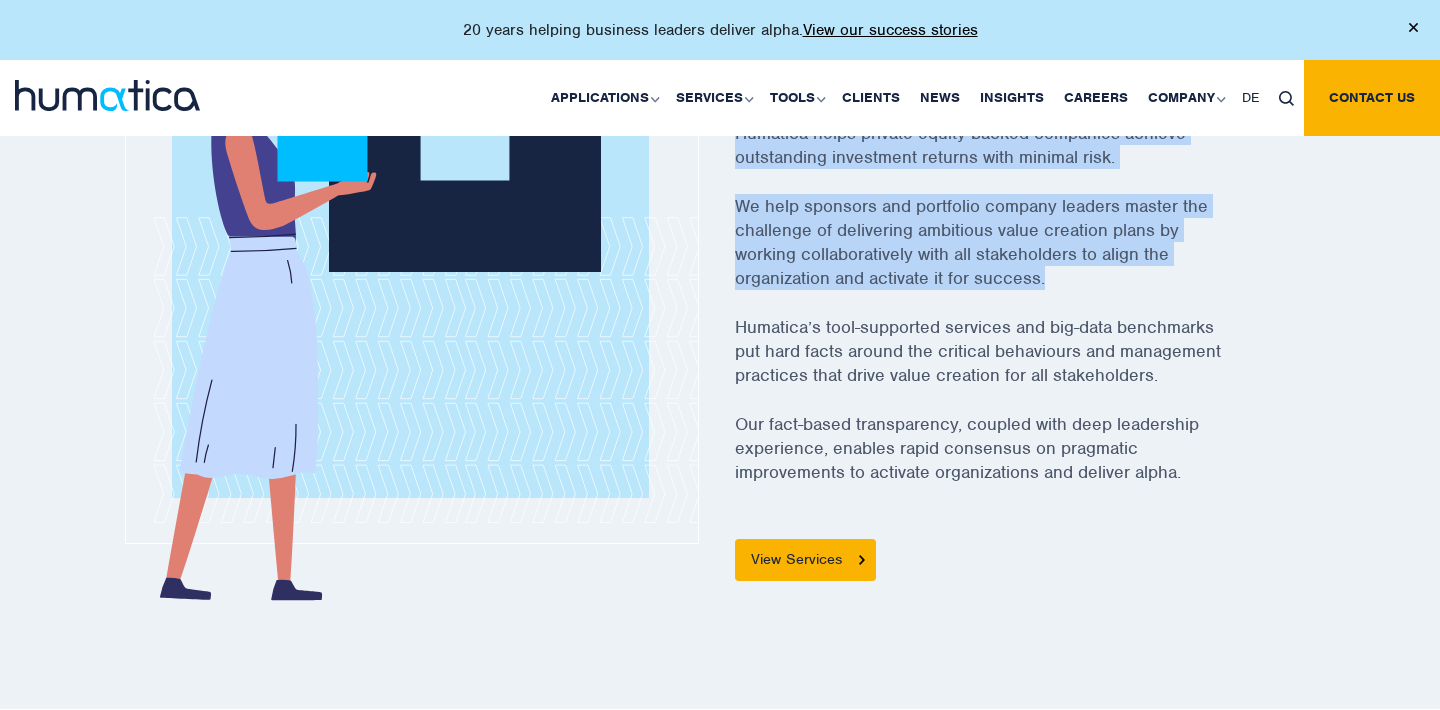 scroll, scrollTop: 826, scrollLeft: 0, axis: vertical 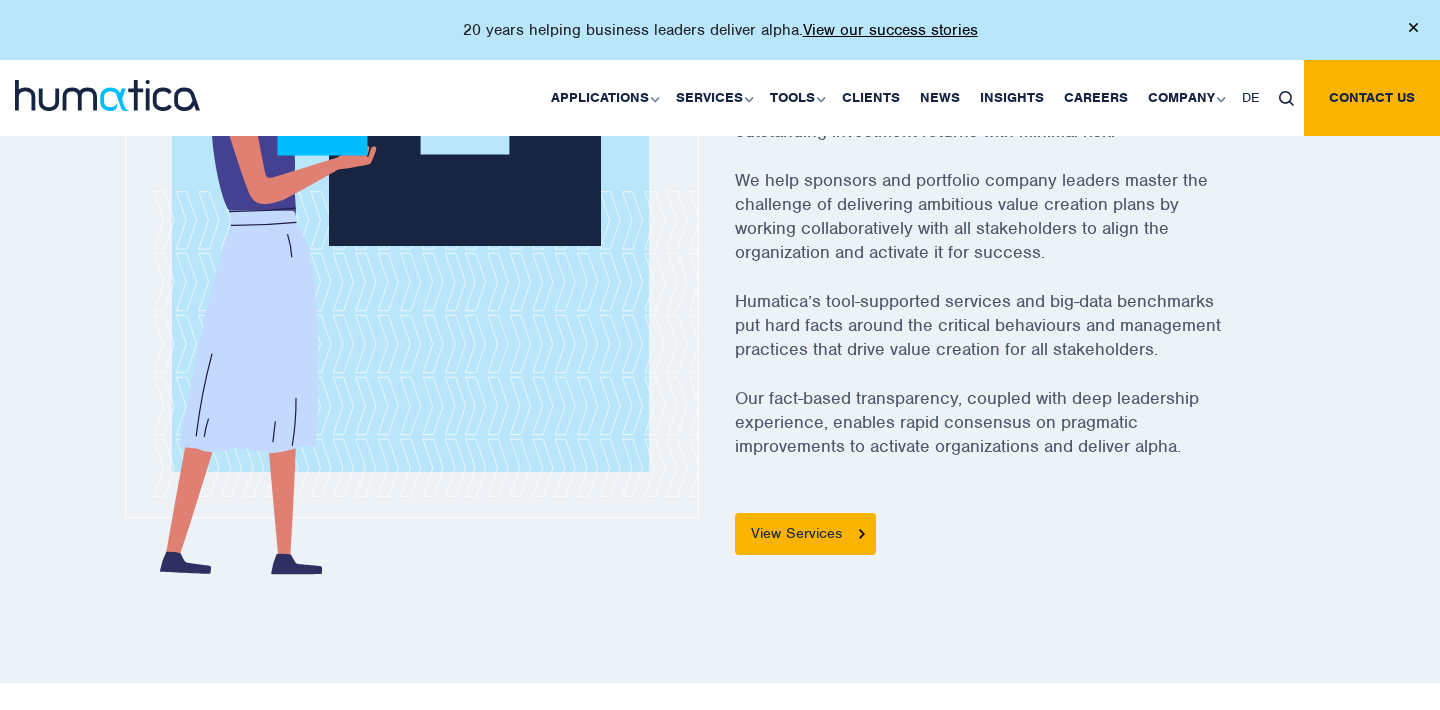 click on "Our fact-based transparency, coupled with deep leadership experience, enables rapid consensus on pragmatic improvements to activate organizations and deliver alpha." at bounding box center [1005, 434] 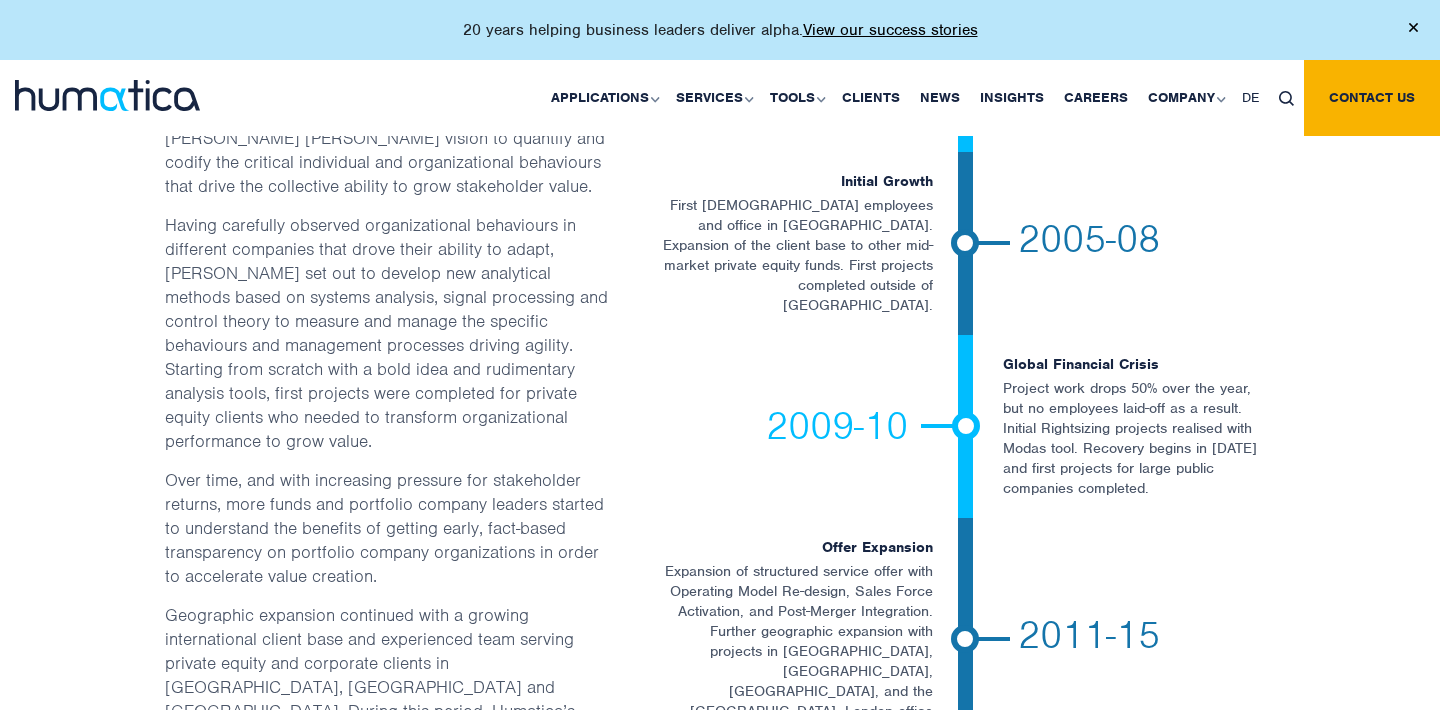 scroll, scrollTop: 3493, scrollLeft: 0, axis: vertical 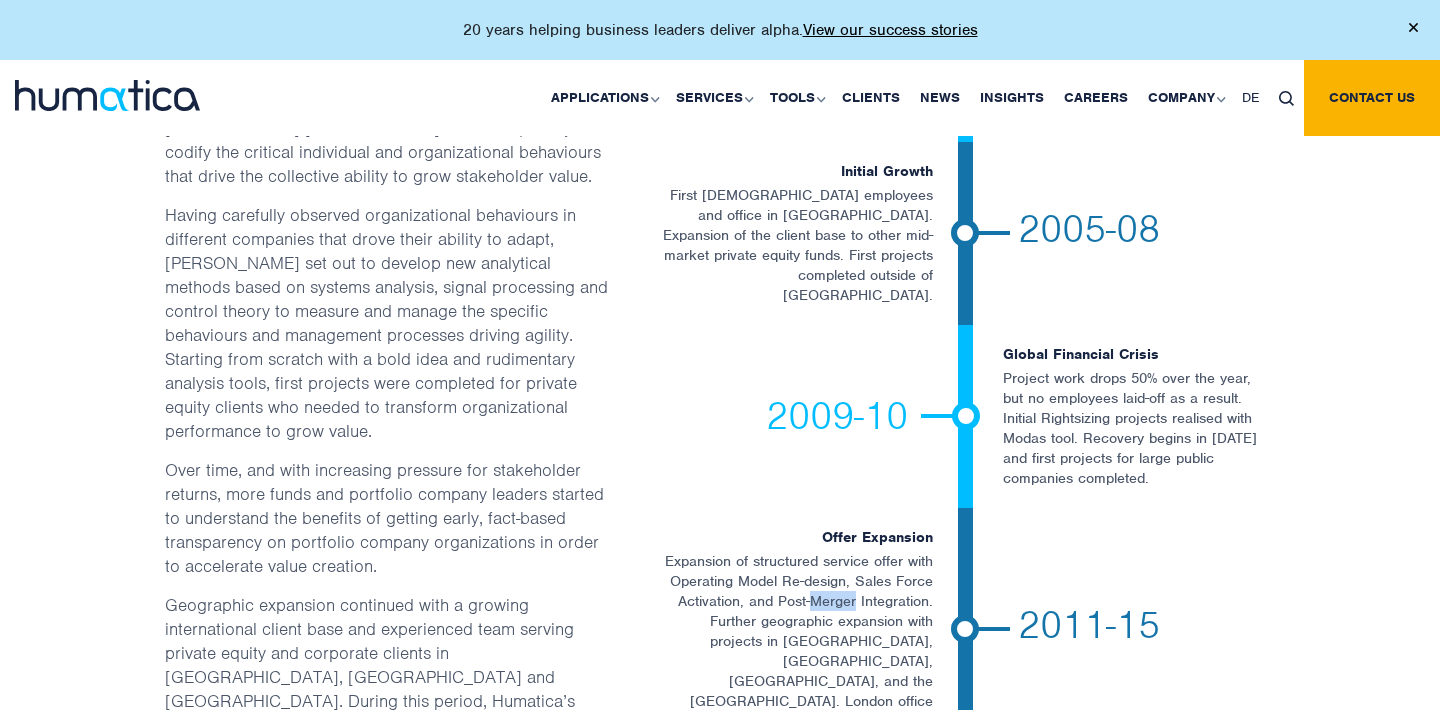 click on "Offer Expansion" at bounding box center (794, 537) 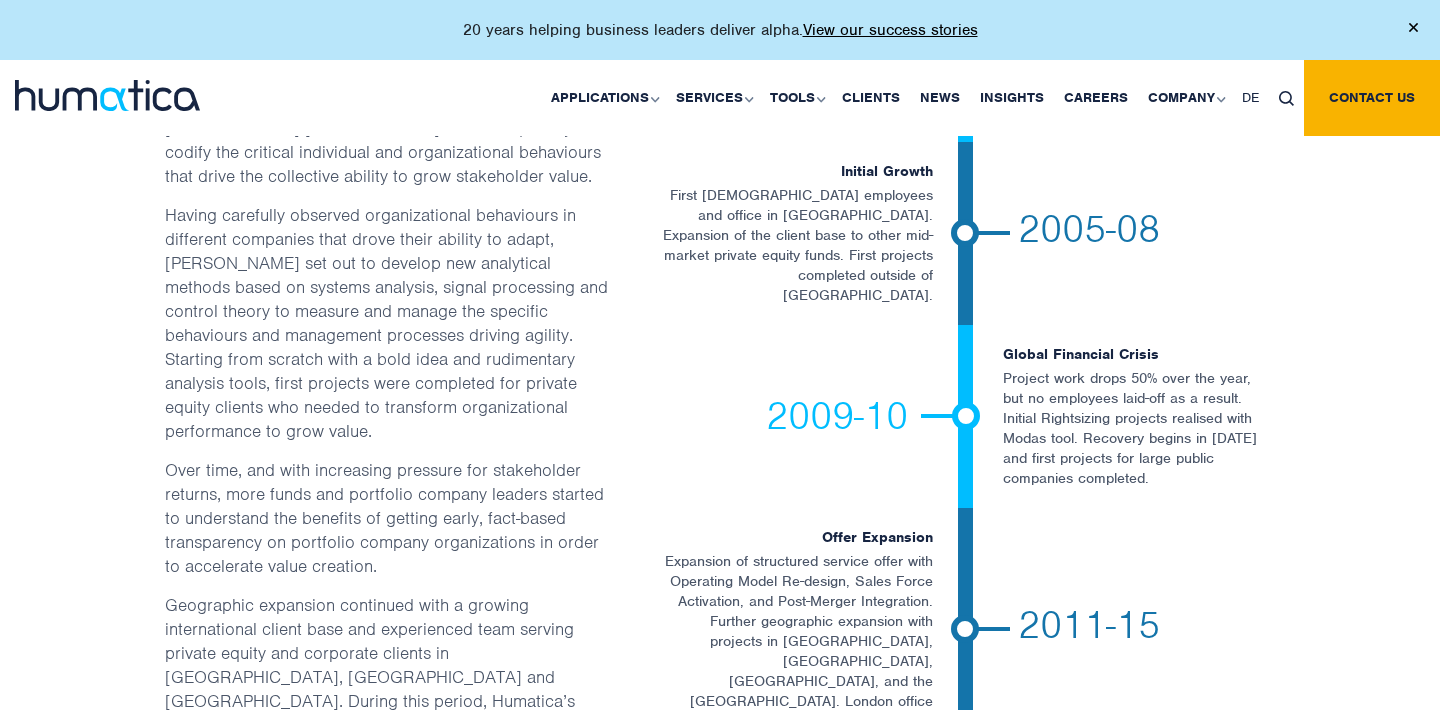 click on "Offer Expansion" at bounding box center (794, 537) 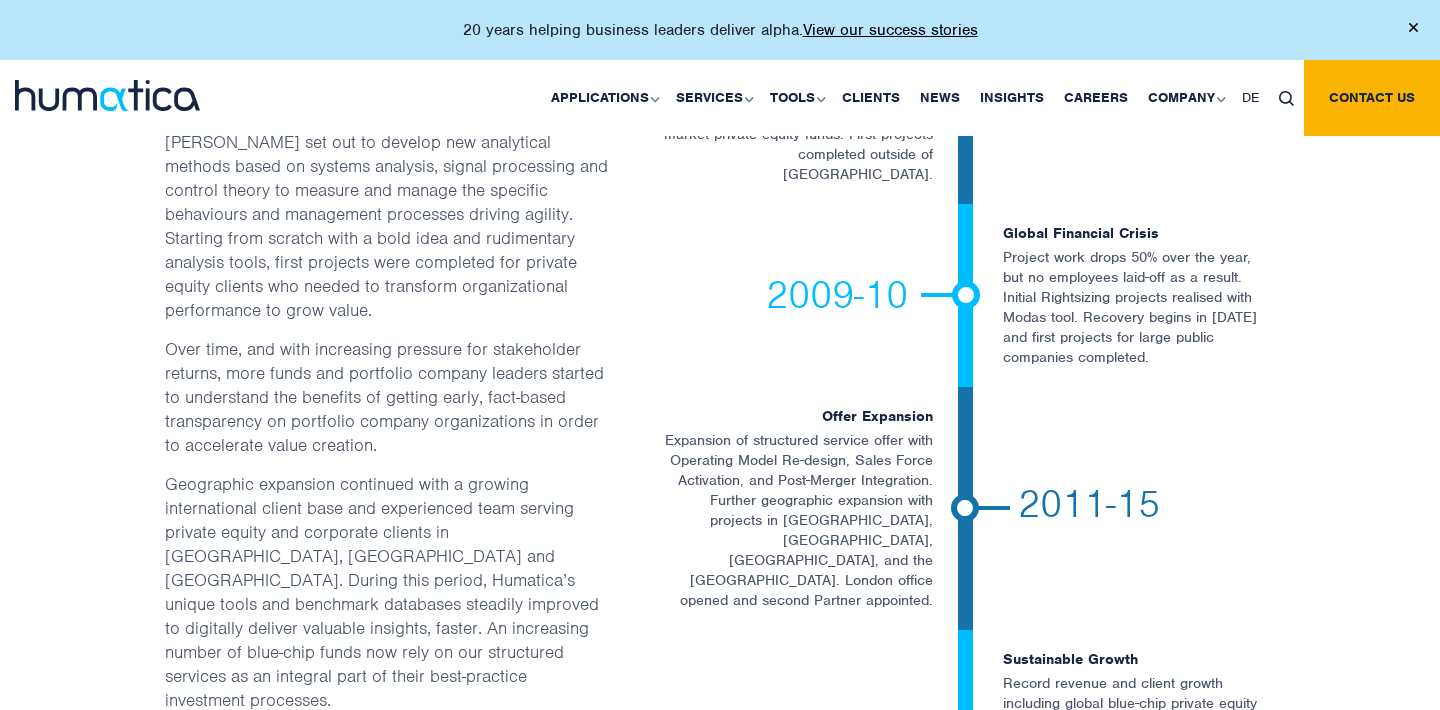 scroll, scrollTop: 3614, scrollLeft: 0, axis: vertical 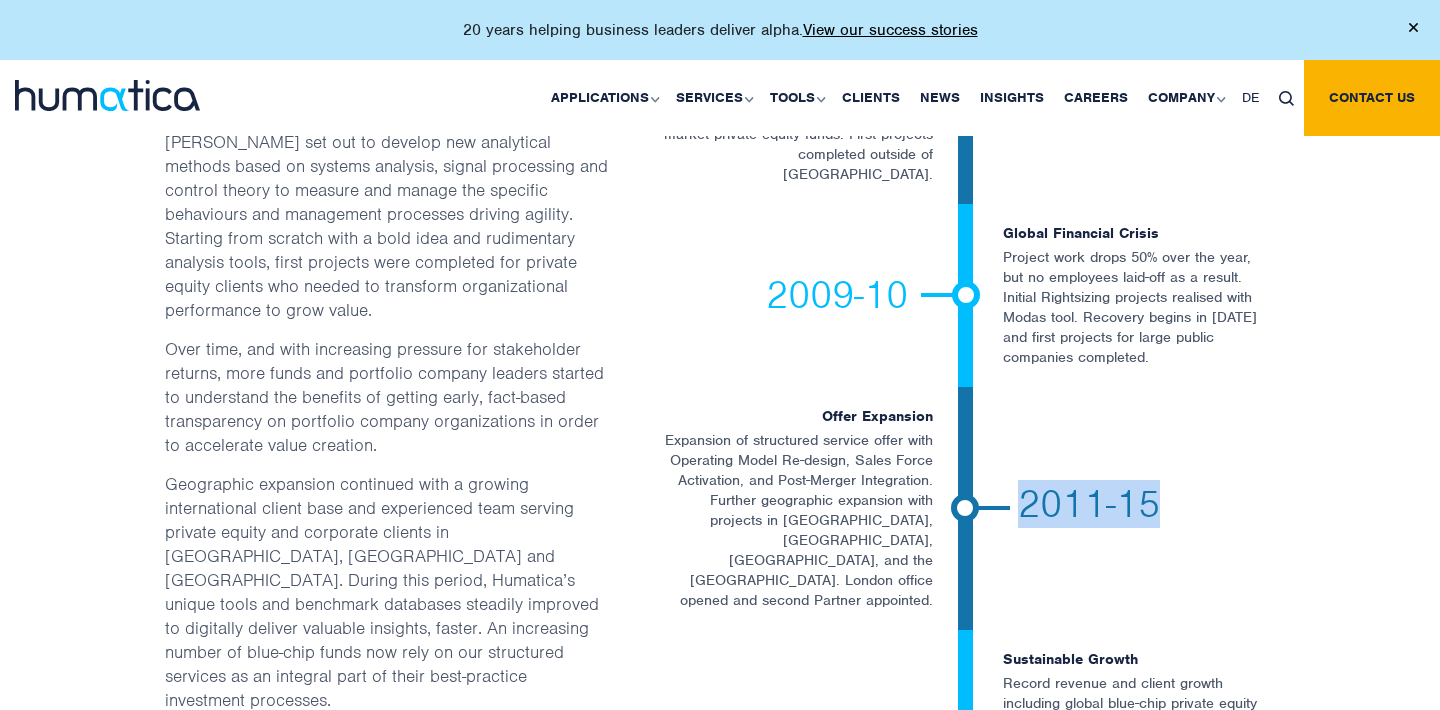 drag, startPoint x: 1020, startPoint y: 326, endPoint x: 1168, endPoint y: 324, distance: 148.01352 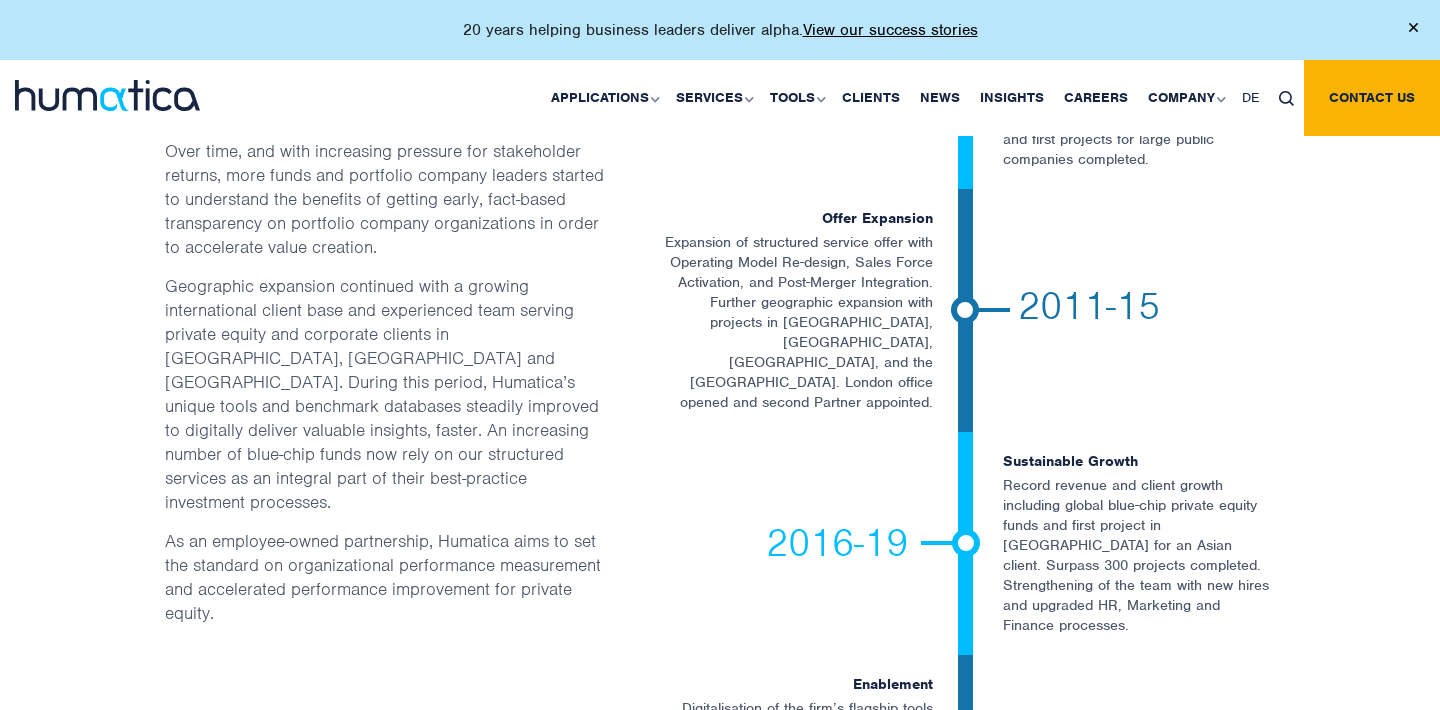 scroll, scrollTop: 3814, scrollLeft: 0, axis: vertical 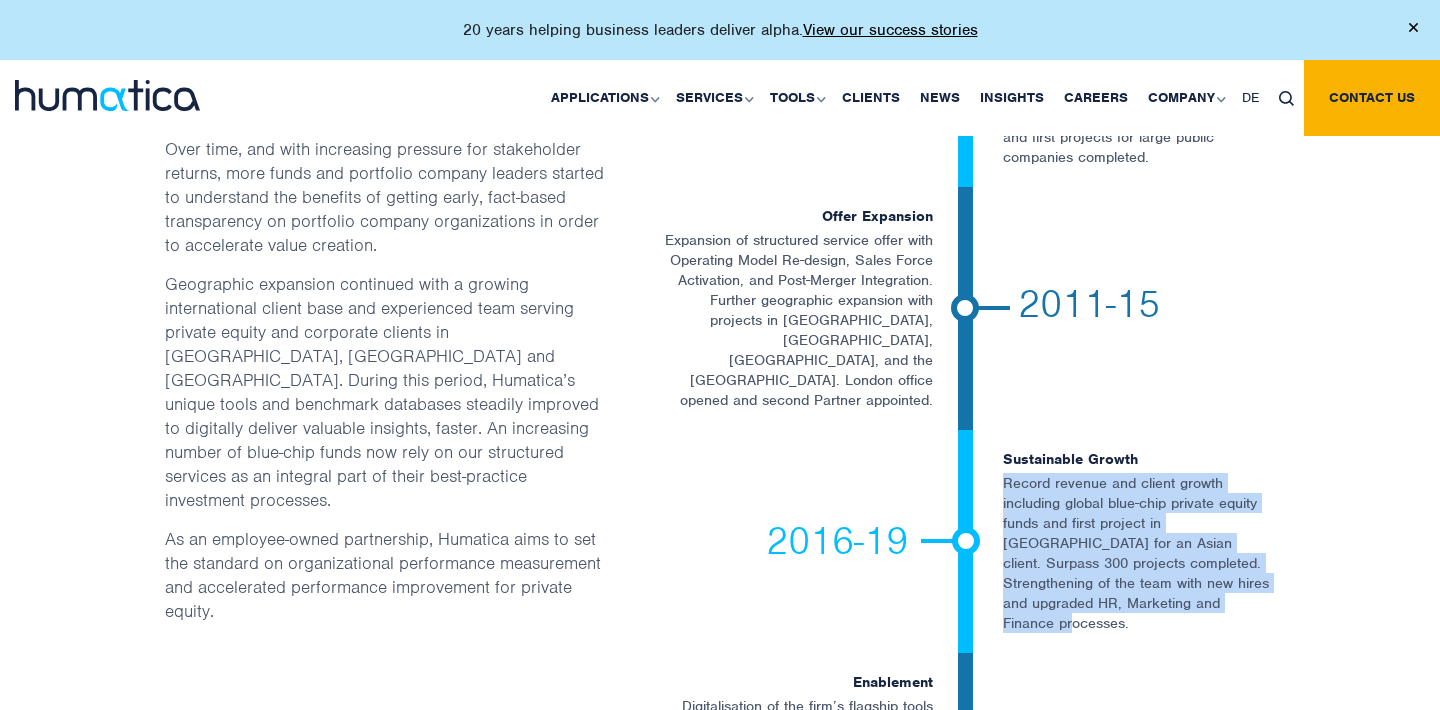 drag, startPoint x: 1251, startPoint y: 408, endPoint x: 993, endPoint y: 289, distance: 284.12146 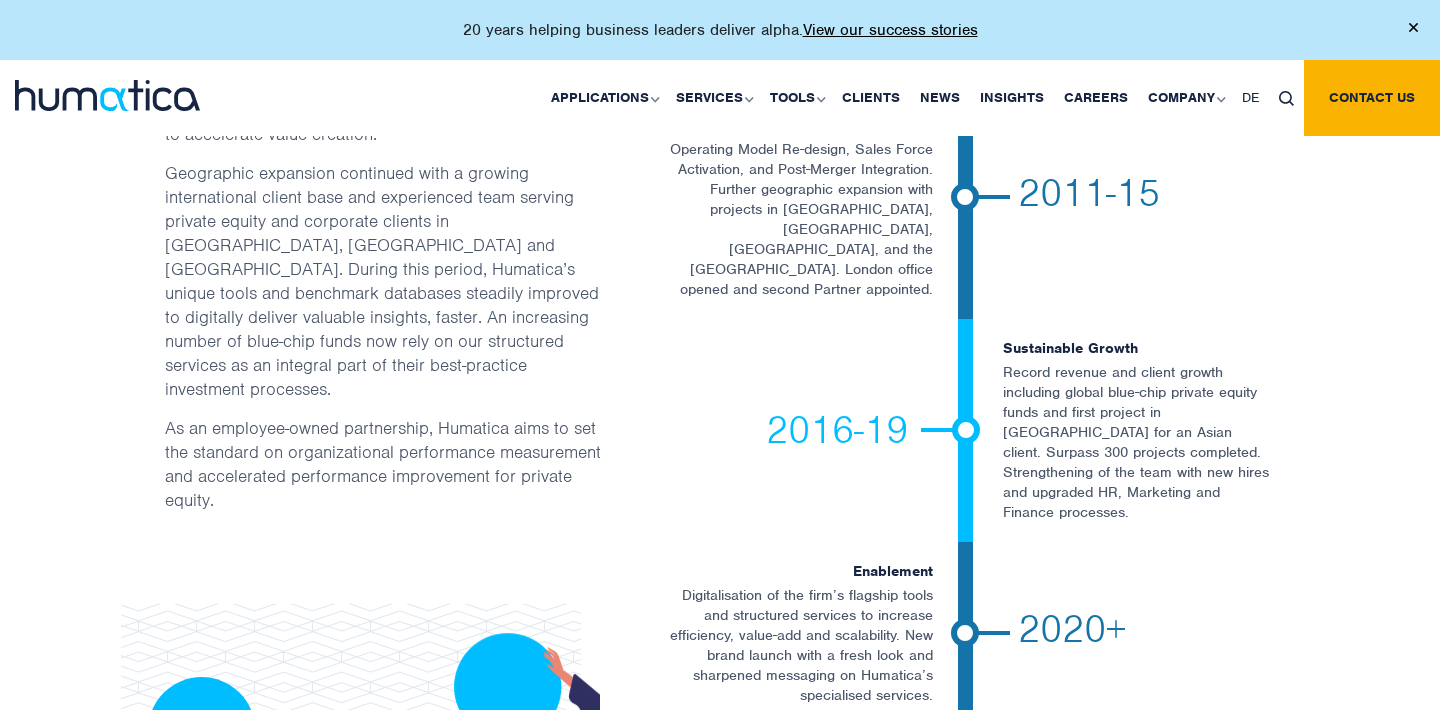 scroll, scrollTop: 3929, scrollLeft: 0, axis: vertical 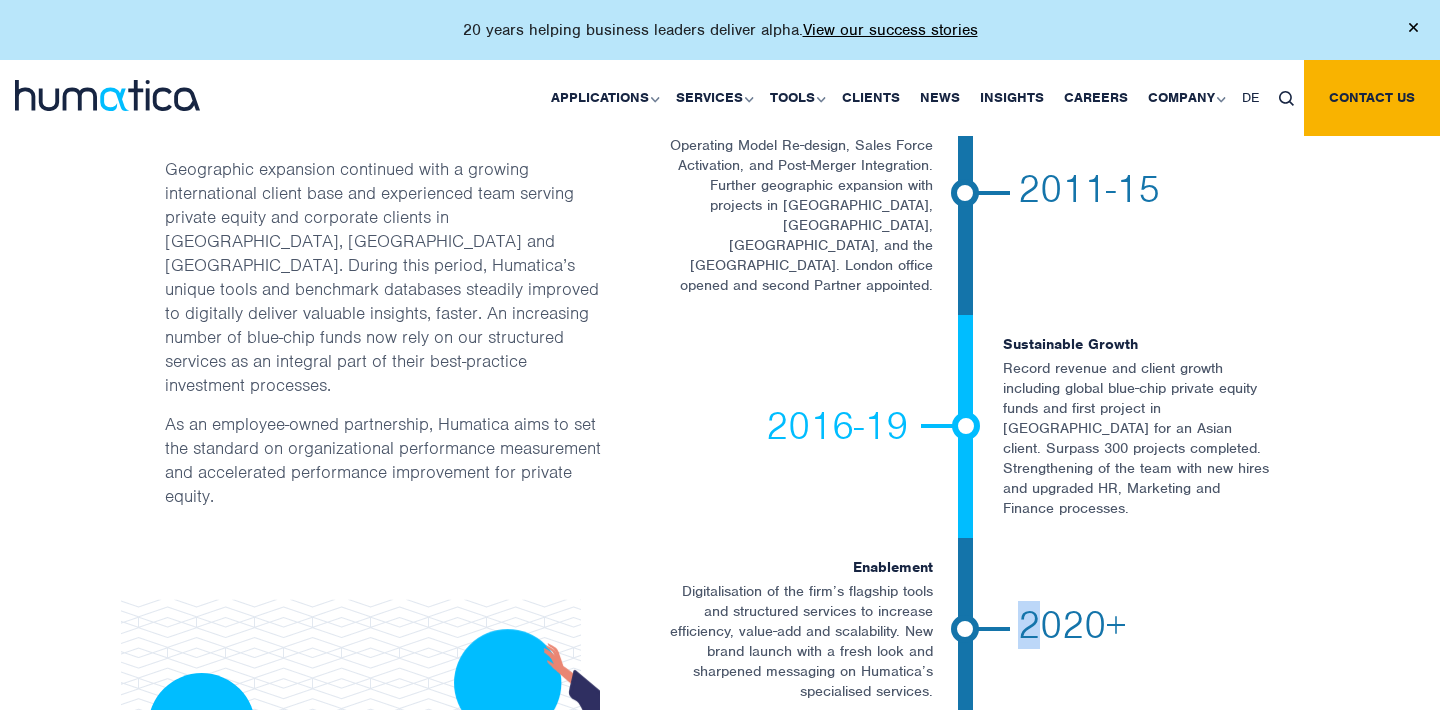 drag, startPoint x: 1022, startPoint y: 418, endPoint x: 1124, endPoint y: 404, distance: 102.9563 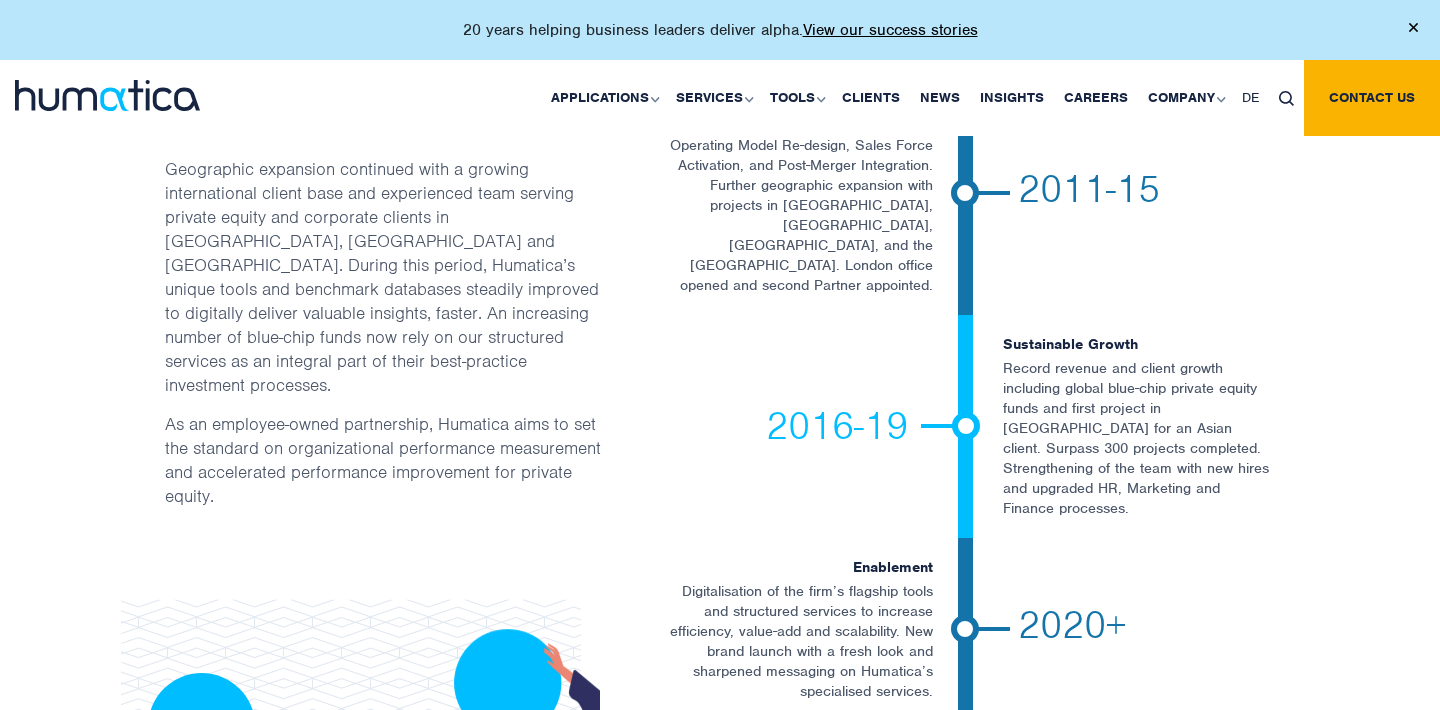 click on "2020+" at bounding box center (1174, 629) 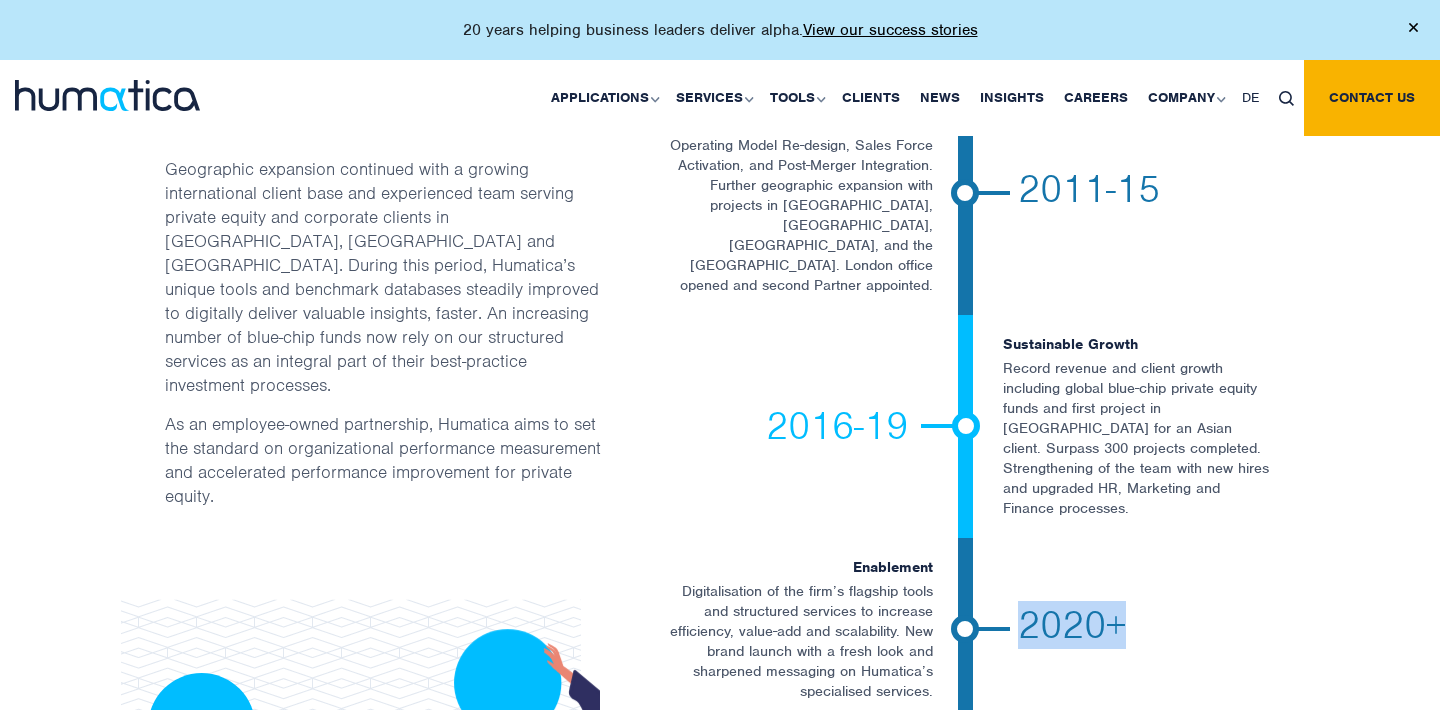 drag, startPoint x: 1027, startPoint y: 413, endPoint x: 1157, endPoint y: 410, distance: 130.0346 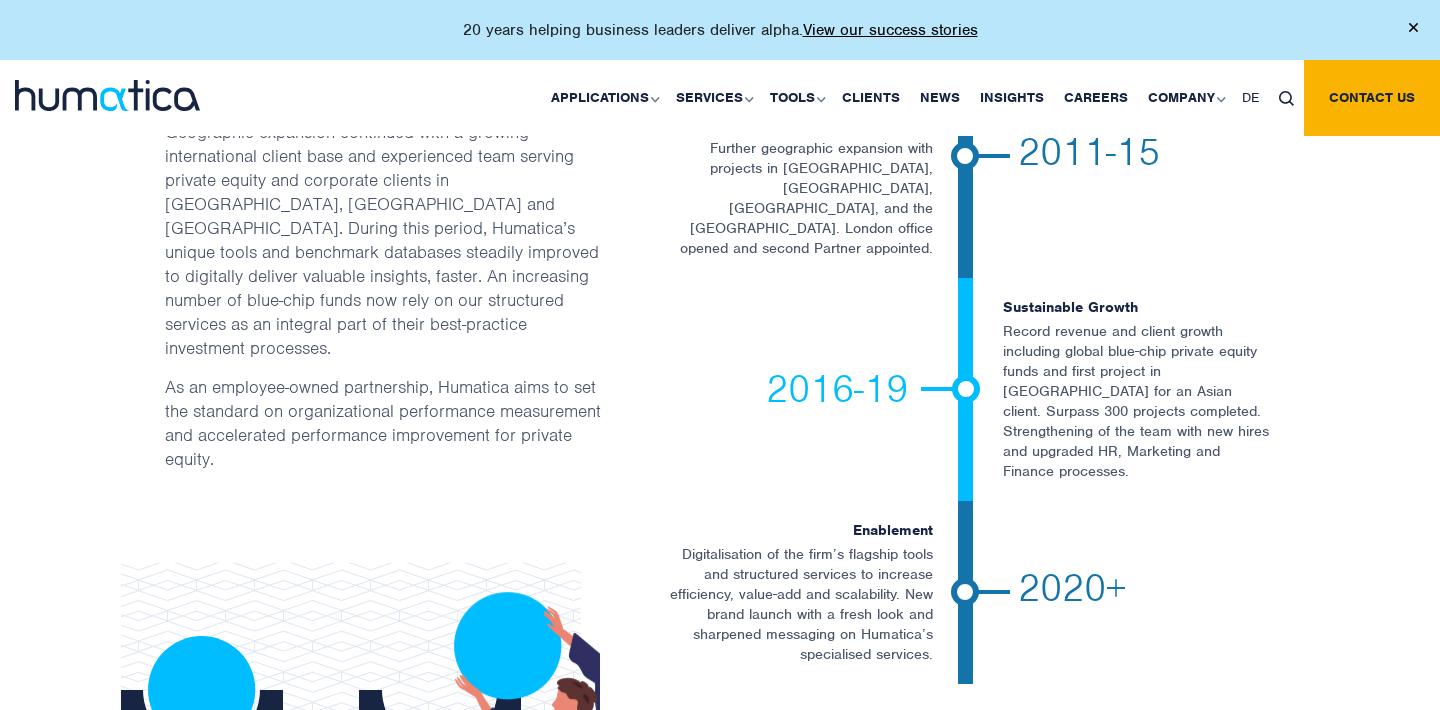 scroll, scrollTop: 3966, scrollLeft: 0, axis: vertical 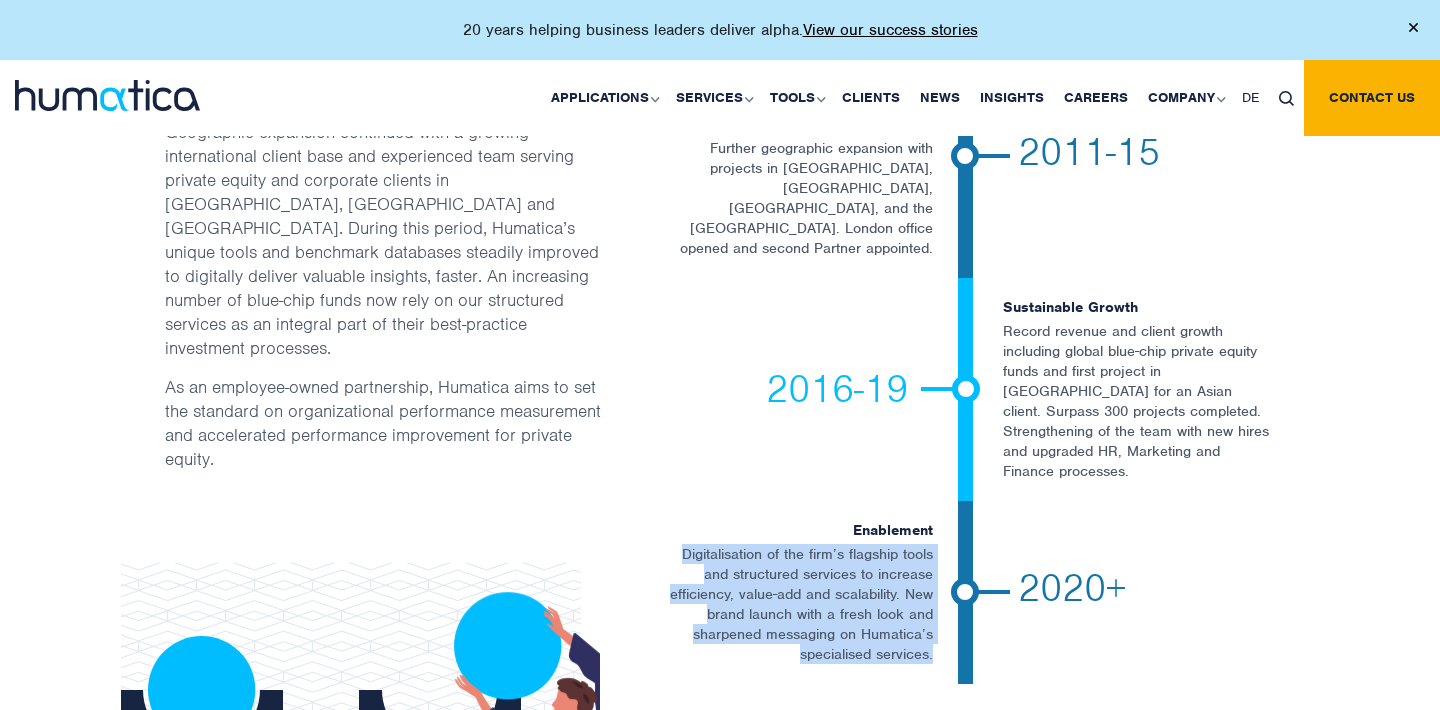 drag, startPoint x: 680, startPoint y: 338, endPoint x: 939, endPoint y: 443, distance: 279.47452 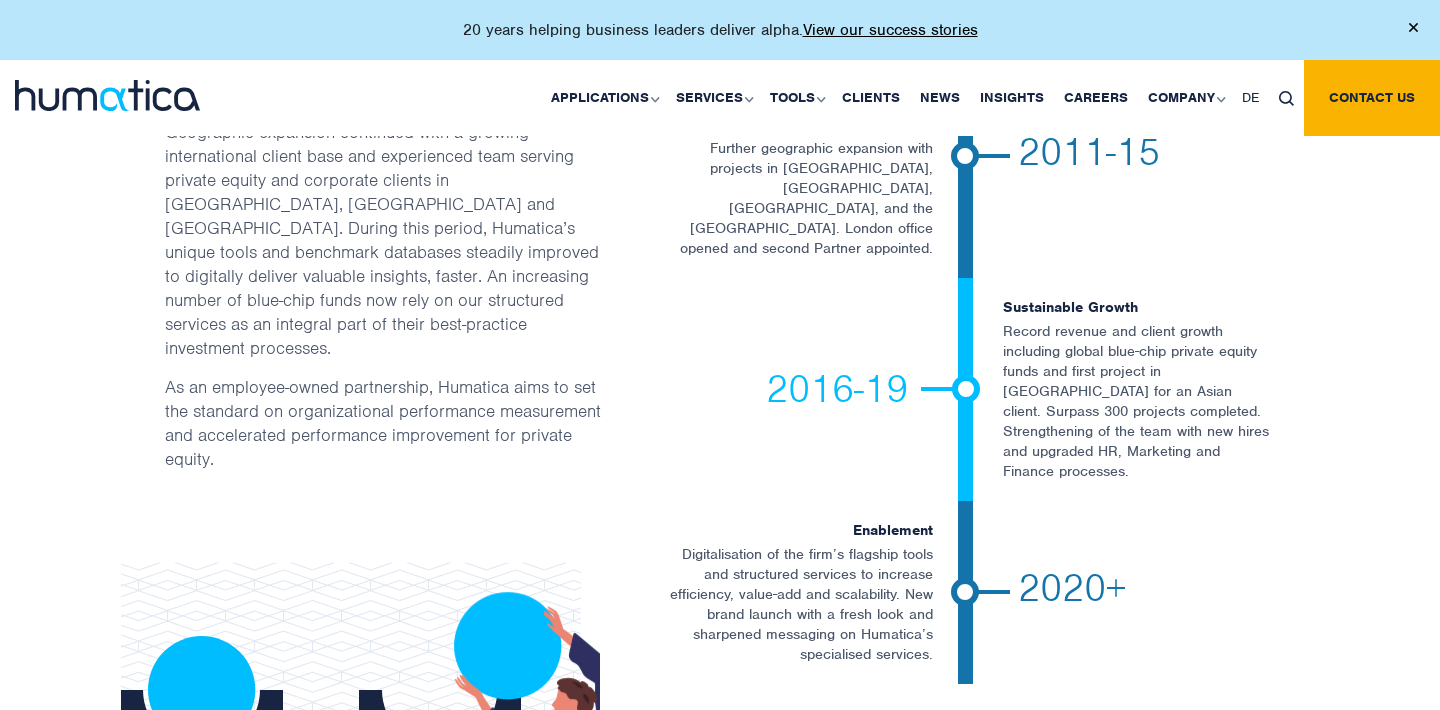 click on "2020+" at bounding box center [1124, 592] 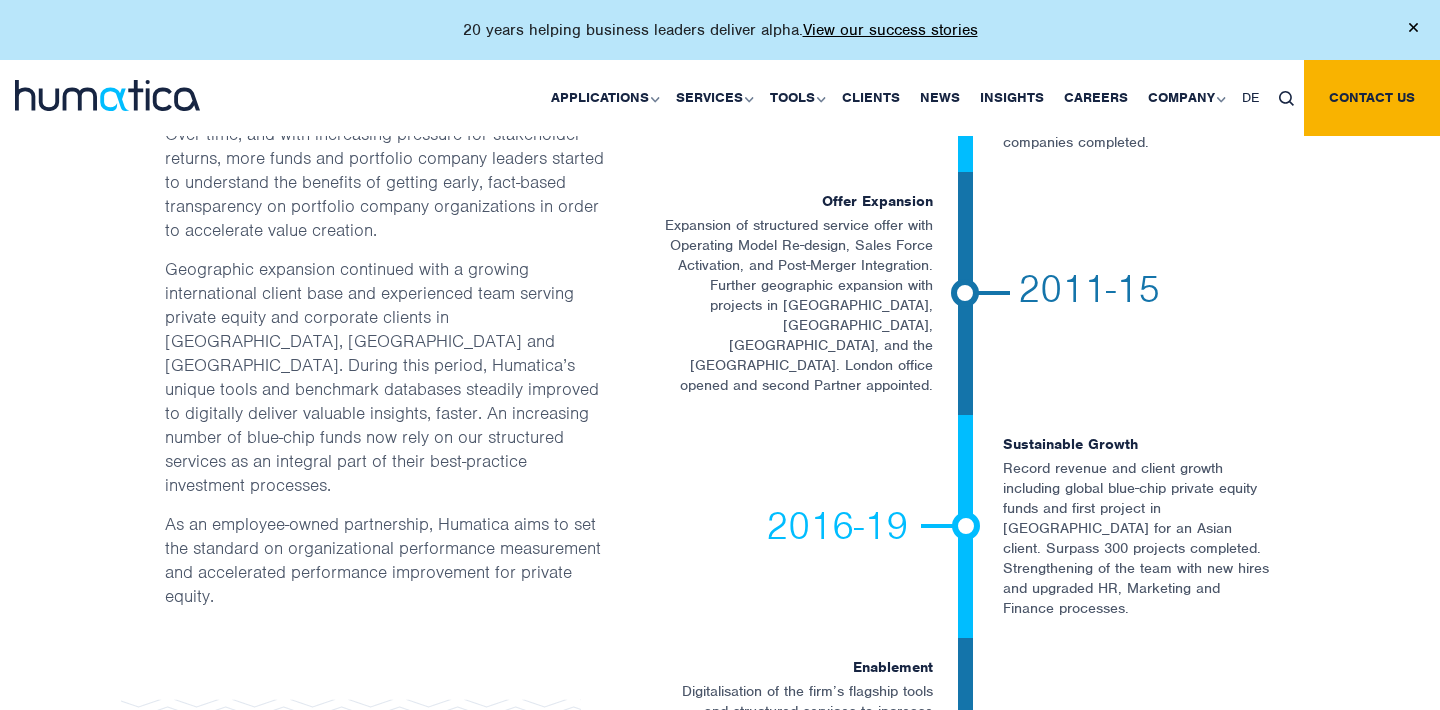scroll, scrollTop: 3843, scrollLeft: 0, axis: vertical 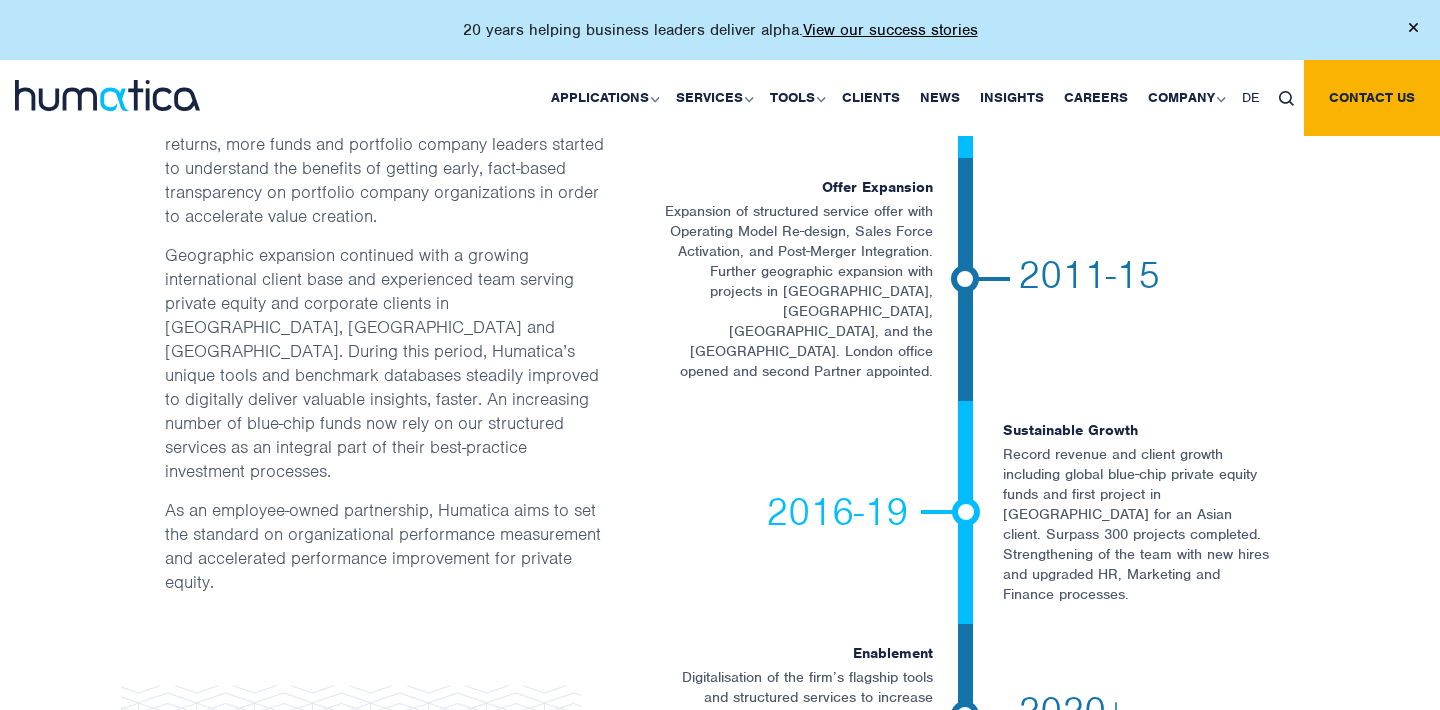 click on "2016-19" at bounding box center [791, 512] 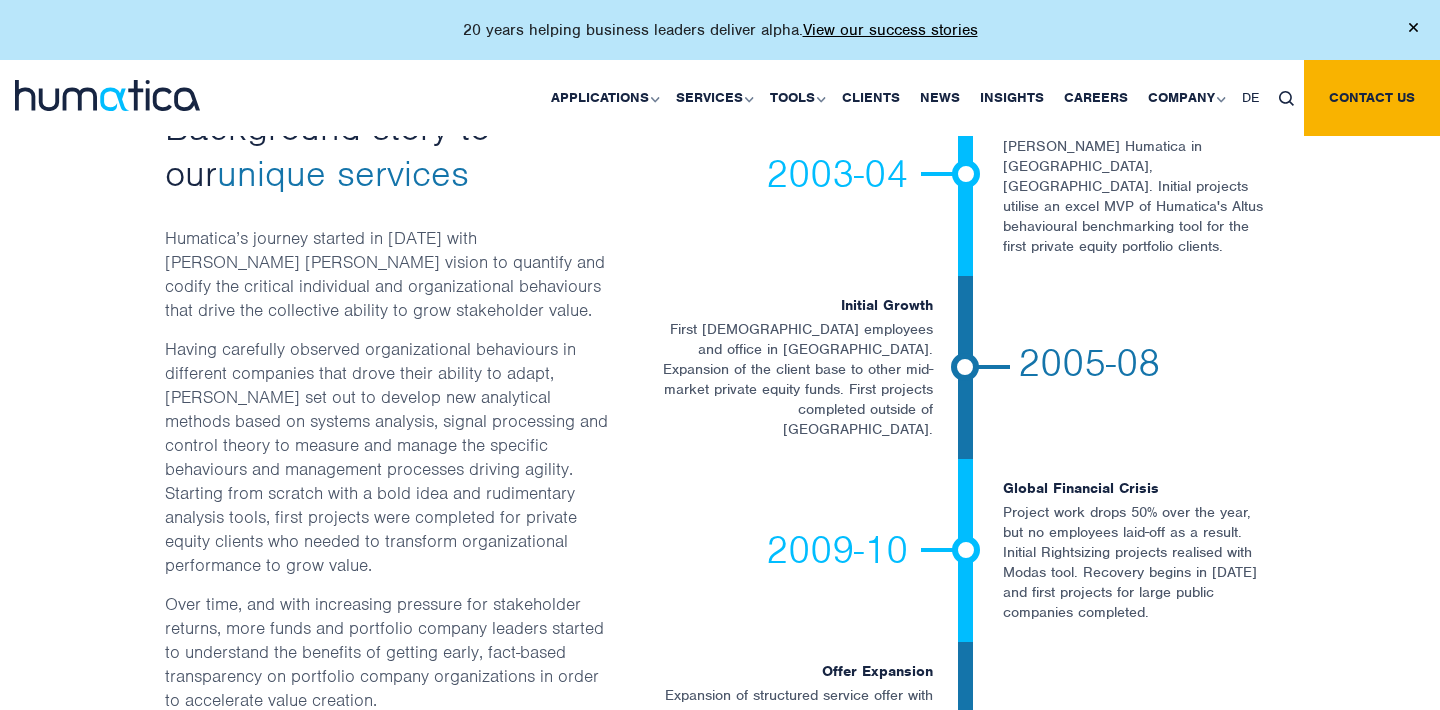 scroll, scrollTop: 3271, scrollLeft: 0, axis: vertical 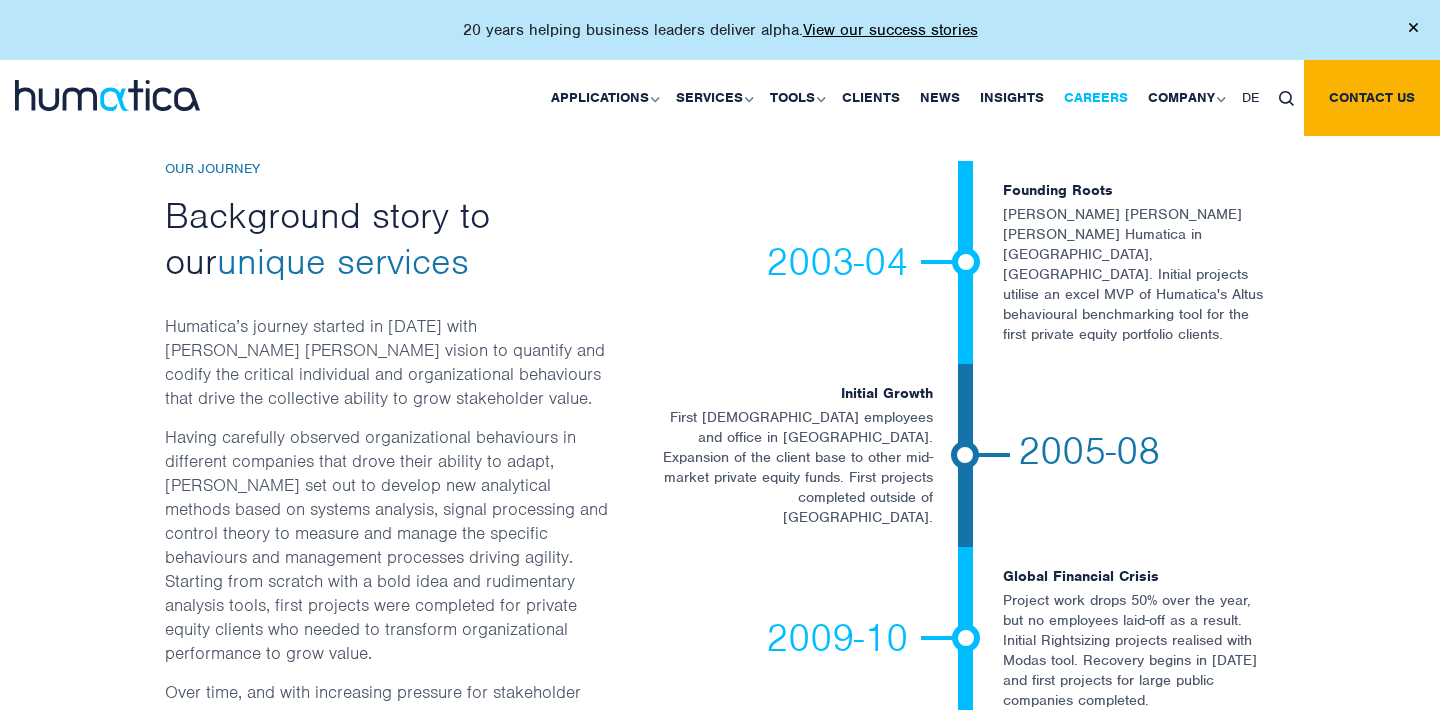 click on "Careers" at bounding box center (1096, 98) 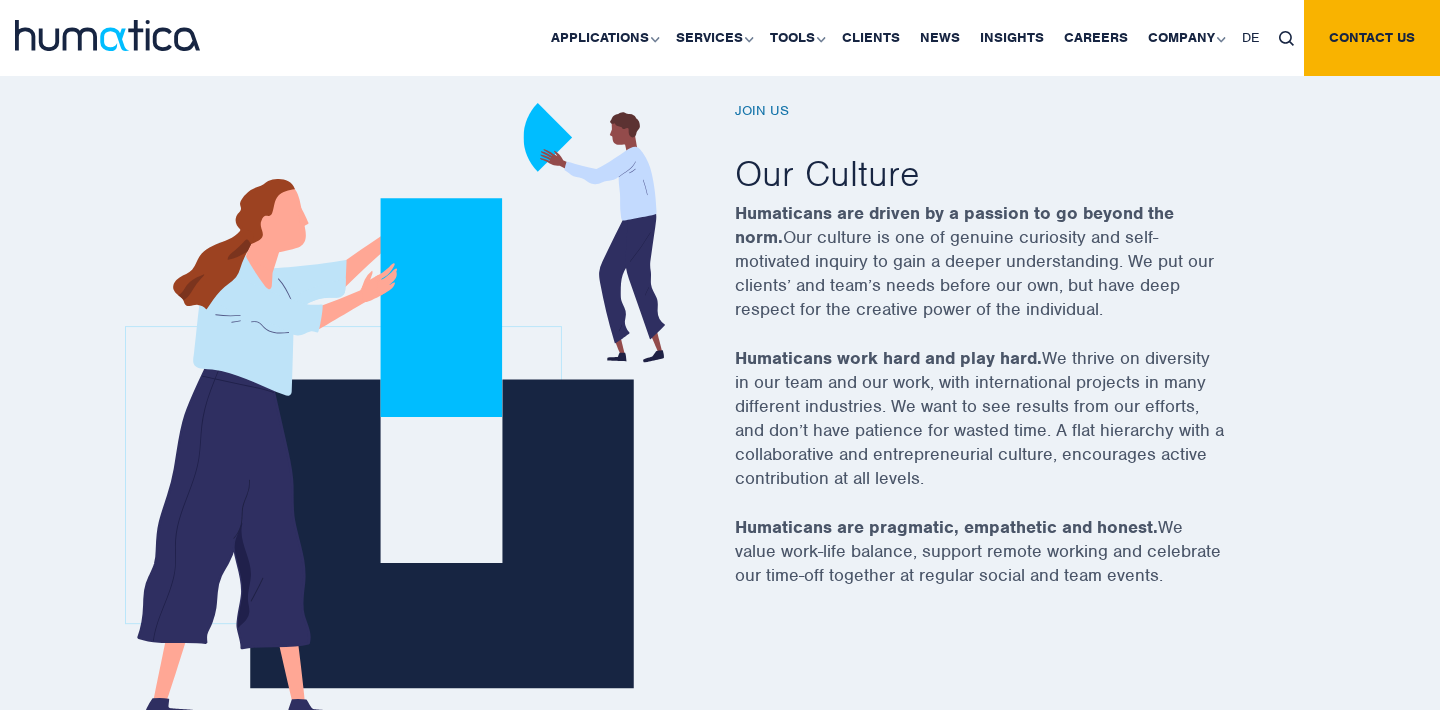 scroll, scrollTop: 690, scrollLeft: 0, axis: vertical 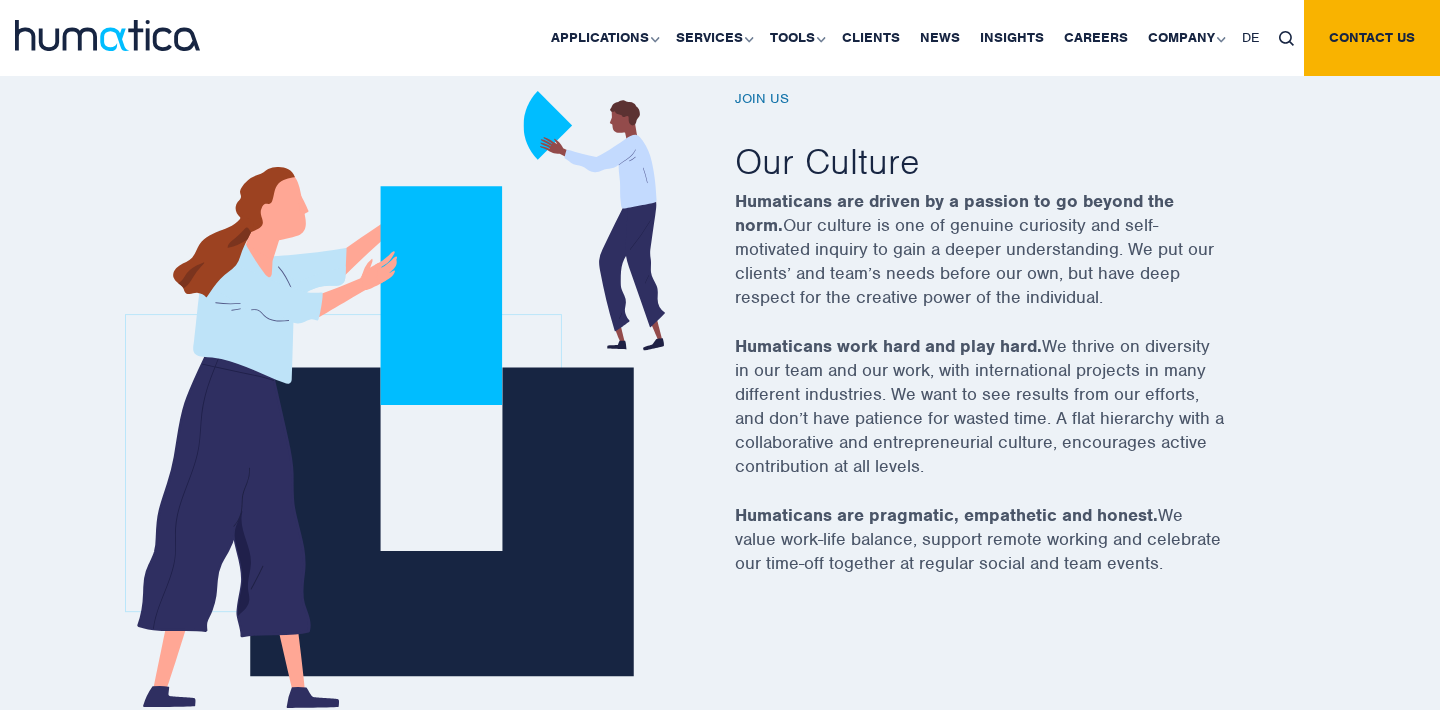 drag, startPoint x: 738, startPoint y: 150, endPoint x: 1136, endPoint y: 297, distance: 424.2794 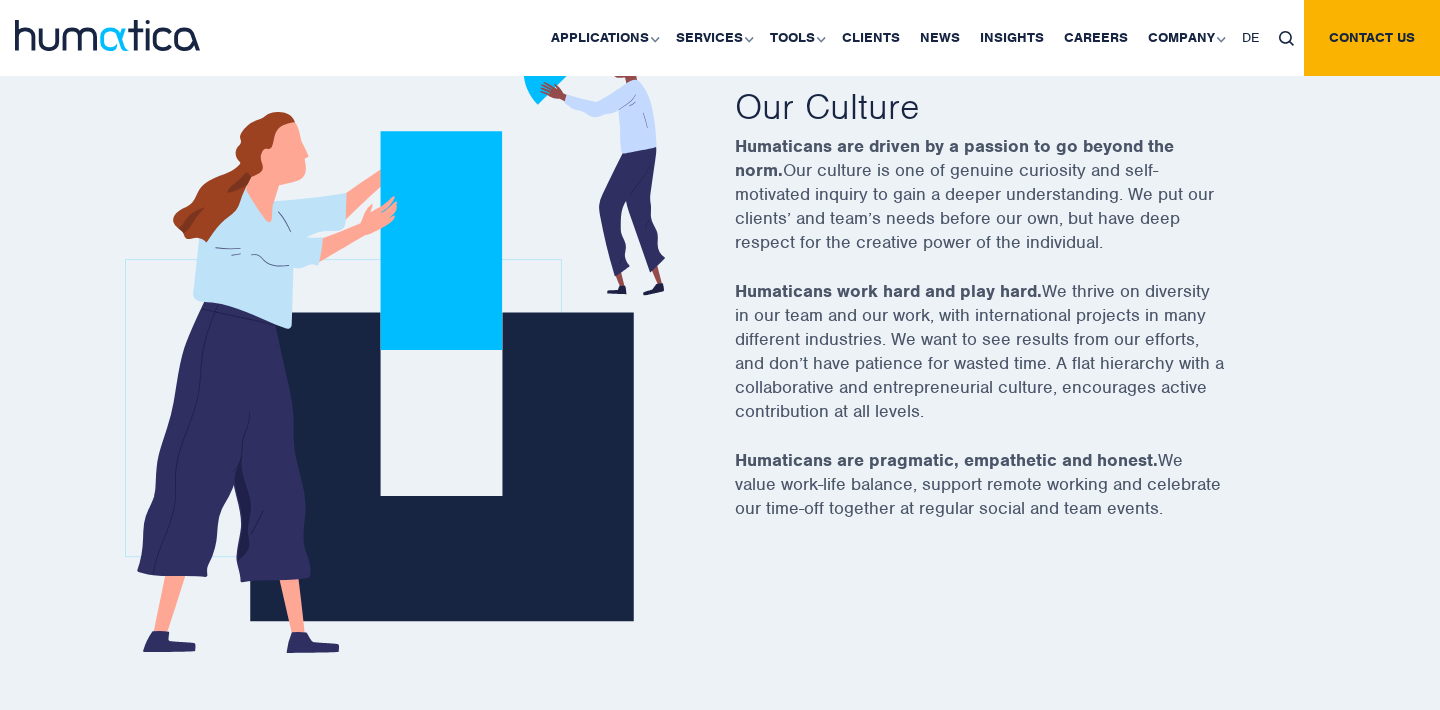scroll, scrollTop: 746, scrollLeft: 0, axis: vertical 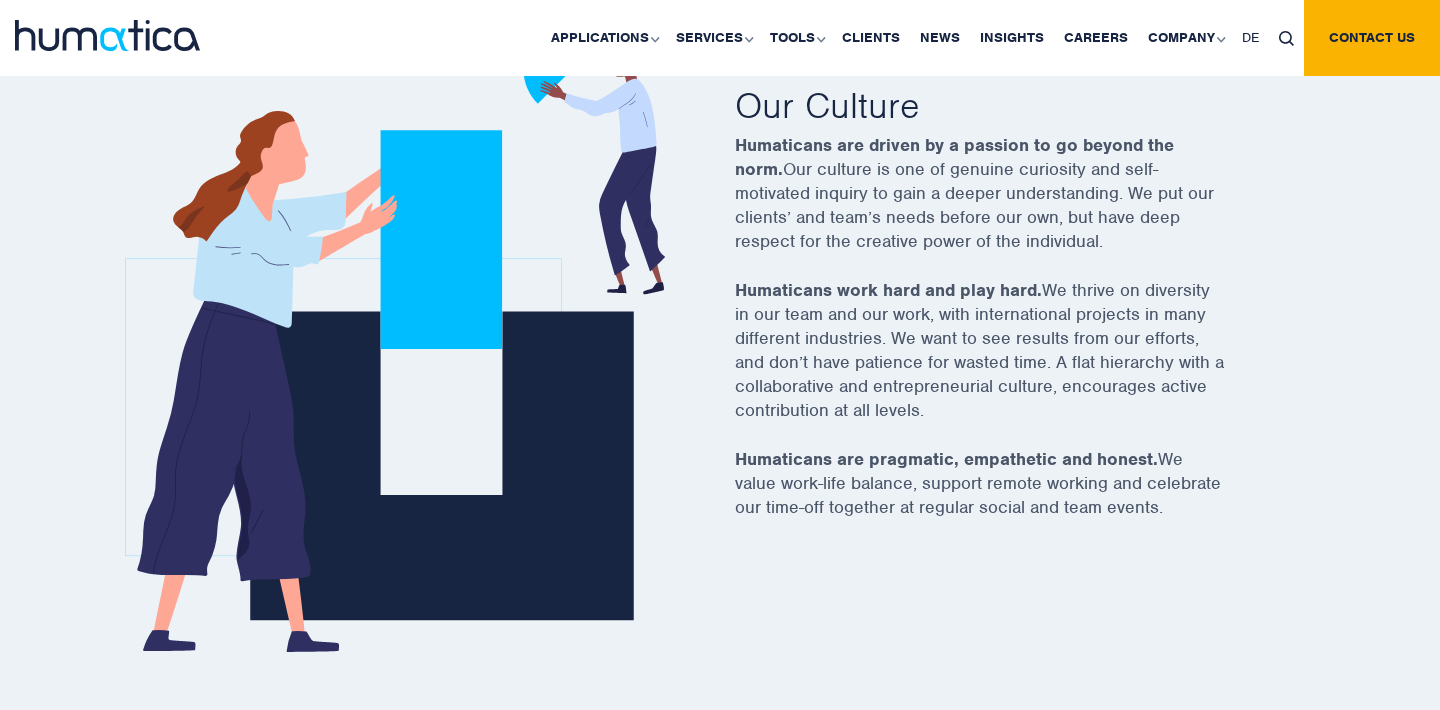 drag, startPoint x: 734, startPoint y: 453, endPoint x: 1182, endPoint y: 528, distance: 454.23453 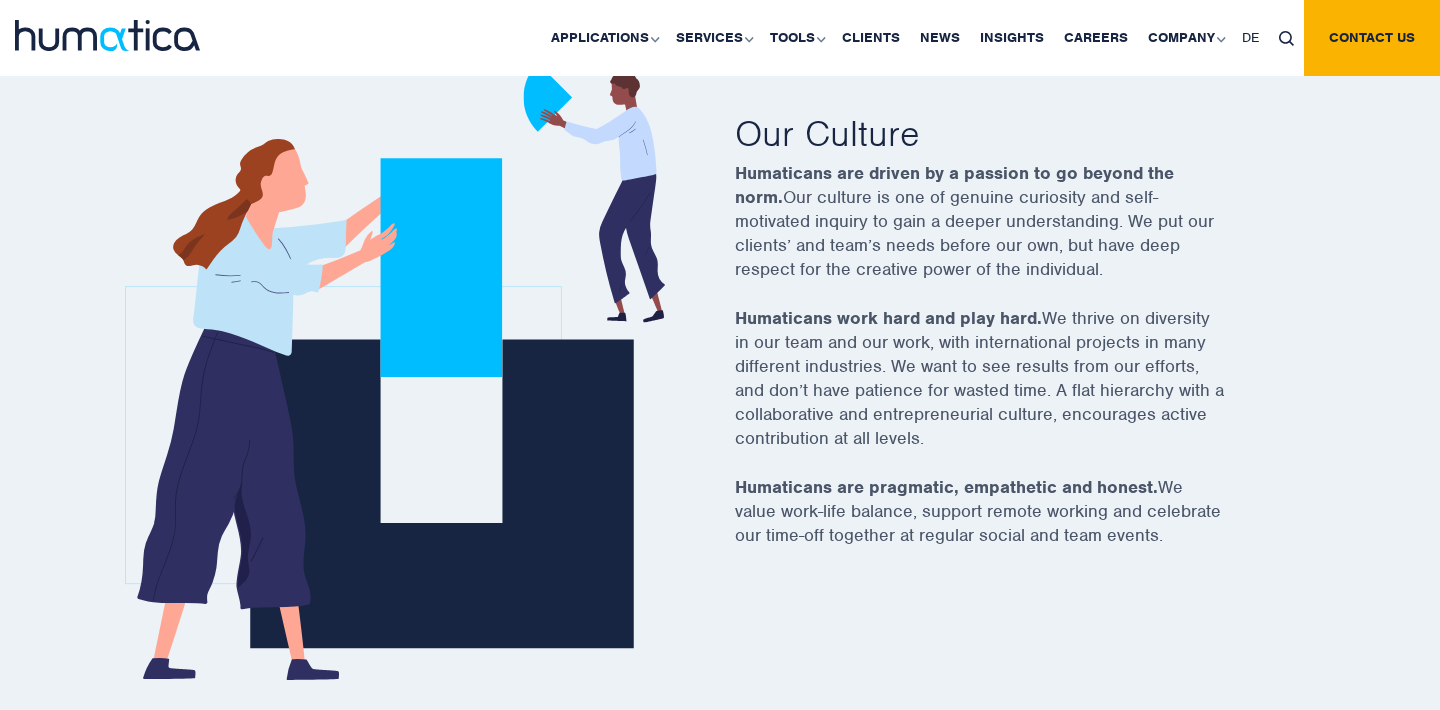 scroll, scrollTop: 717, scrollLeft: 0, axis: vertical 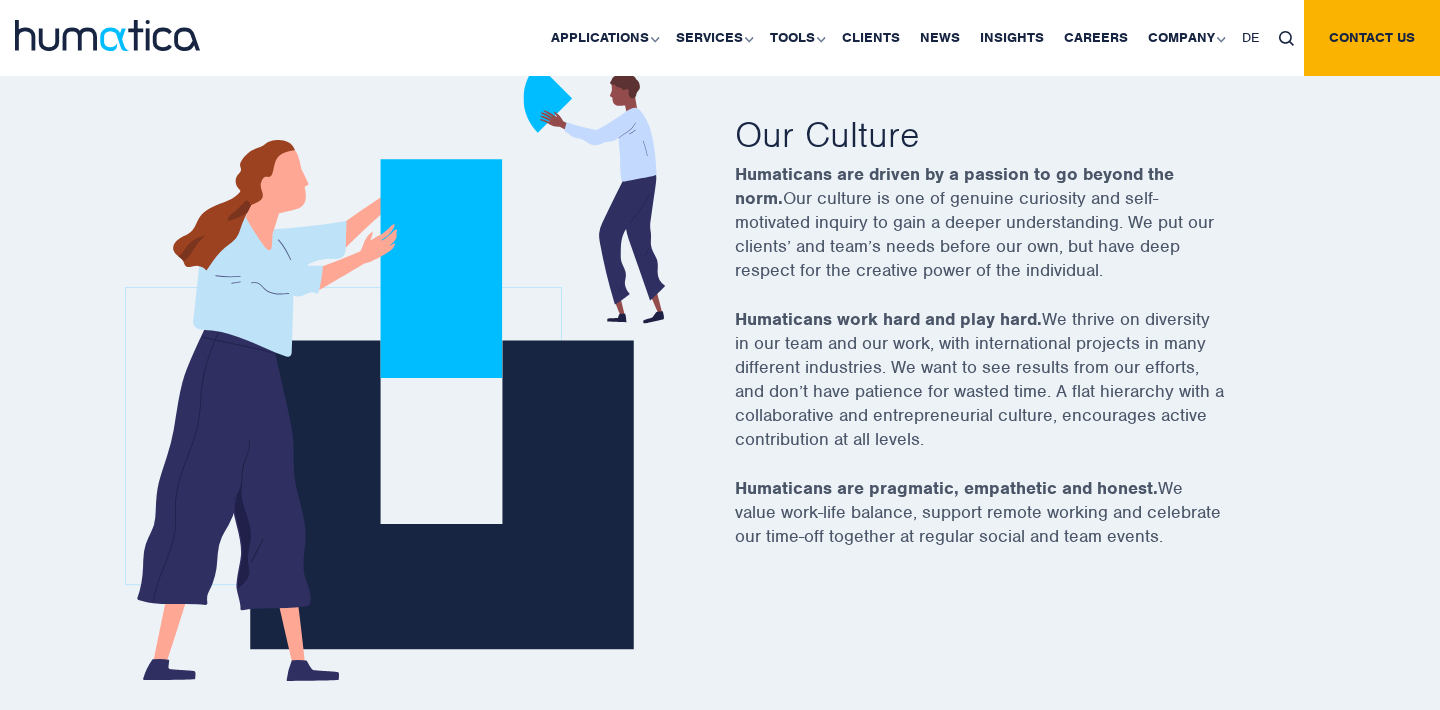 drag, startPoint x: 1179, startPoint y: 540, endPoint x: 743, endPoint y: 159, distance: 579.0138 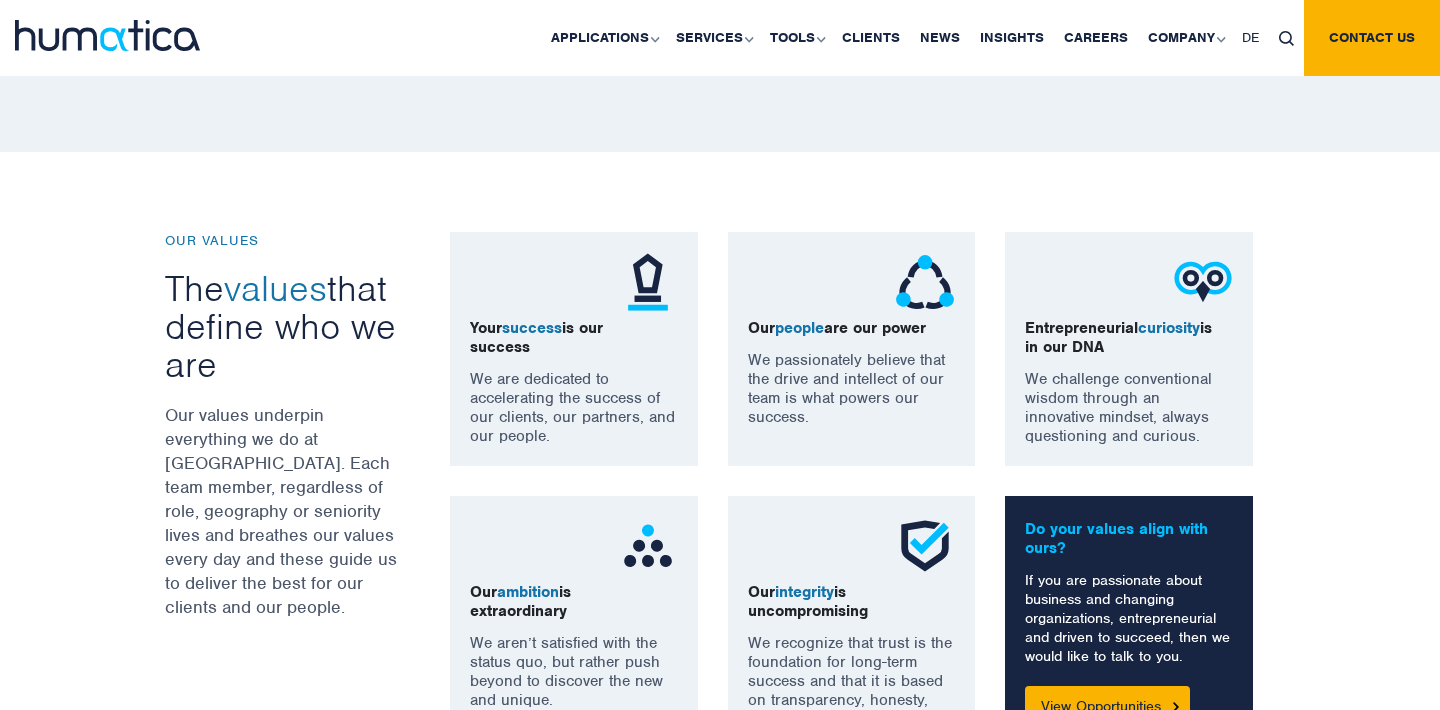 scroll, scrollTop: 1122, scrollLeft: 0, axis: vertical 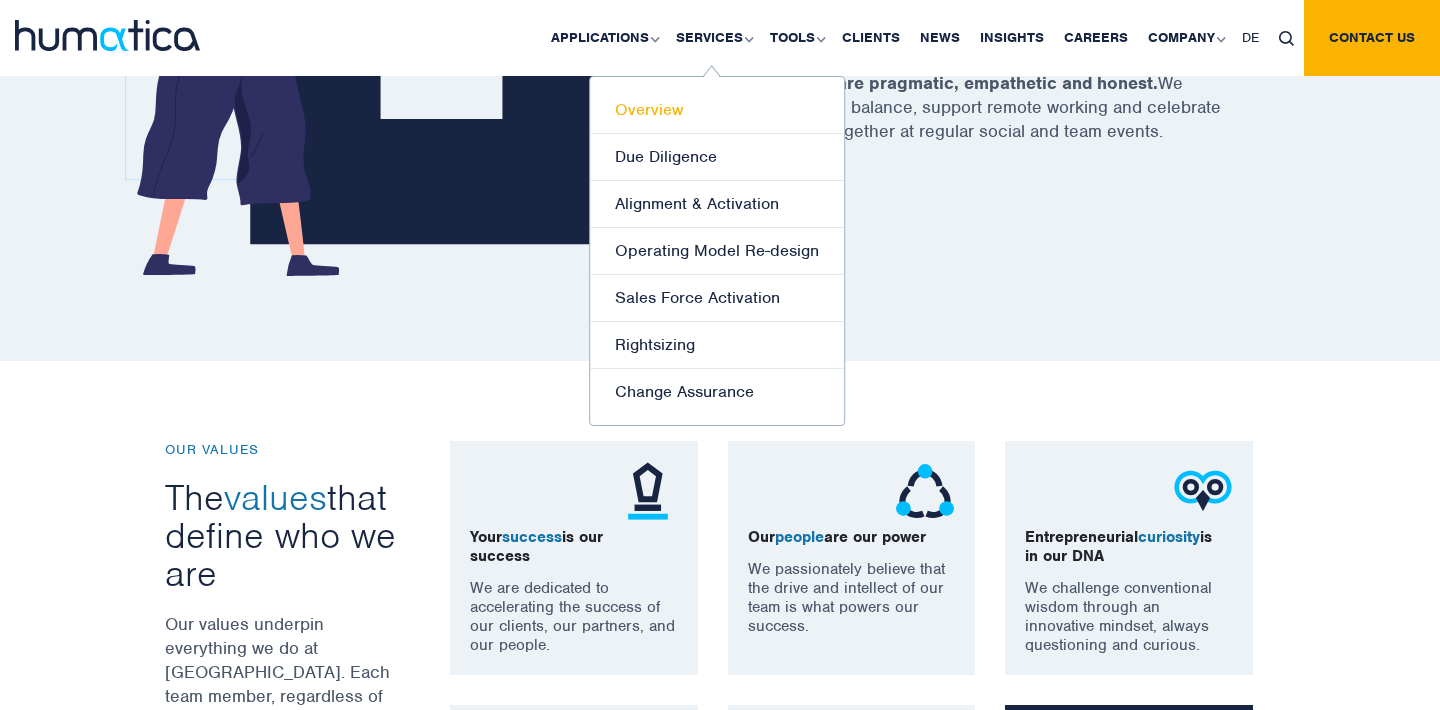 click on "Overview" at bounding box center (717, 110) 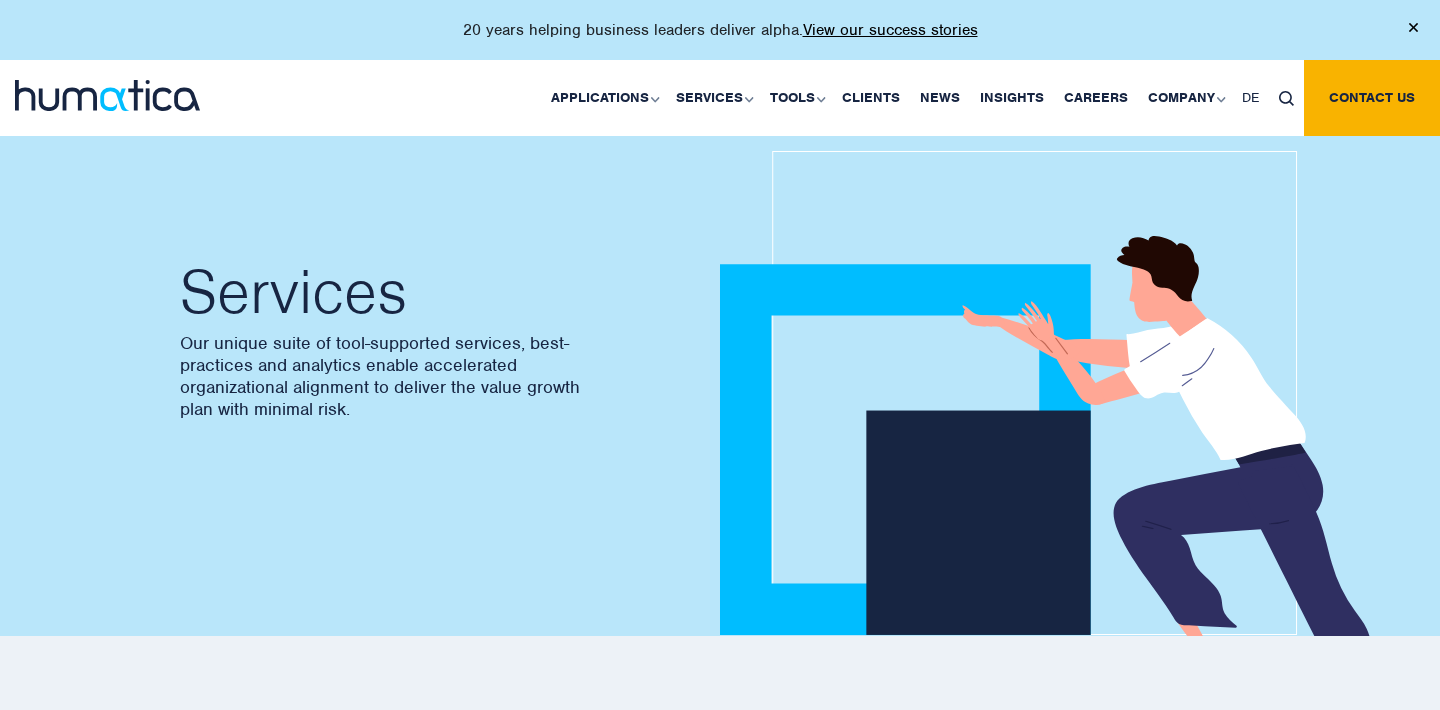 scroll, scrollTop: 0, scrollLeft: 0, axis: both 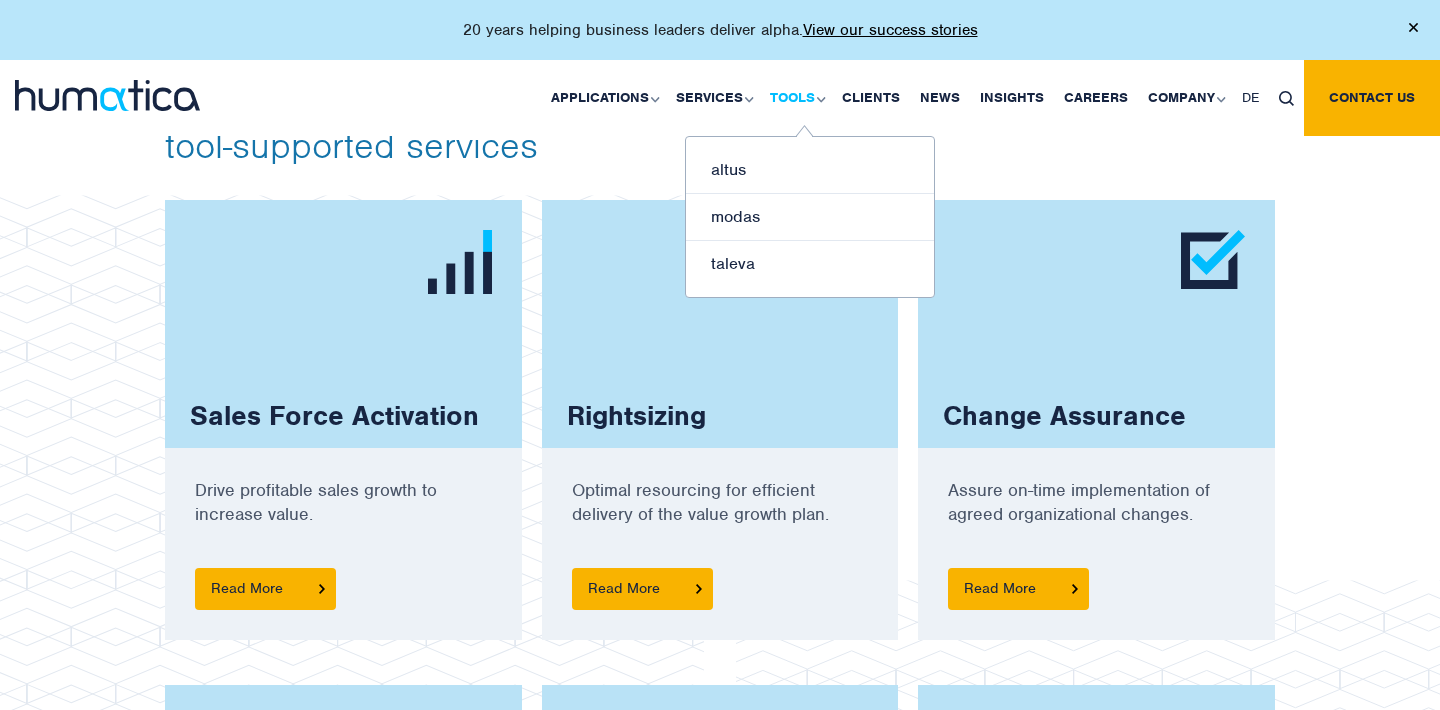 click on "Tools" at bounding box center [796, 98] 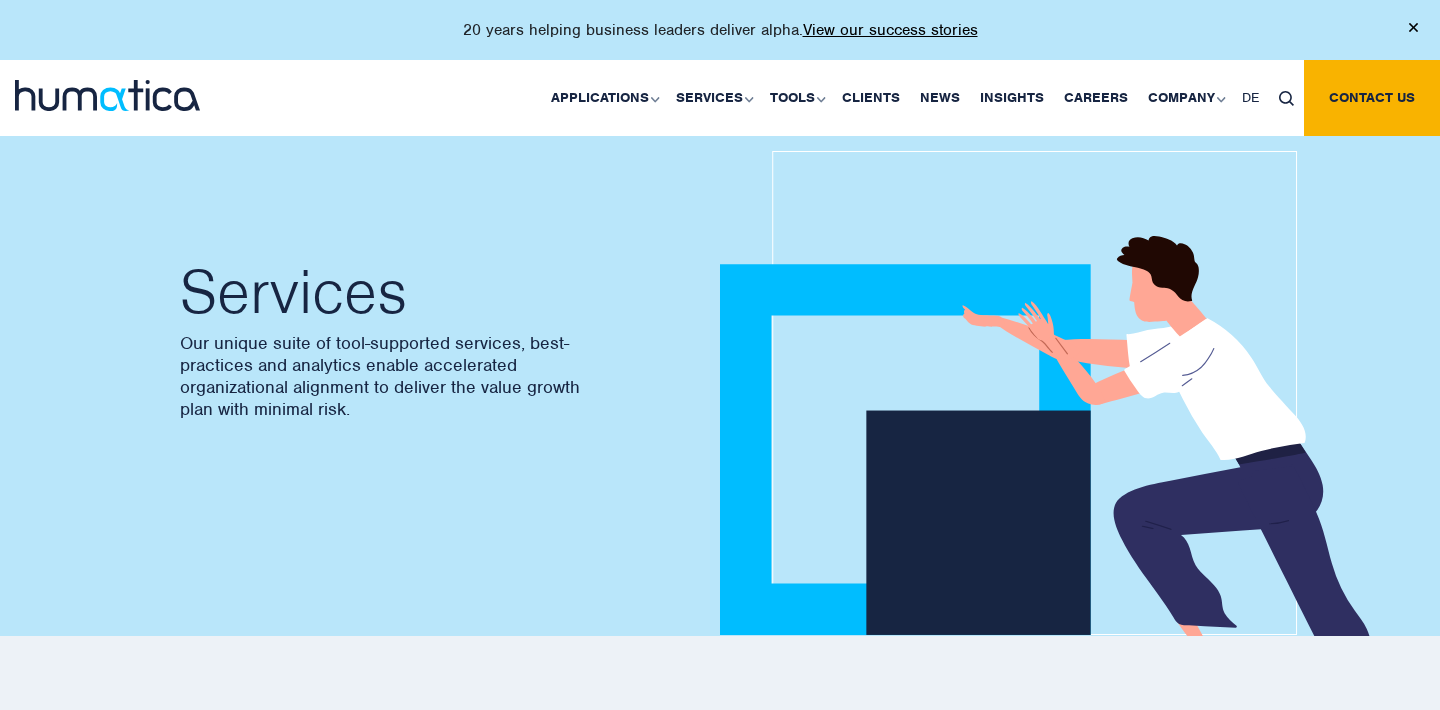 click at bounding box center [107, 95] 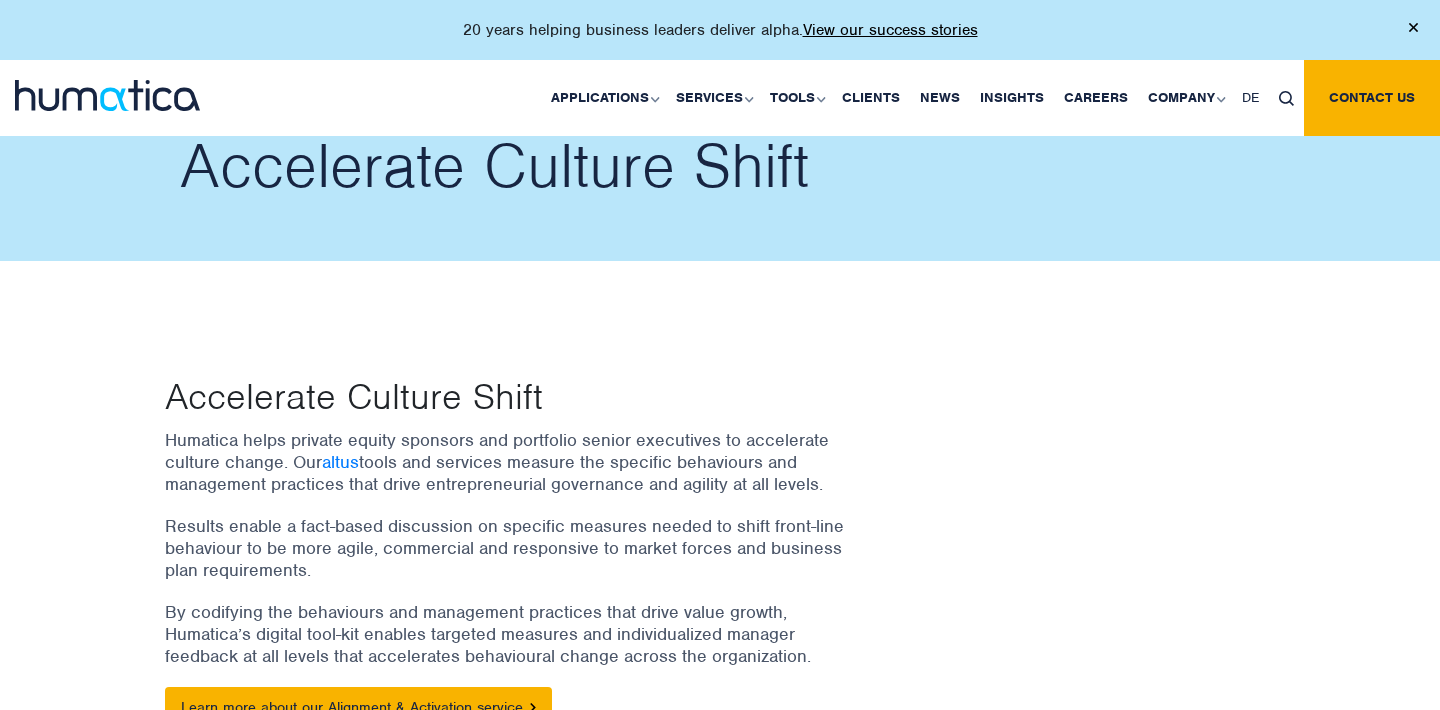 scroll, scrollTop: 0, scrollLeft: 0, axis: both 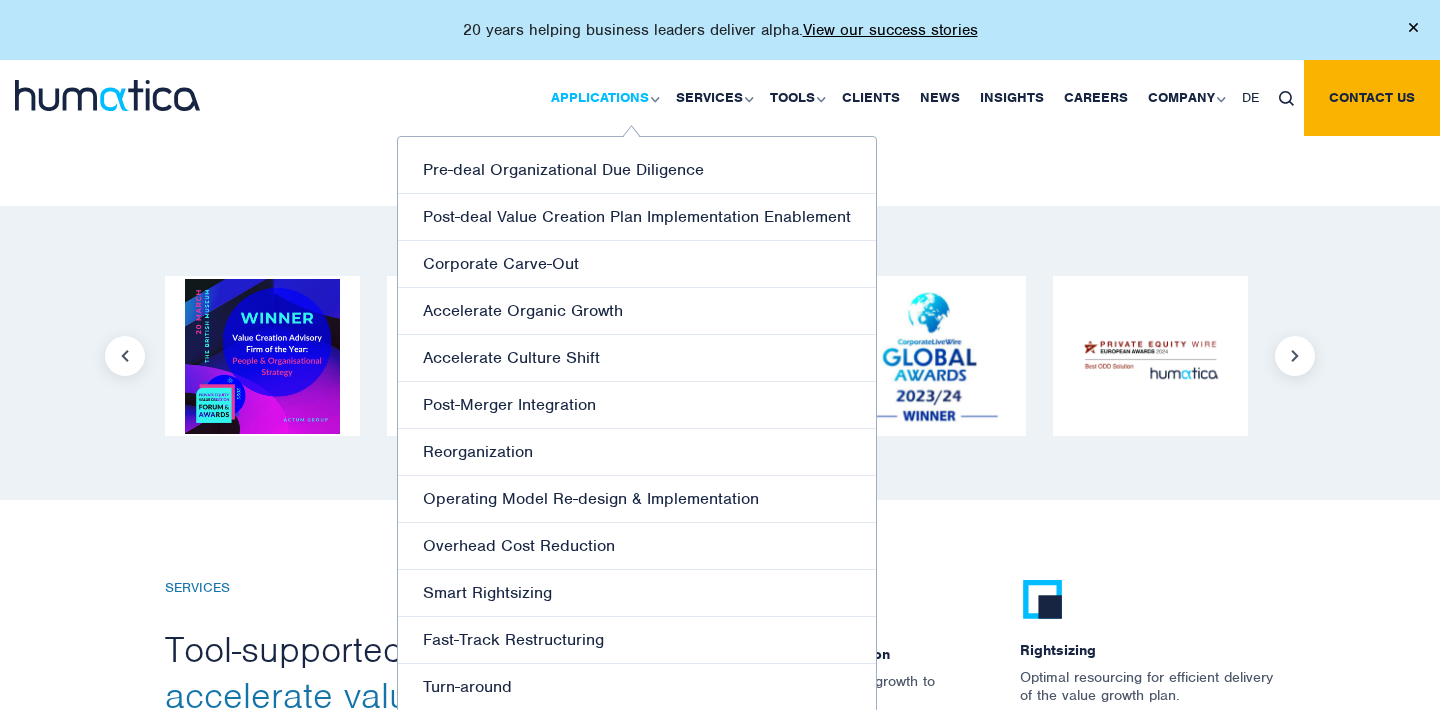 click on "Applications" at bounding box center (603, 98) 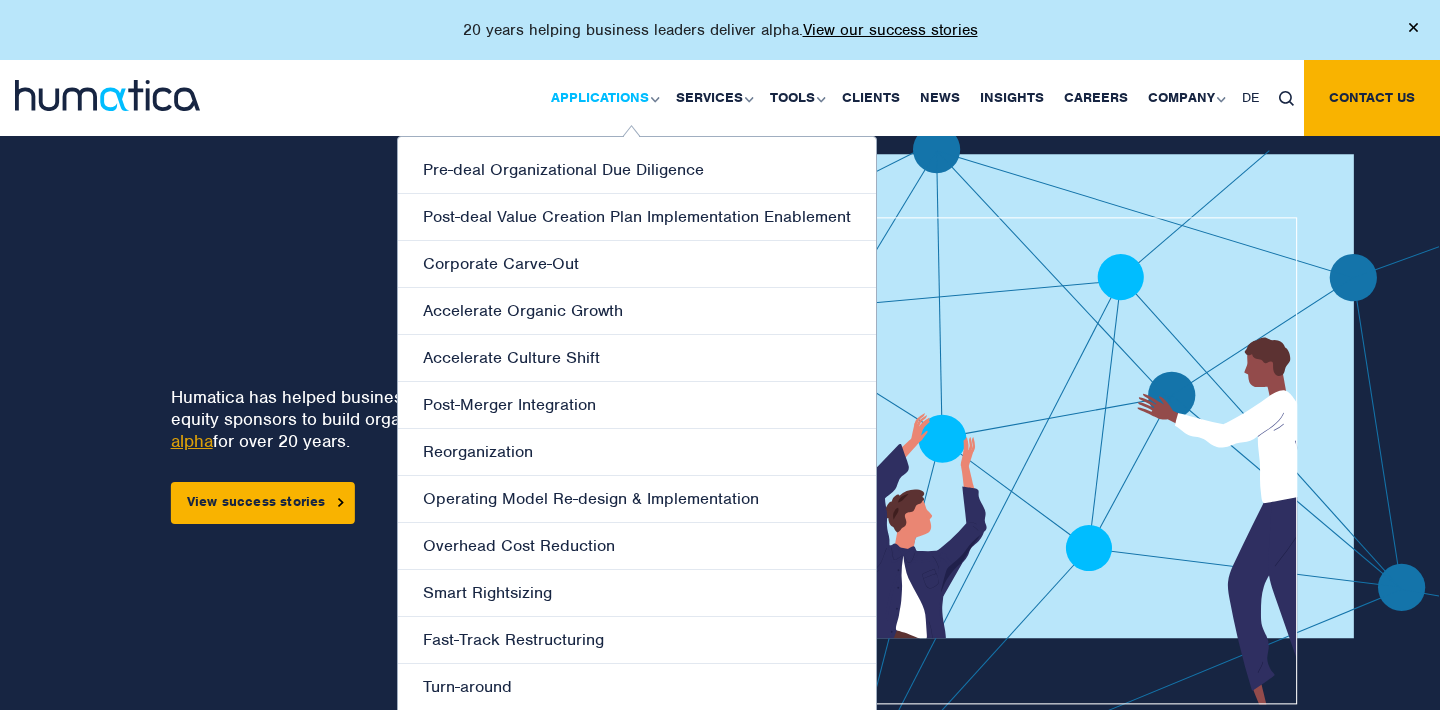 click on "Applications" at bounding box center (603, 98) 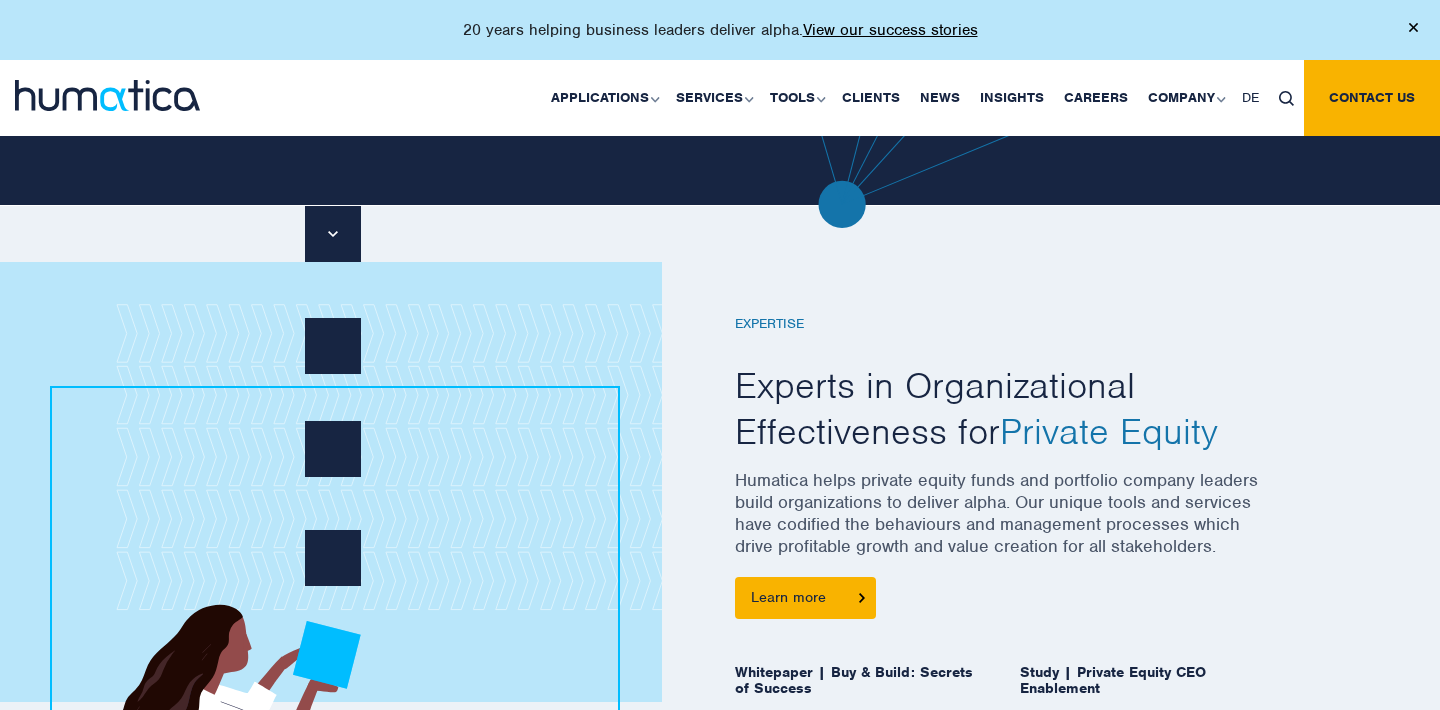 scroll, scrollTop: 611, scrollLeft: 0, axis: vertical 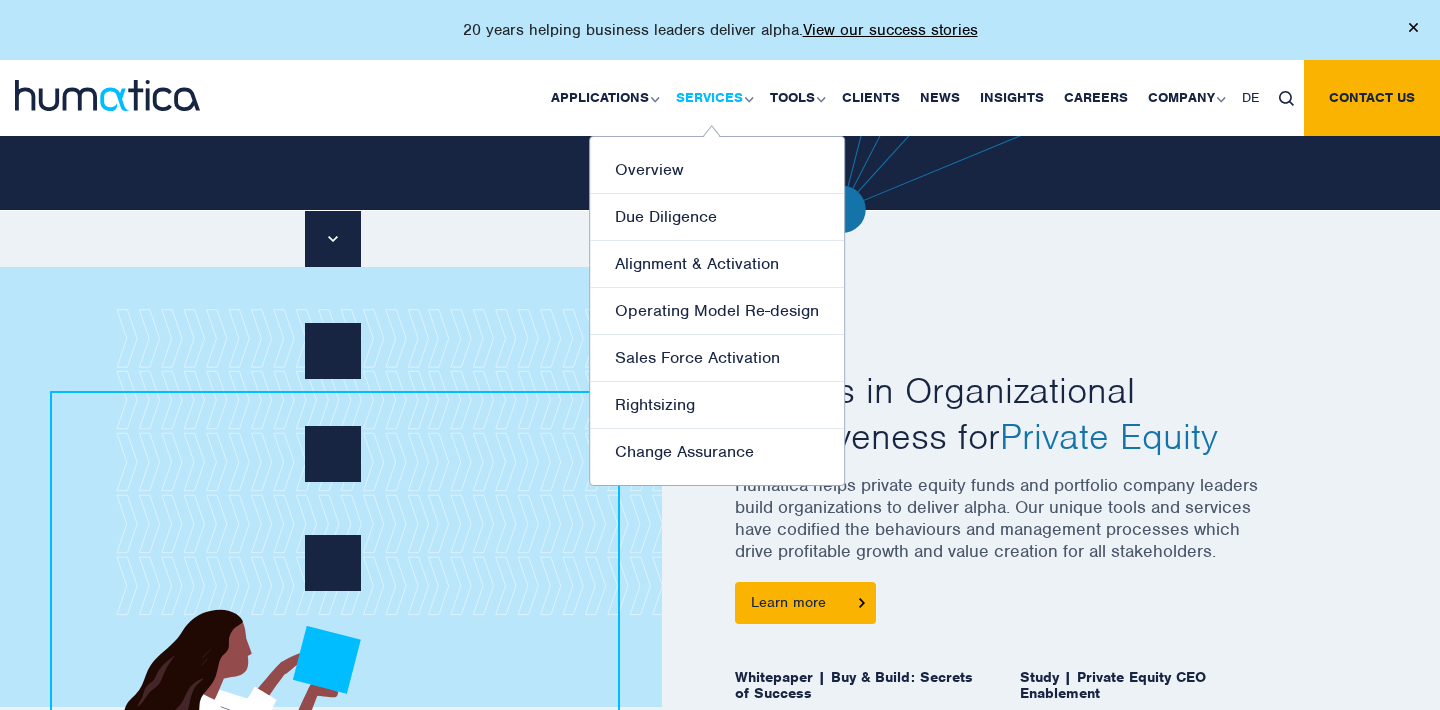 click on "Services" at bounding box center [713, 98] 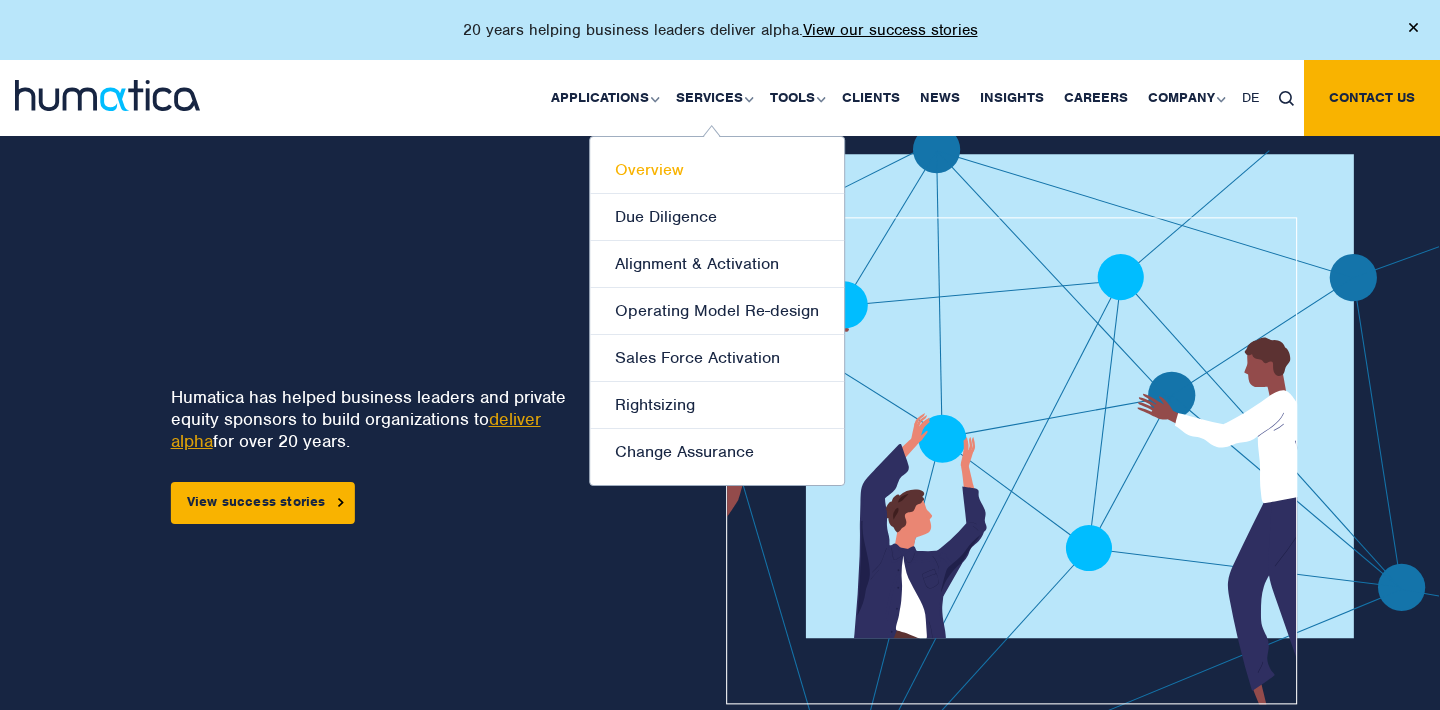 click on "Overview" at bounding box center (717, 170) 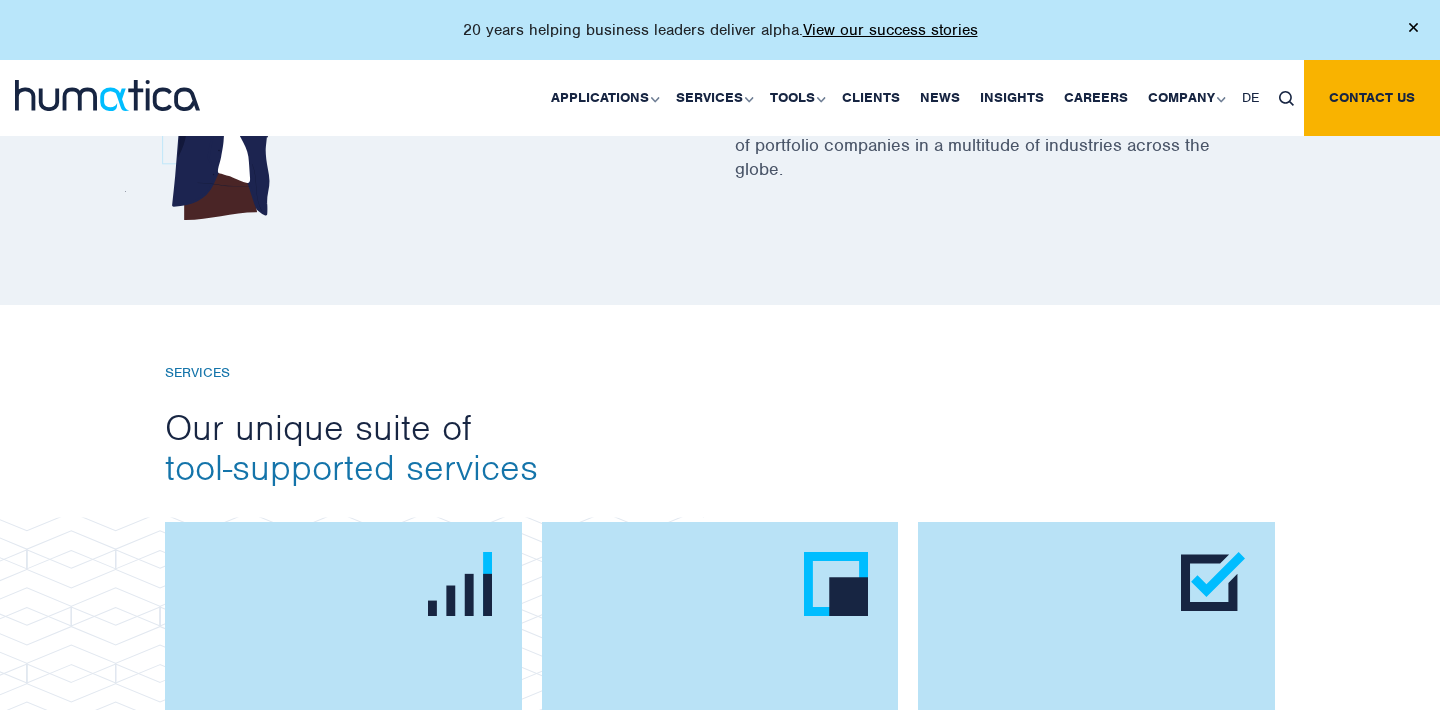 scroll, scrollTop: 846, scrollLeft: 0, axis: vertical 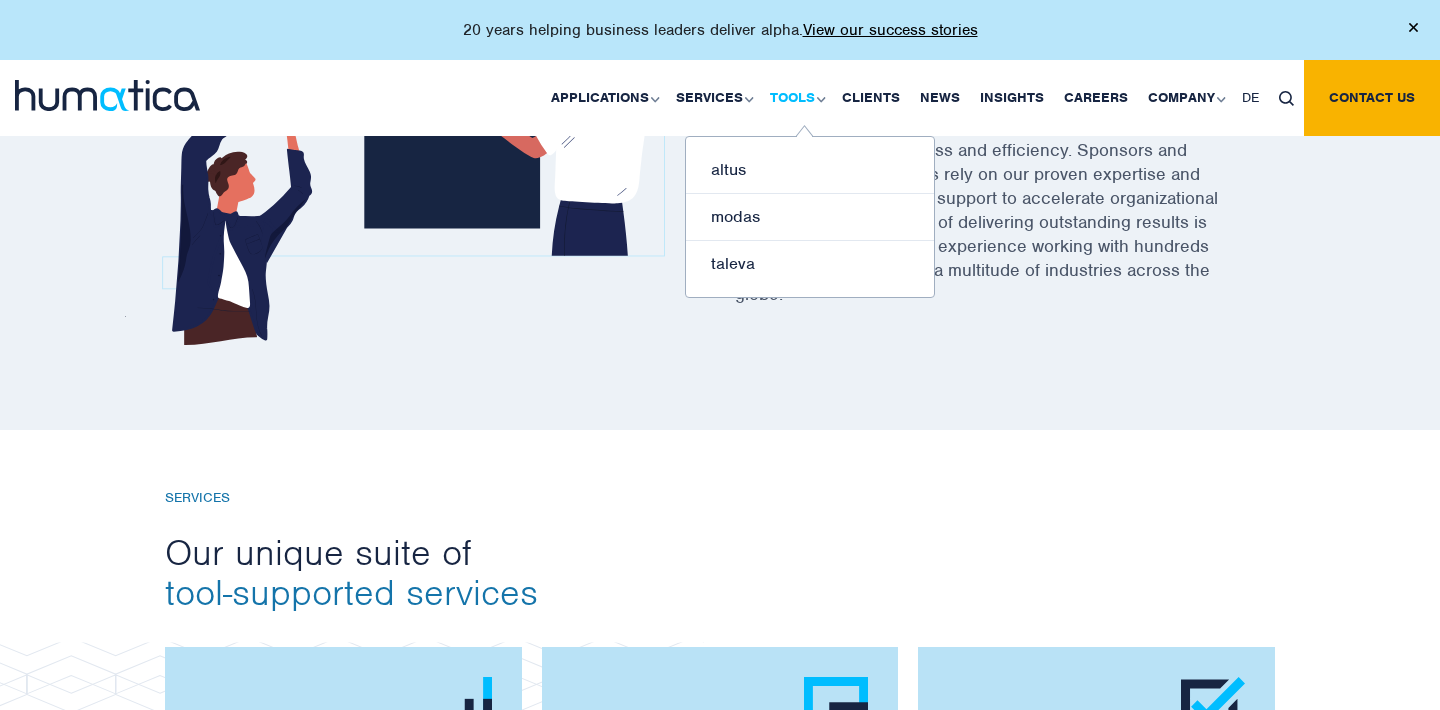 click on "Tools" at bounding box center [796, 98] 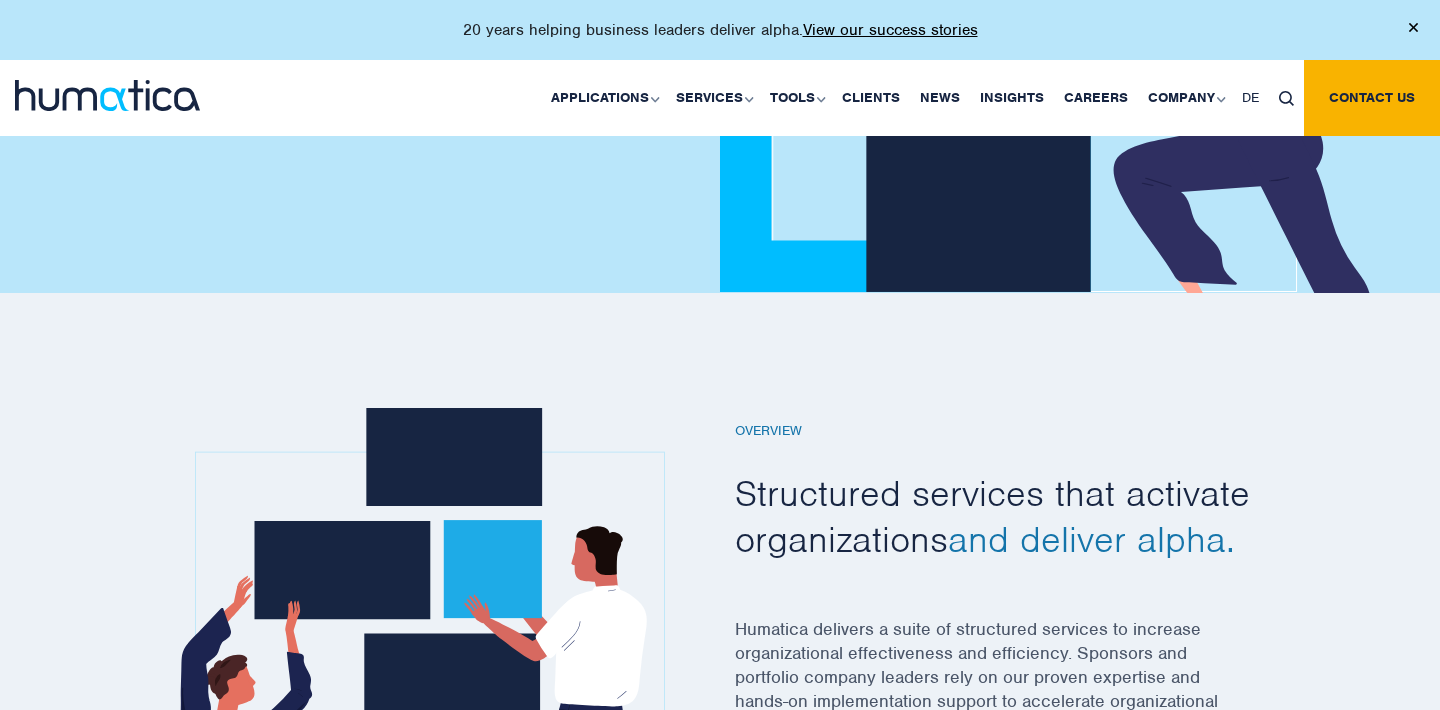 scroll, scrollTop: 215, scrollLeft: 0, axis: vertical 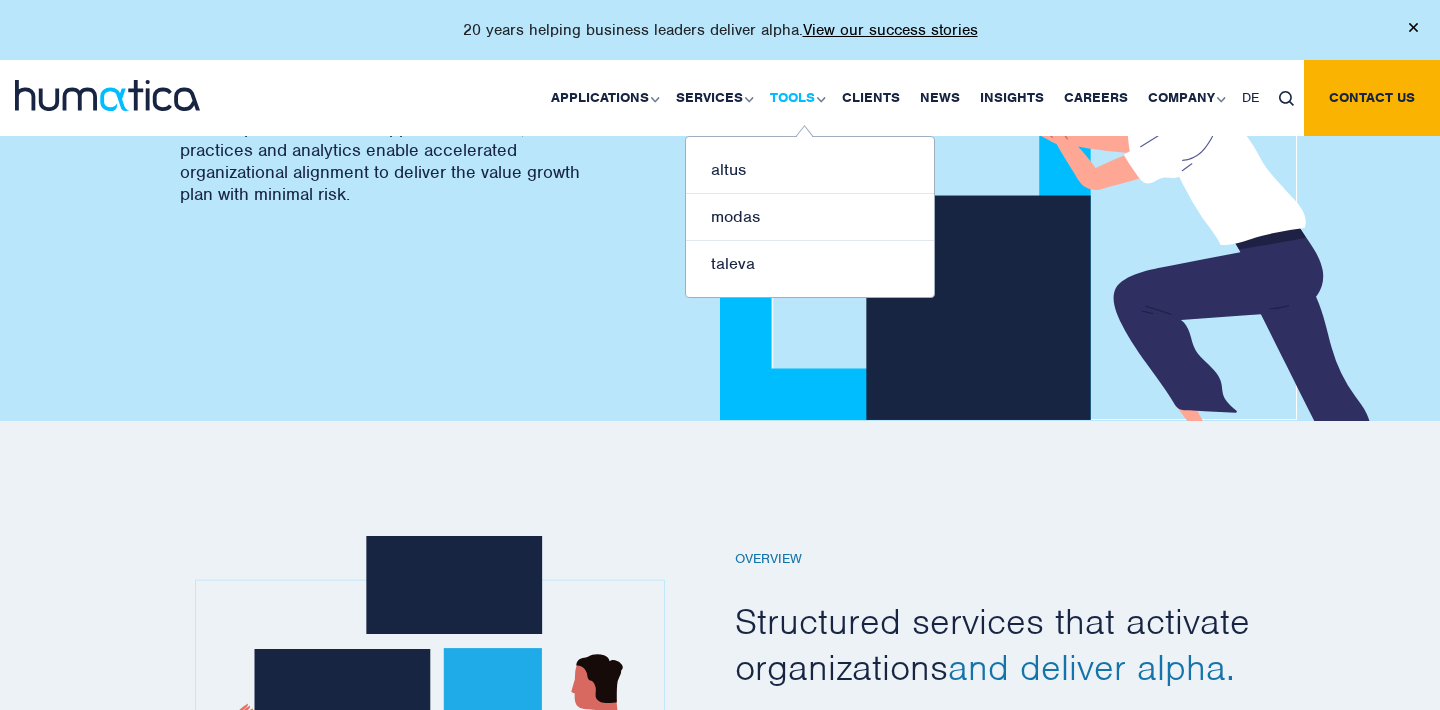 click on "Tools" at bounding box center (796, 98) 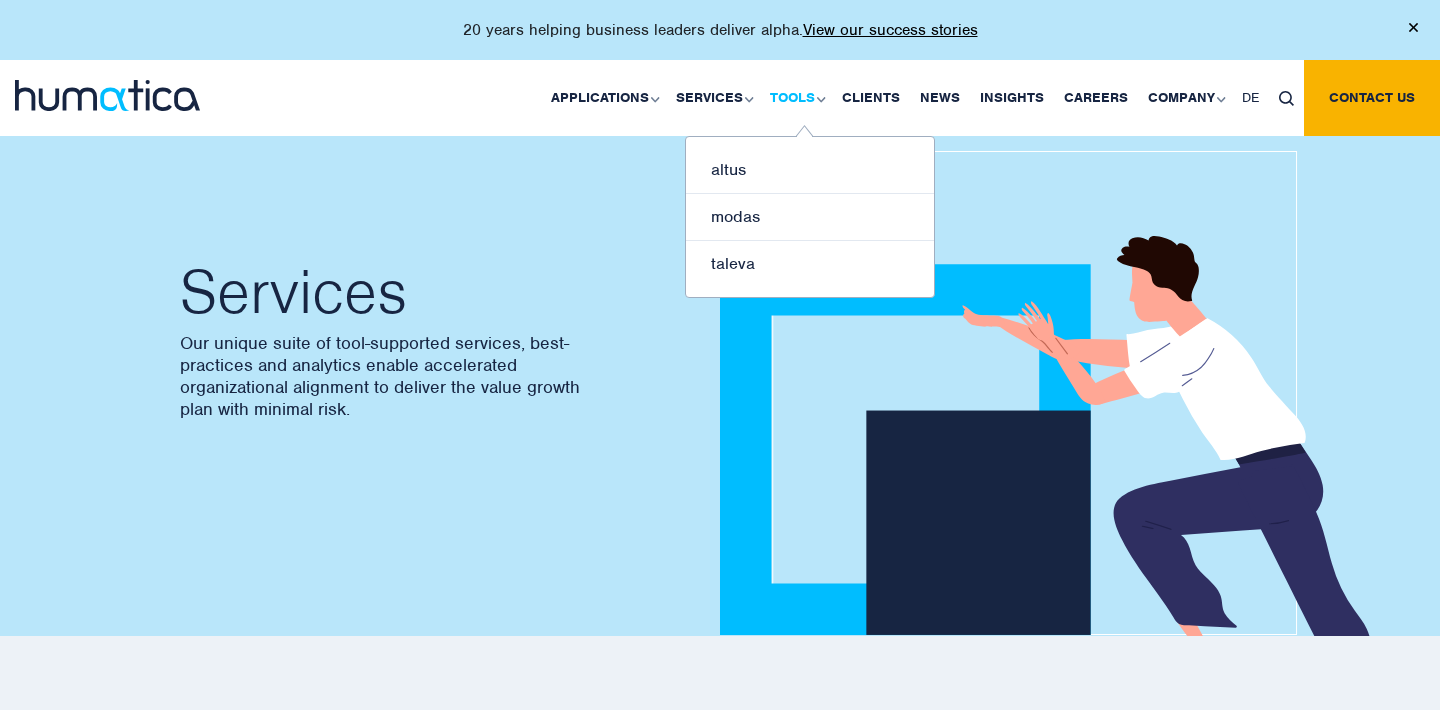 click on "Tools" at bounding box center [796, 98] 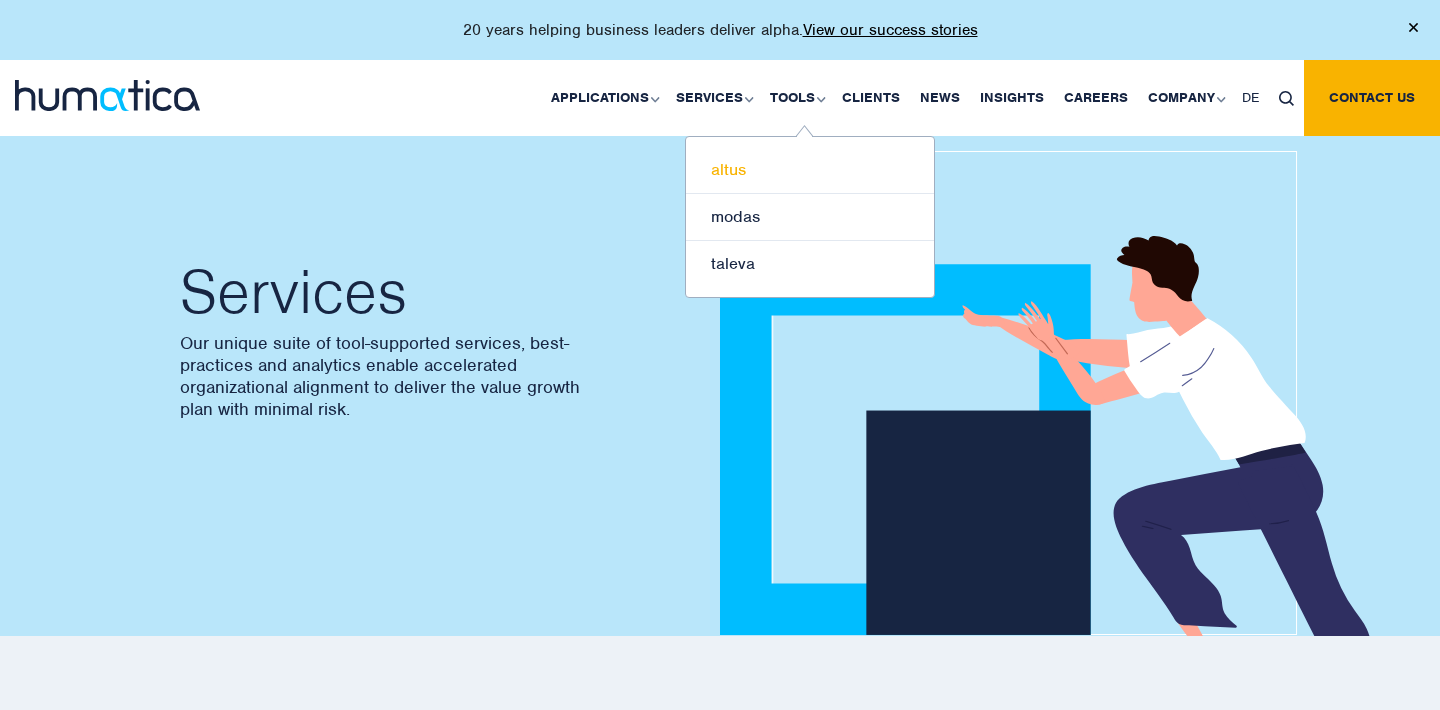 click on "altus" at bounding box center [810, 170] 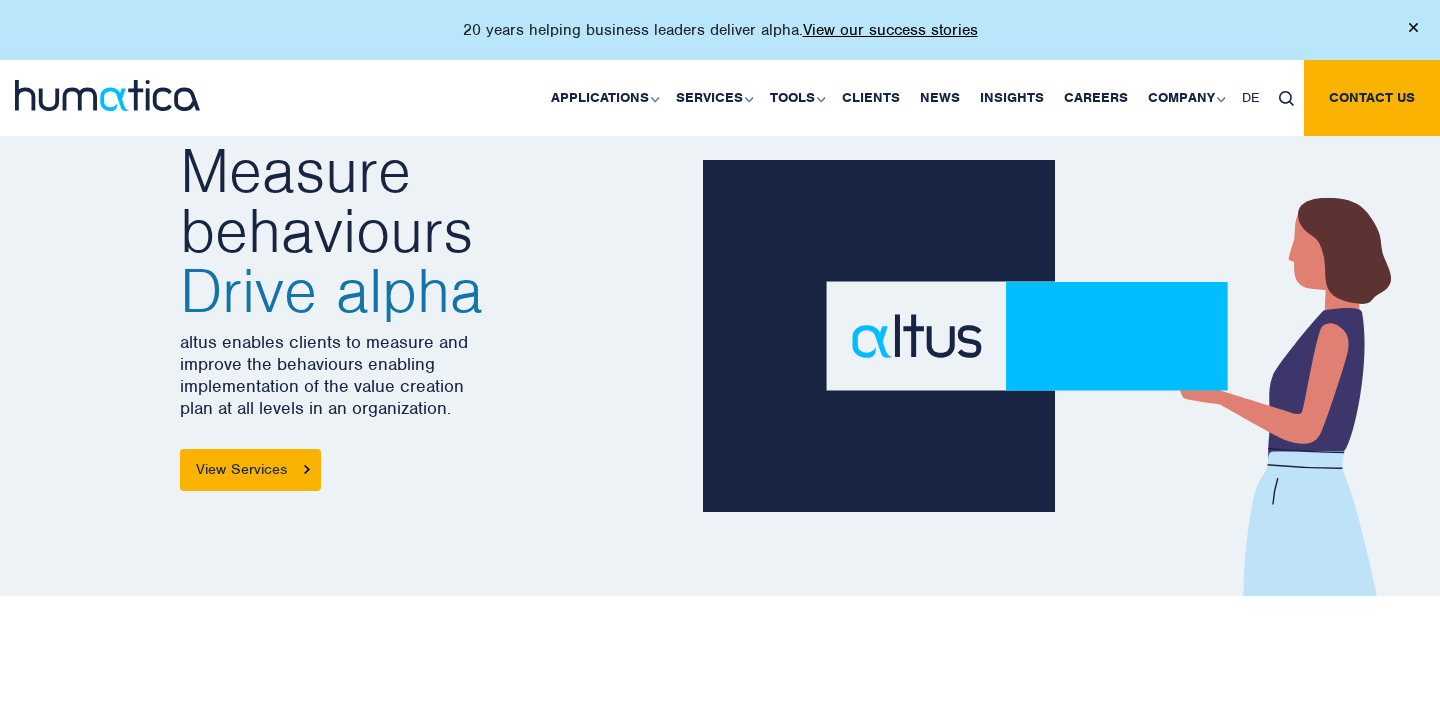 scroll, scrollTop: 45, scrollLeft: 0, axis: vertical 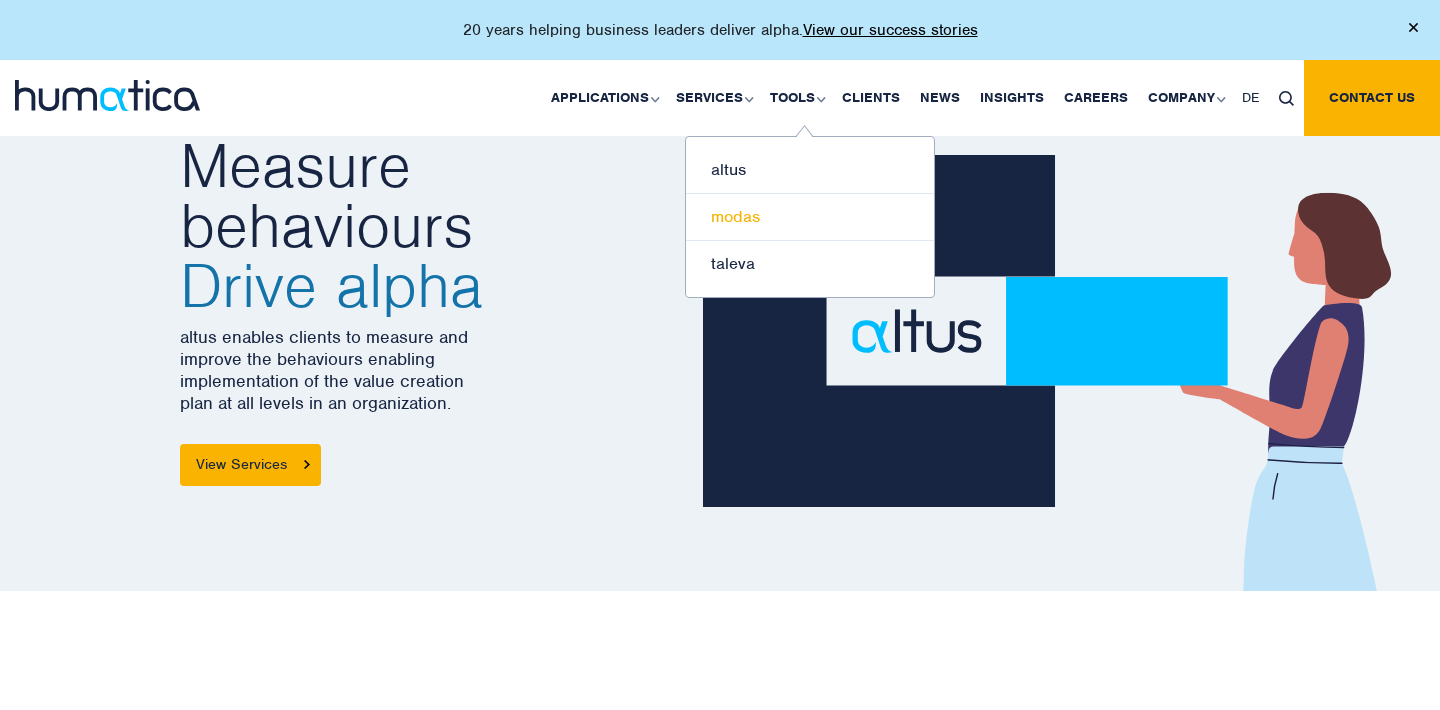 click on "modas" at bounding box center (810, 217) 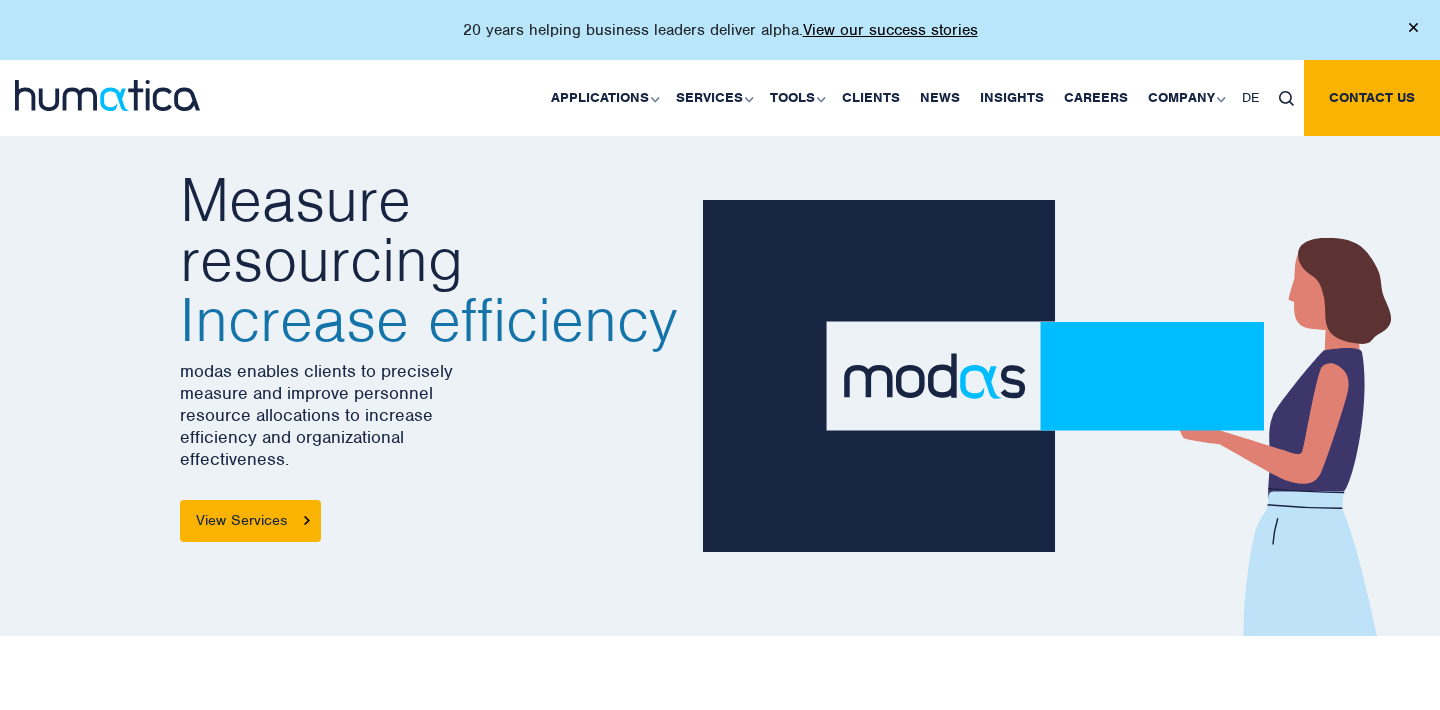 scroll, scrollTop: 0, scrollLeft: 0, axis: both 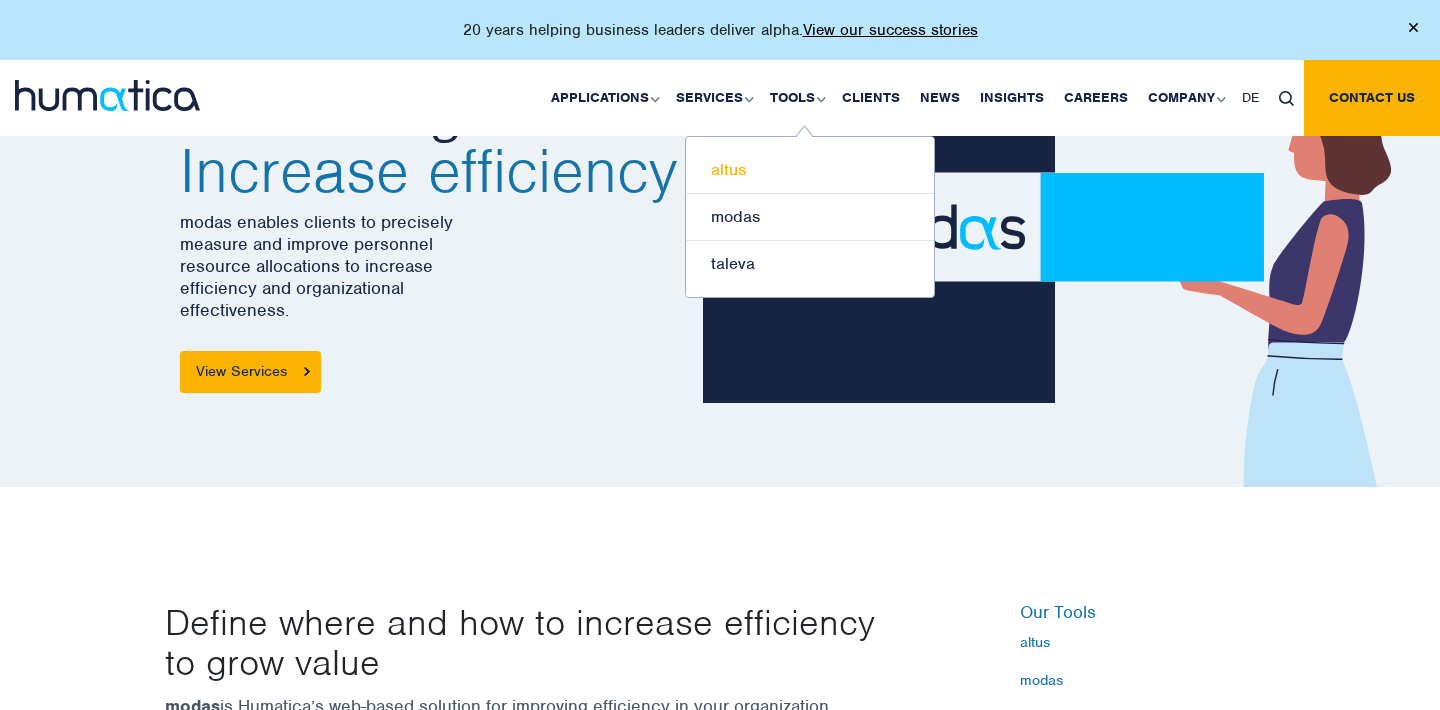 click on "altus" at bounding box center (810, 170) 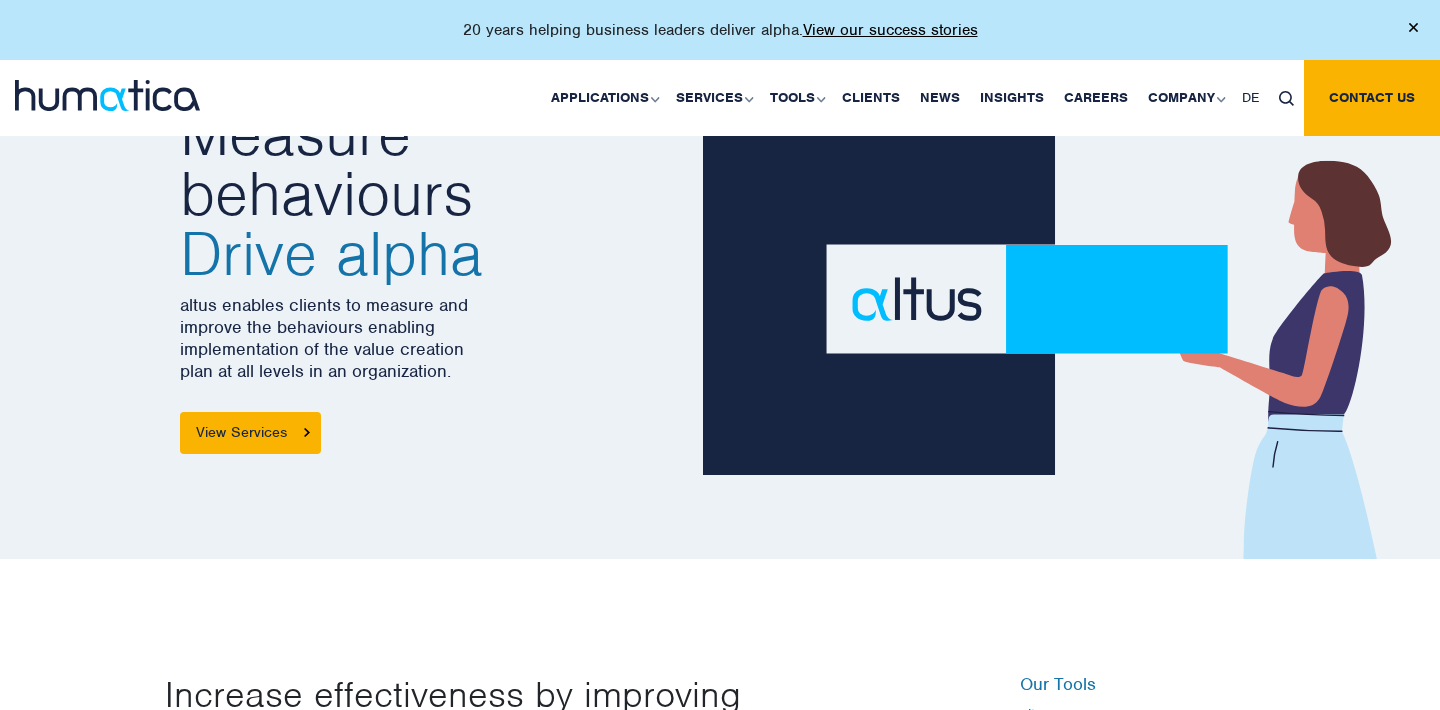scroll, scrollTop: 78, scrollLeft: 0, axis: vertical 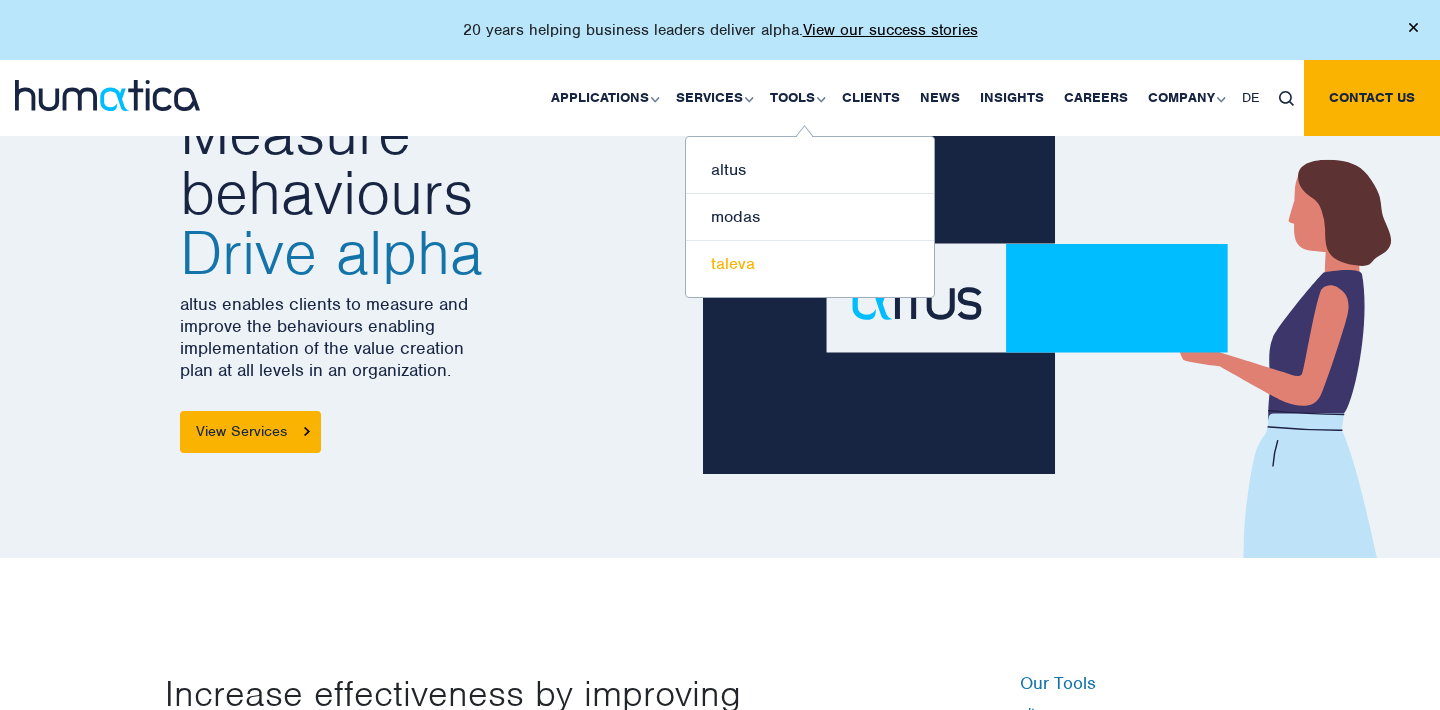 click on "taleva" at bounding box center (810, 264) 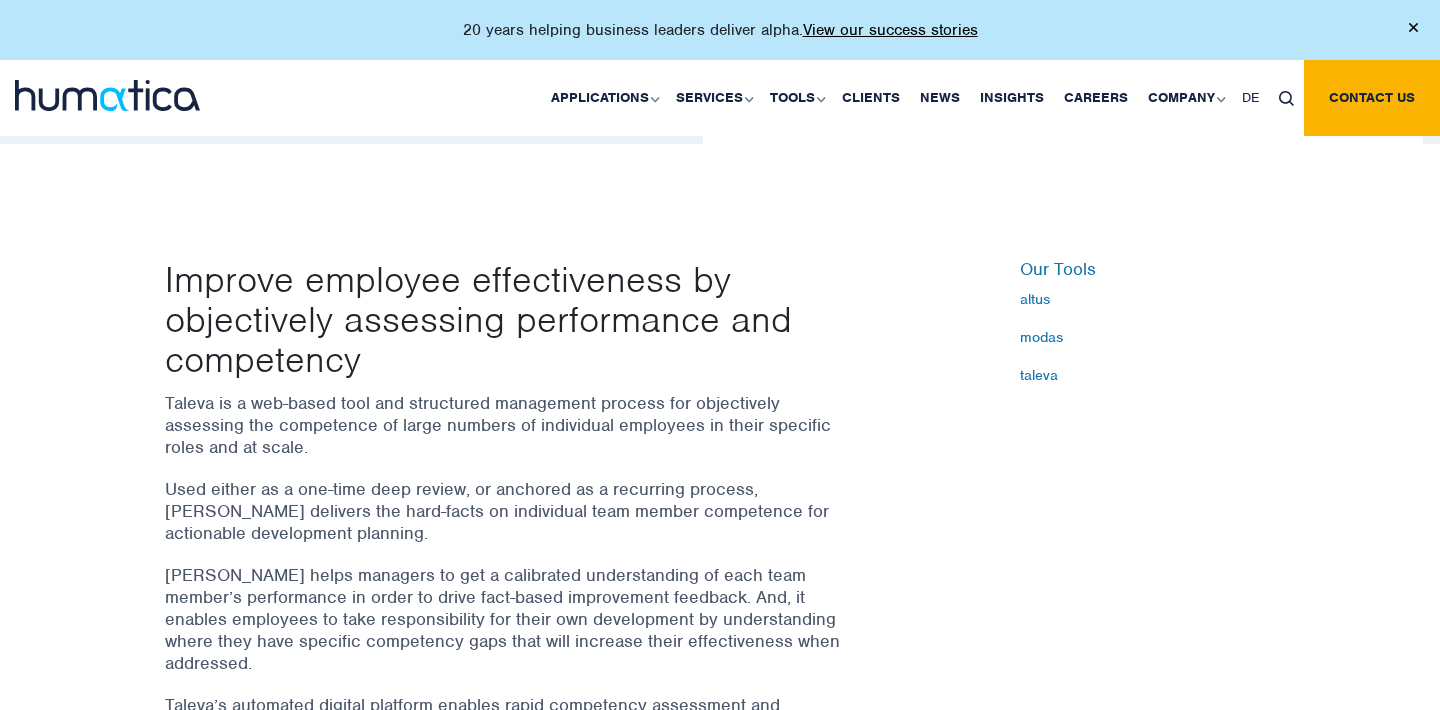 scroll, scrollTop: 490, scrollLeft: 0, axis: vertical 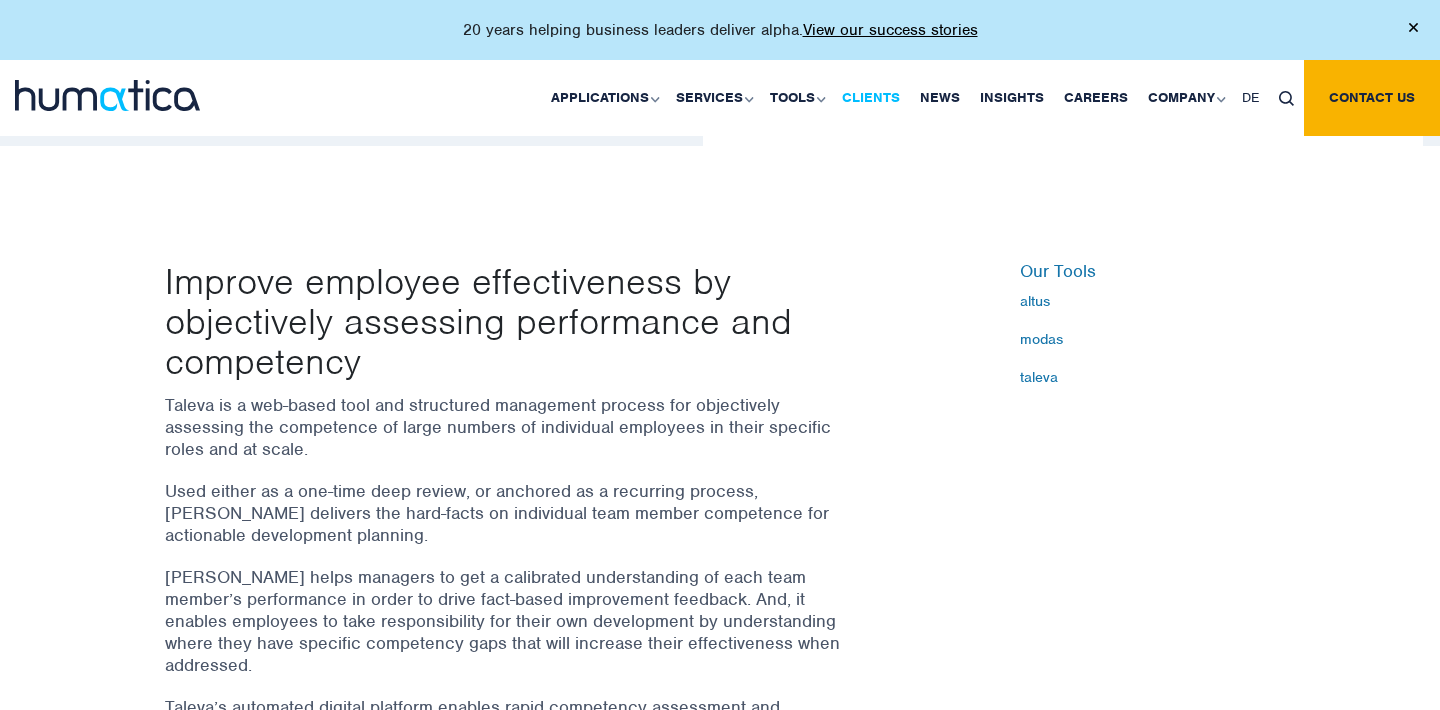 click on "Clients" at bounding box center (871, 98) 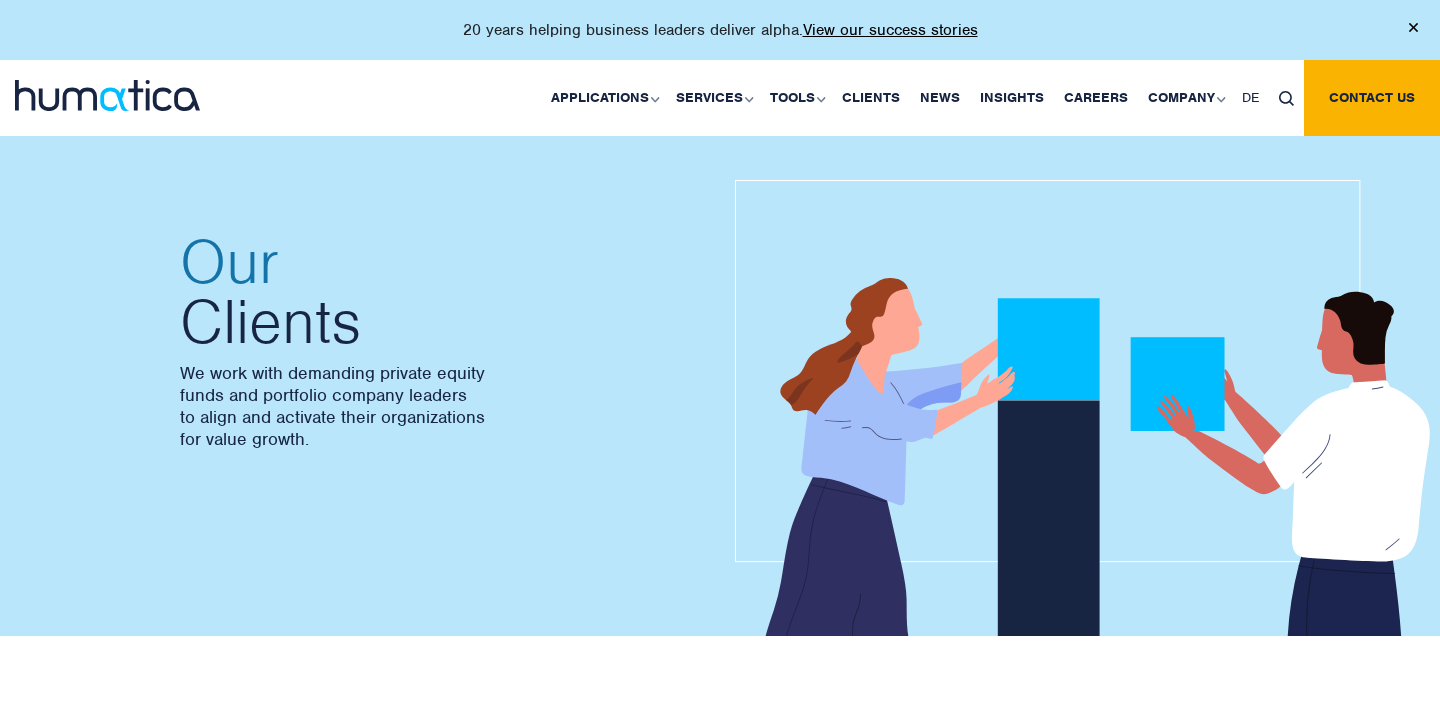 scroll, scrollTop: 0, scrollLeft: 0, axis: both 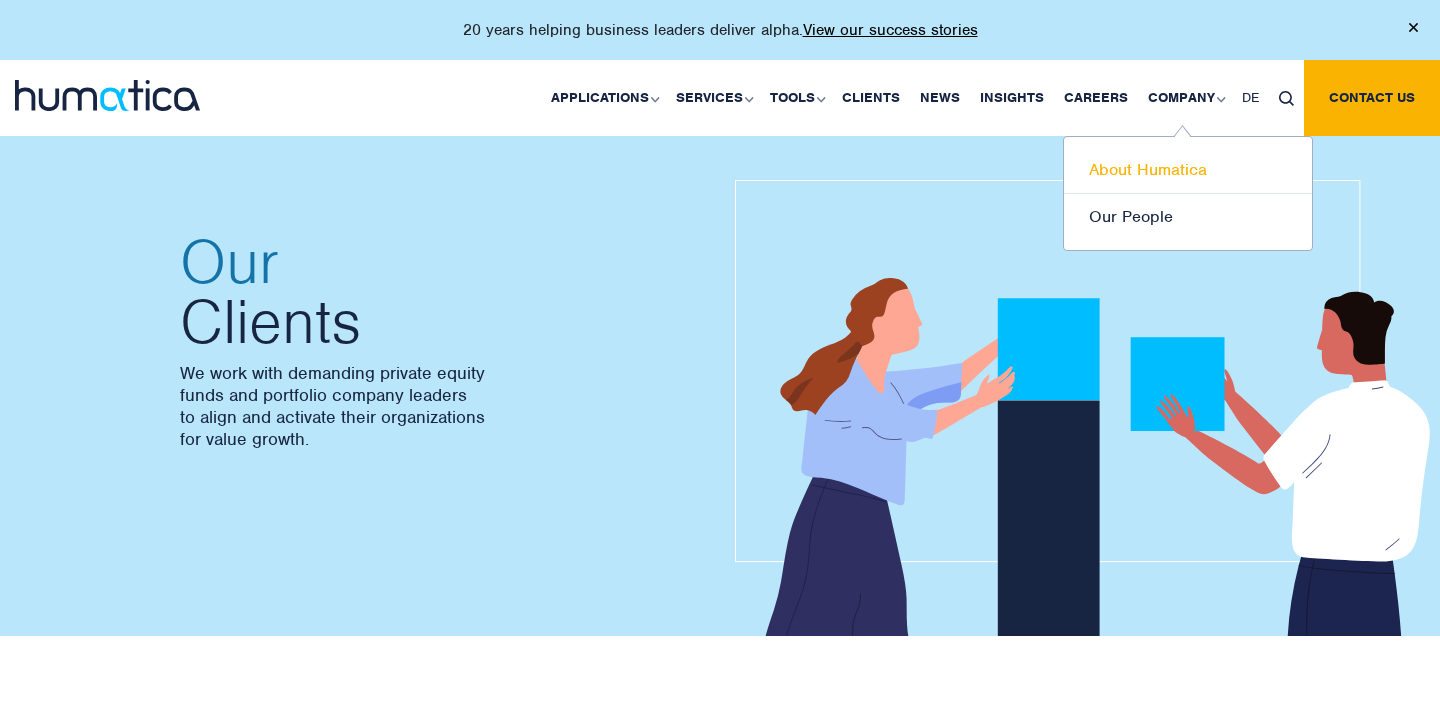 click on "About Humatica" at bounding box center [1188, 170] 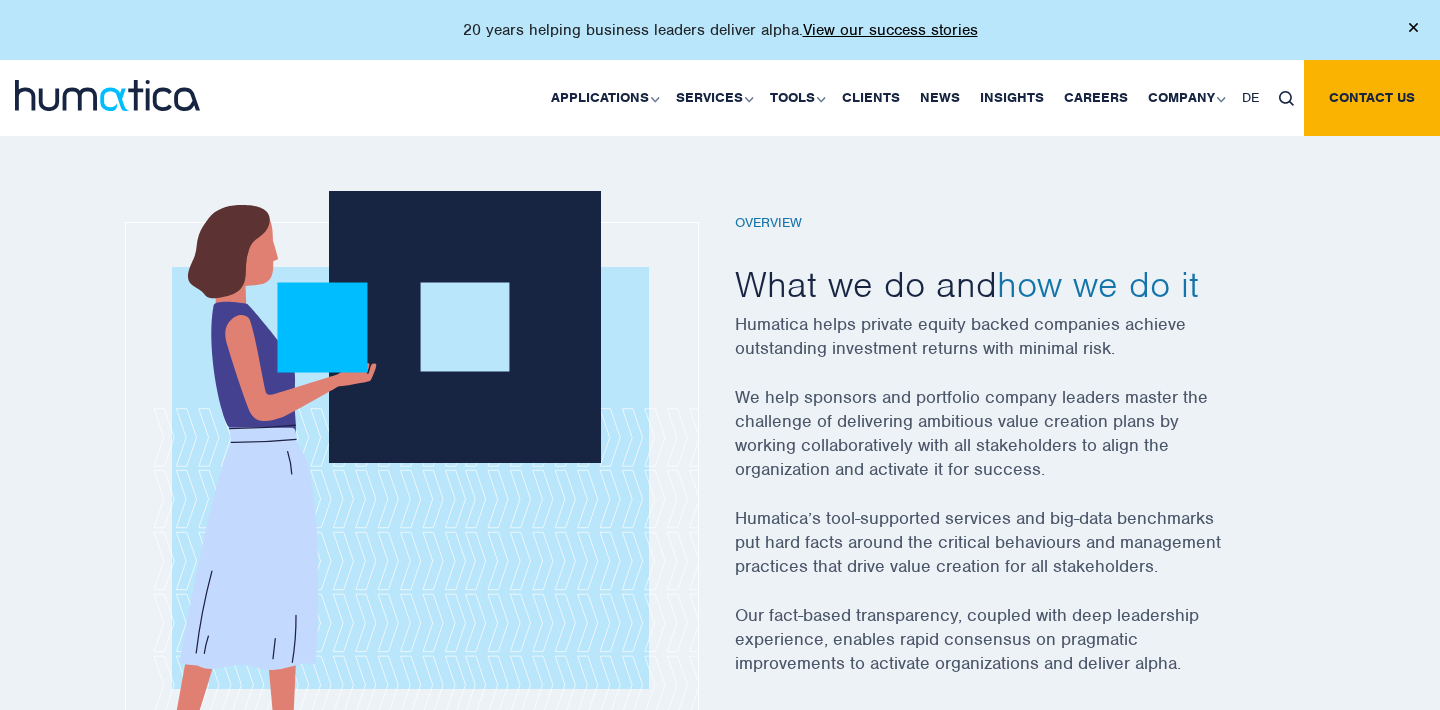 scroll, scrollTop: 552, scrollLeft: 0, axis: vertical 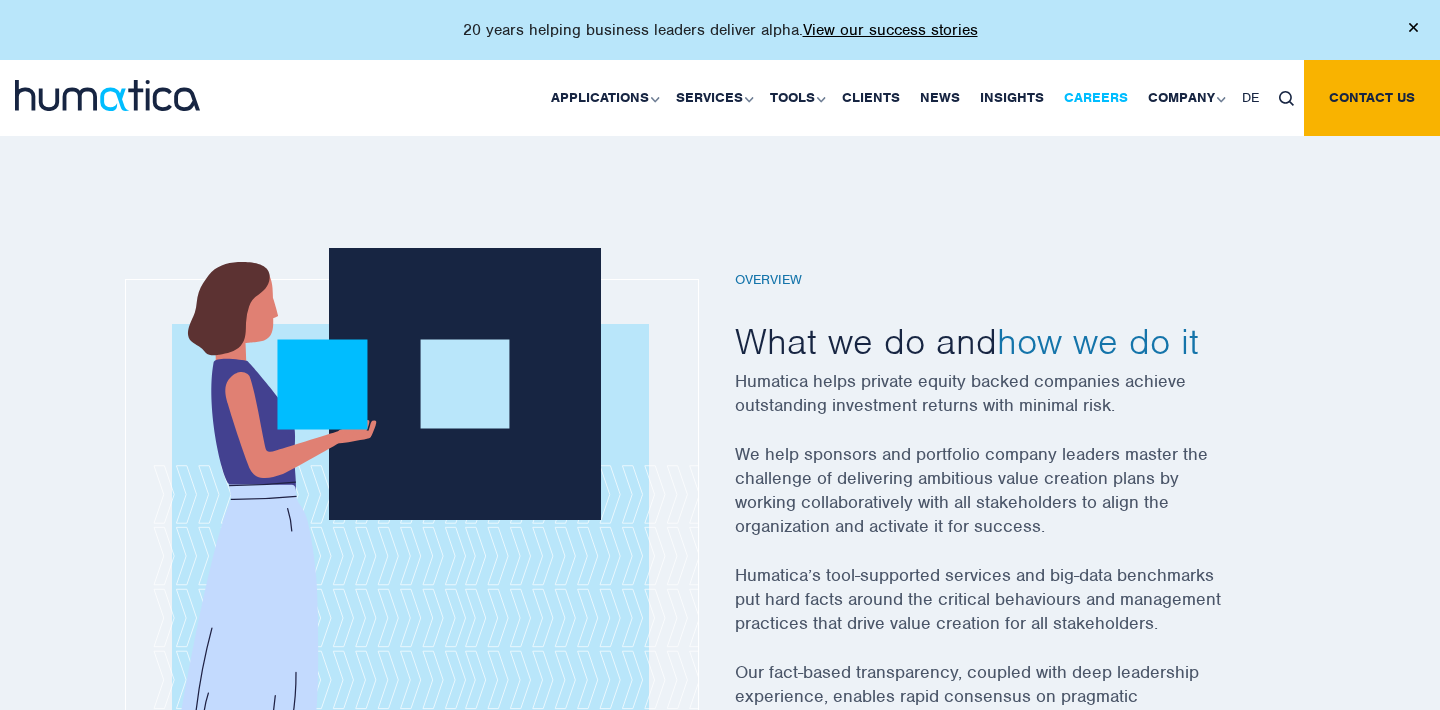 click on "Careers" at bounding box center (1096, 98) 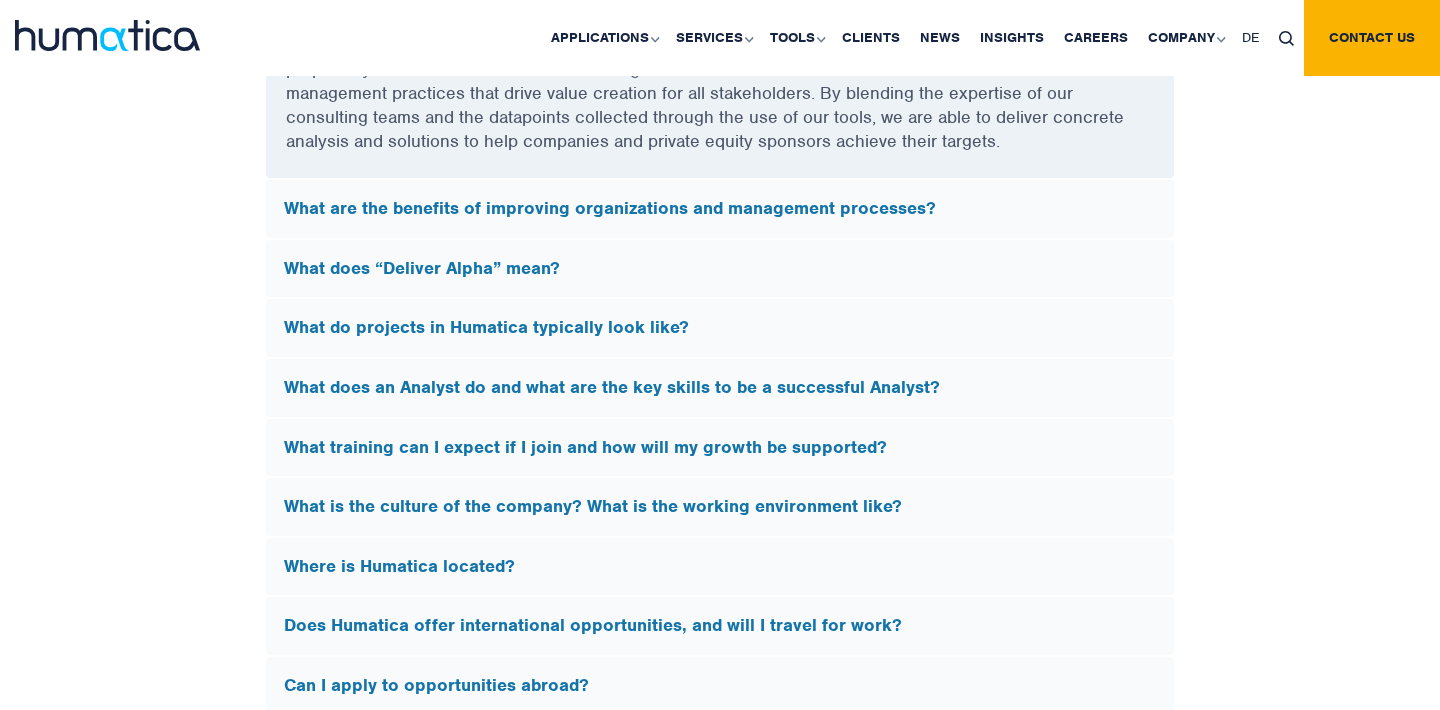 scroll, scrollTop: 5707, scrollLeft: 0, axis: vertical 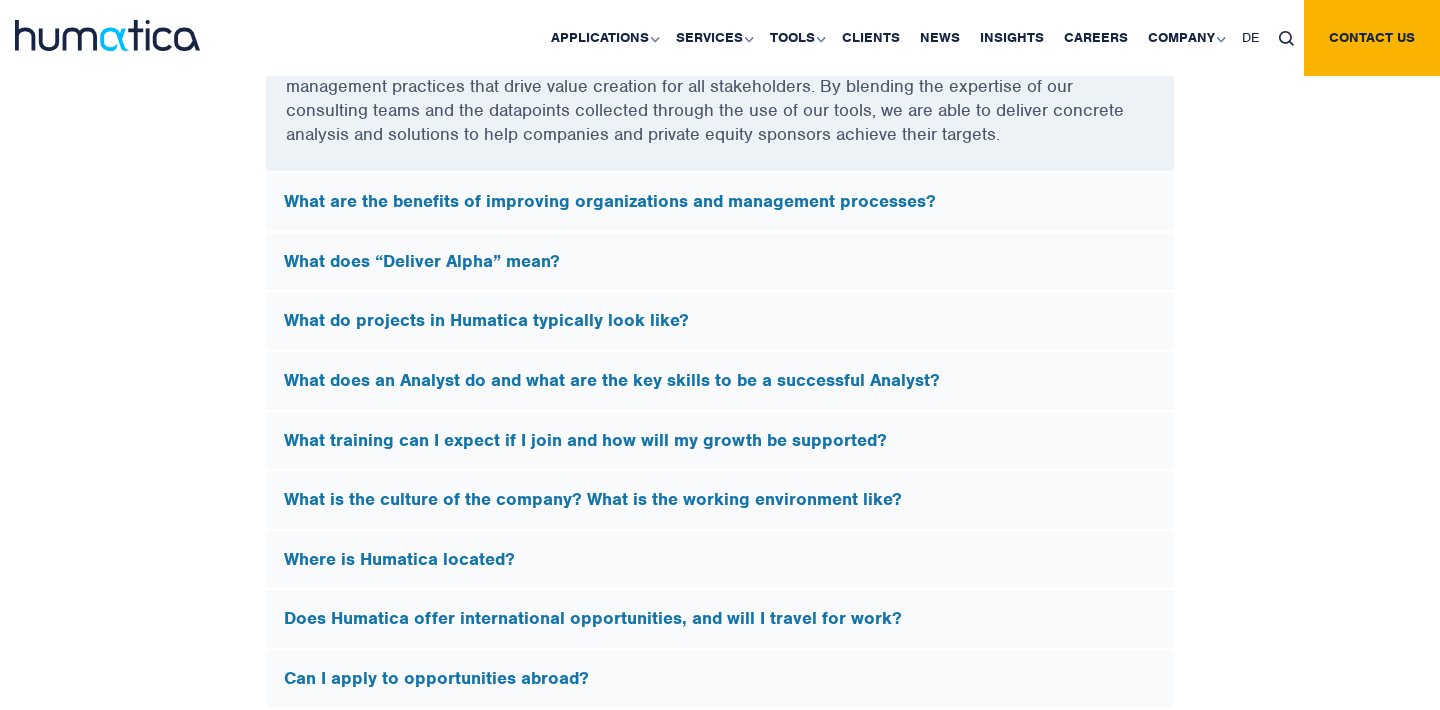 click on "What do projects in Humatica typically look like?" at bounding box center (720, 321) 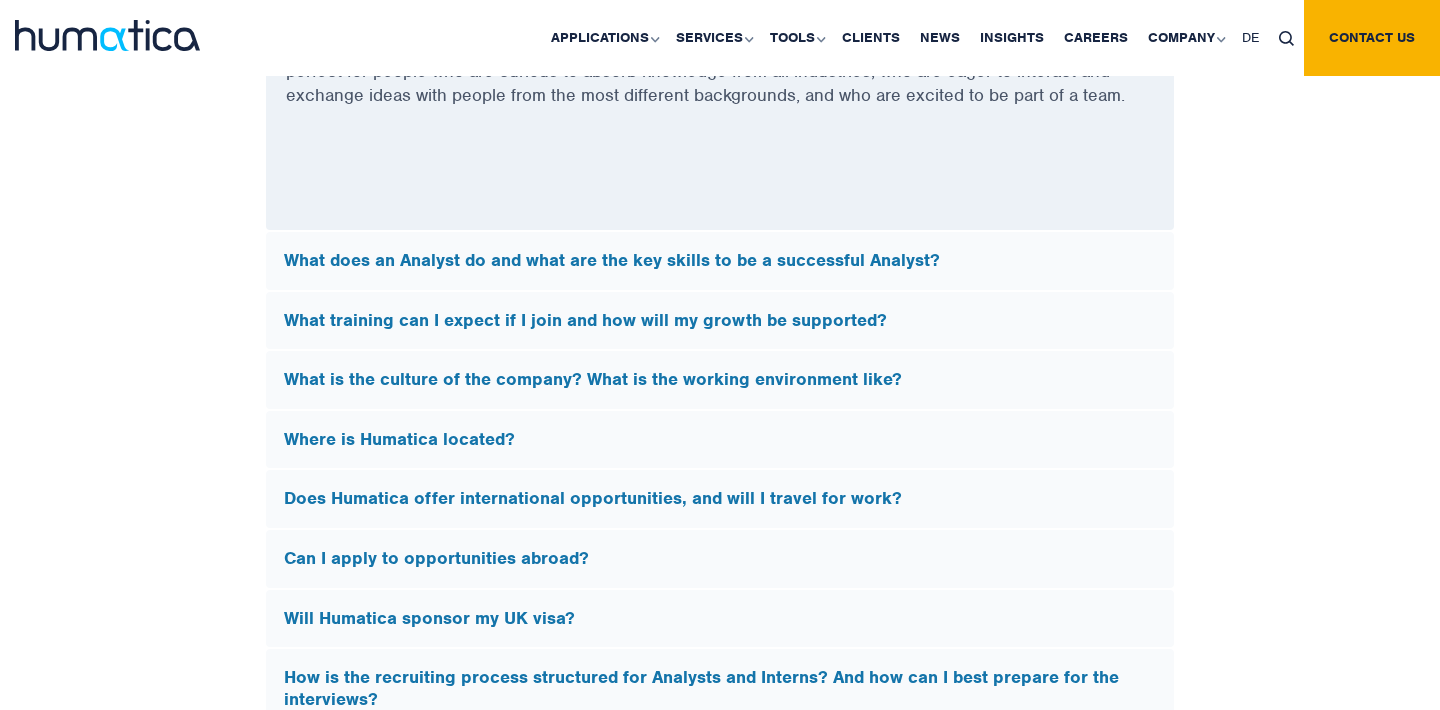 scroll, scrollTop: 6026, scrollLeft: 0, axis: vertical 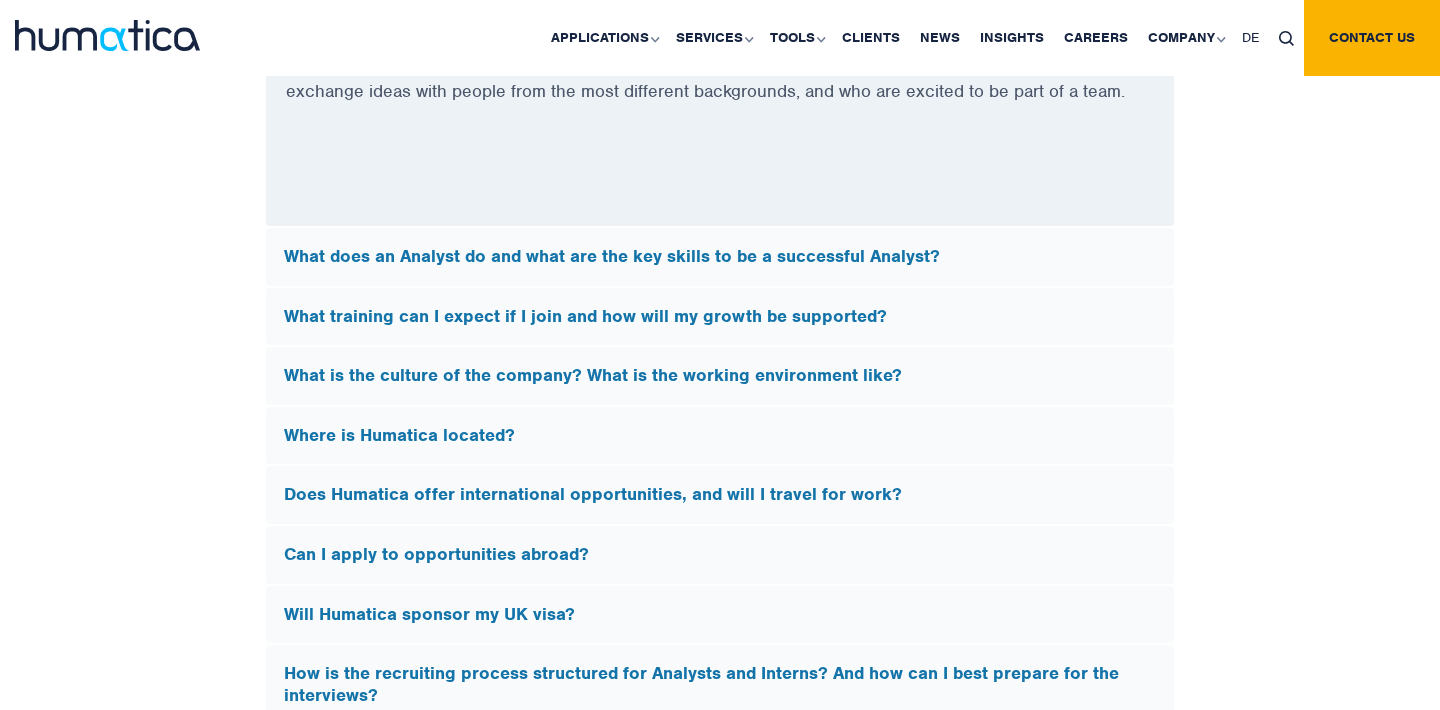 click on "What does an Analyst do and what are the key skills to be a successful Analyst?" at bounding box center [720, 257] 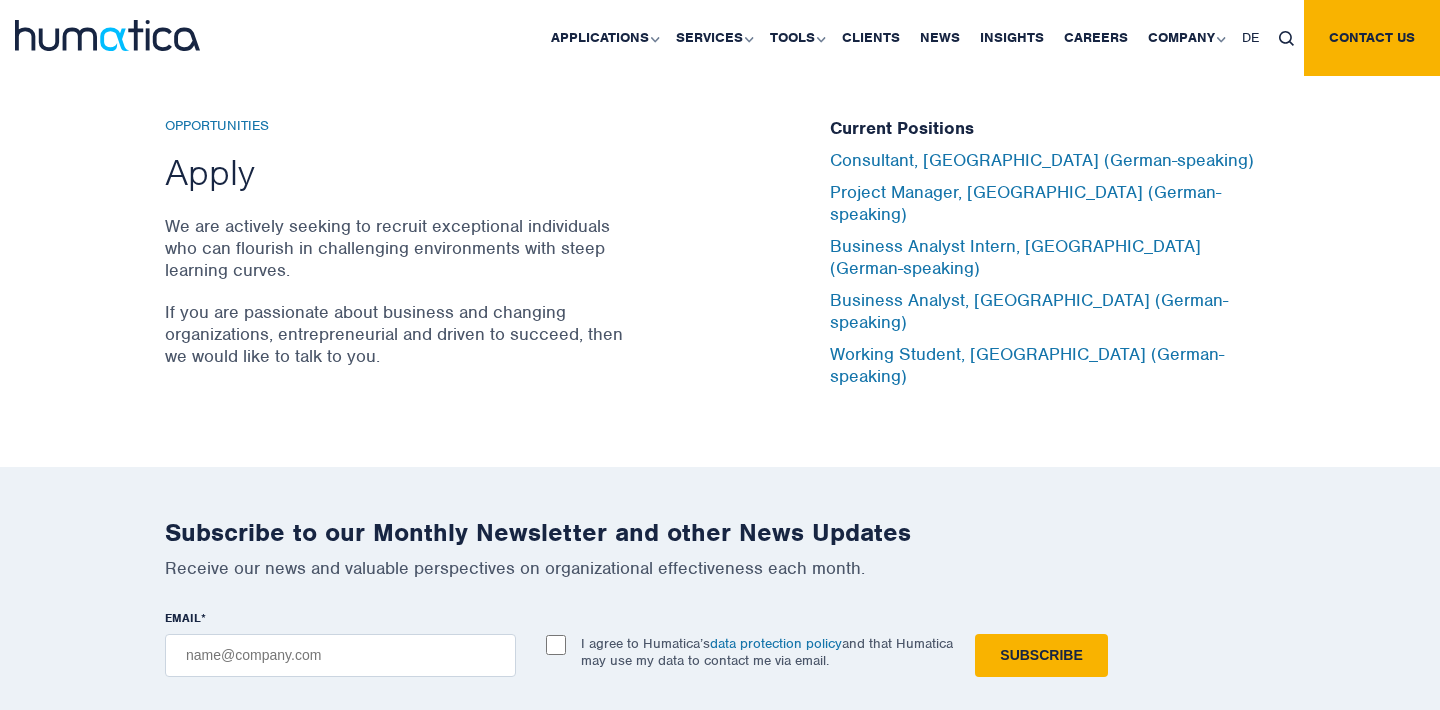 scroll, scrollTop: 6756, scrollLeft: 0, axis: vertical 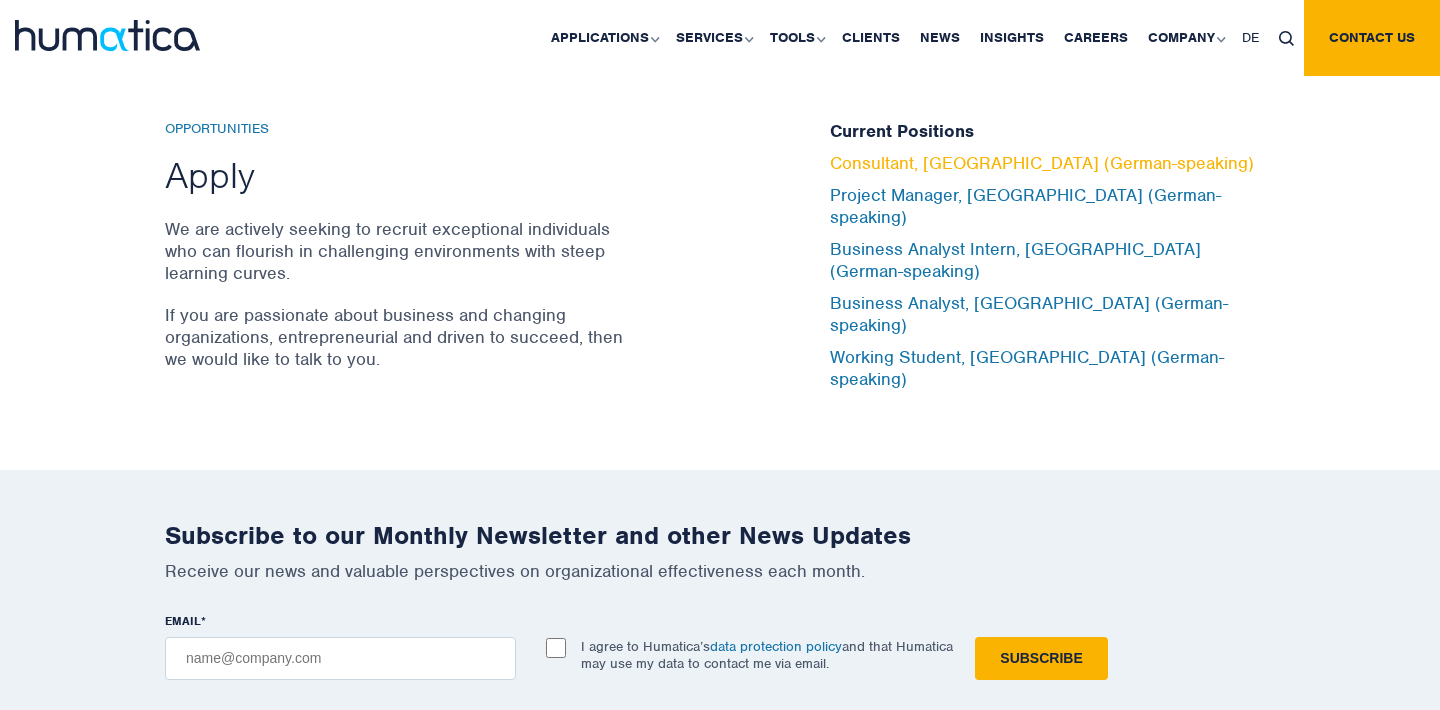 click on "Consultant, Munich (German-speaking)" at bounding box center [1042, 163] 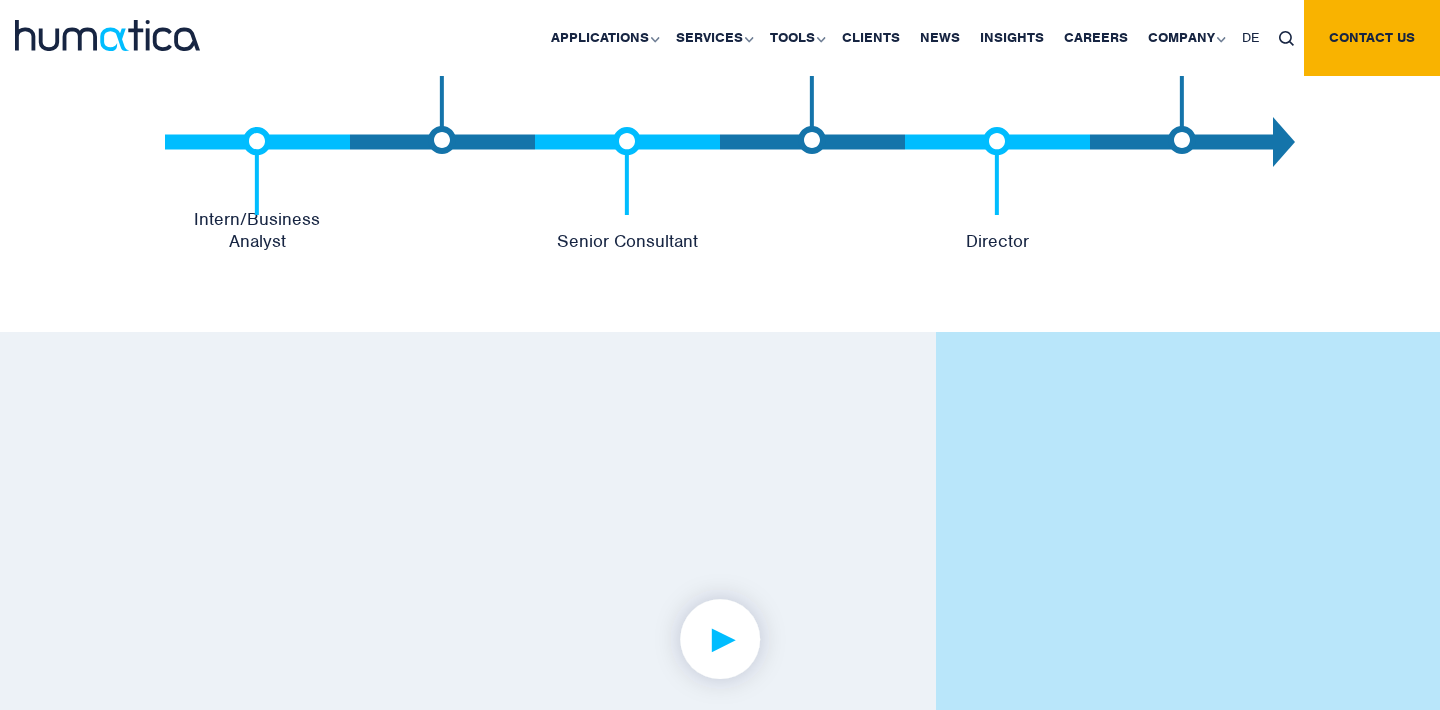 scroll, scrollTop: 4429, scrollLeft: 0, axis: vertical 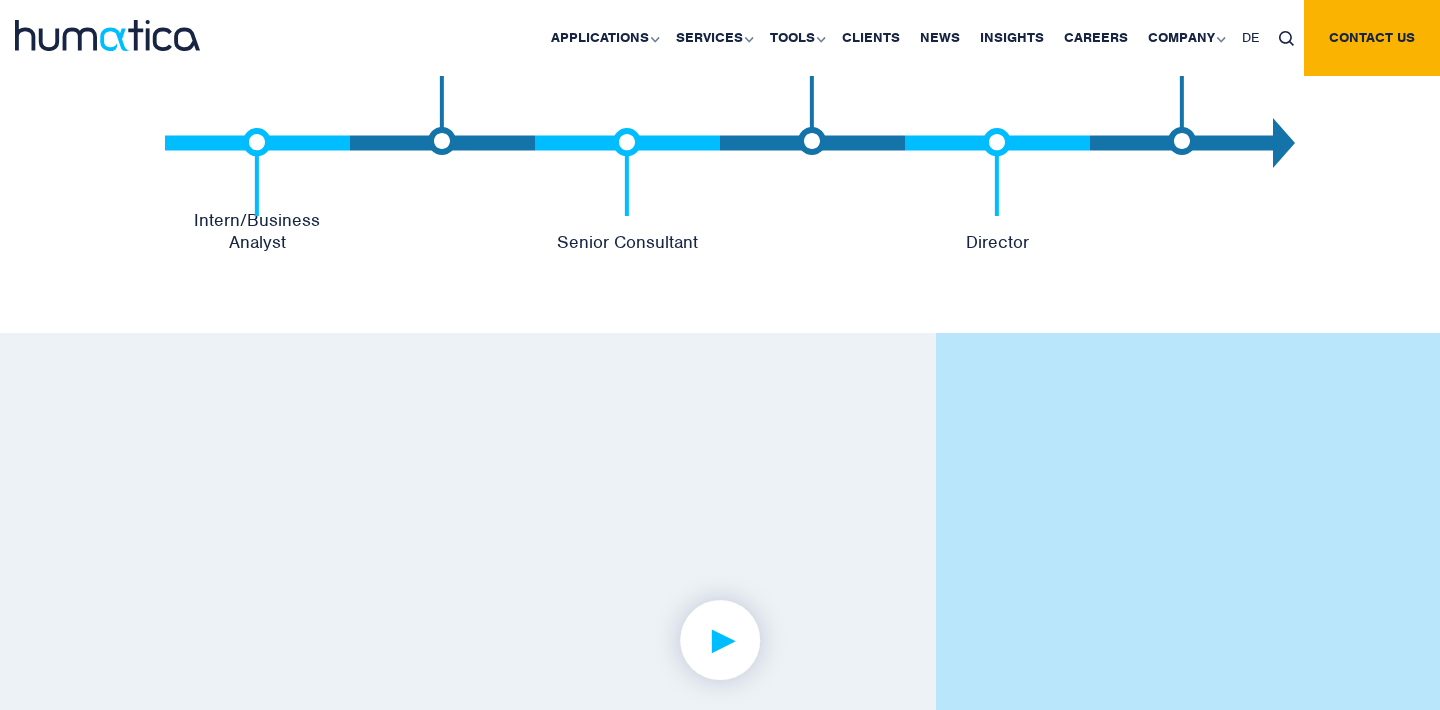 click on "CAREER PATH
Humatica  Career Development Path
Entry Level
Intern/Business Analyst
Consultant
Senior Consultant
Manager
Director
Partner" at bounding box center [720, 69] 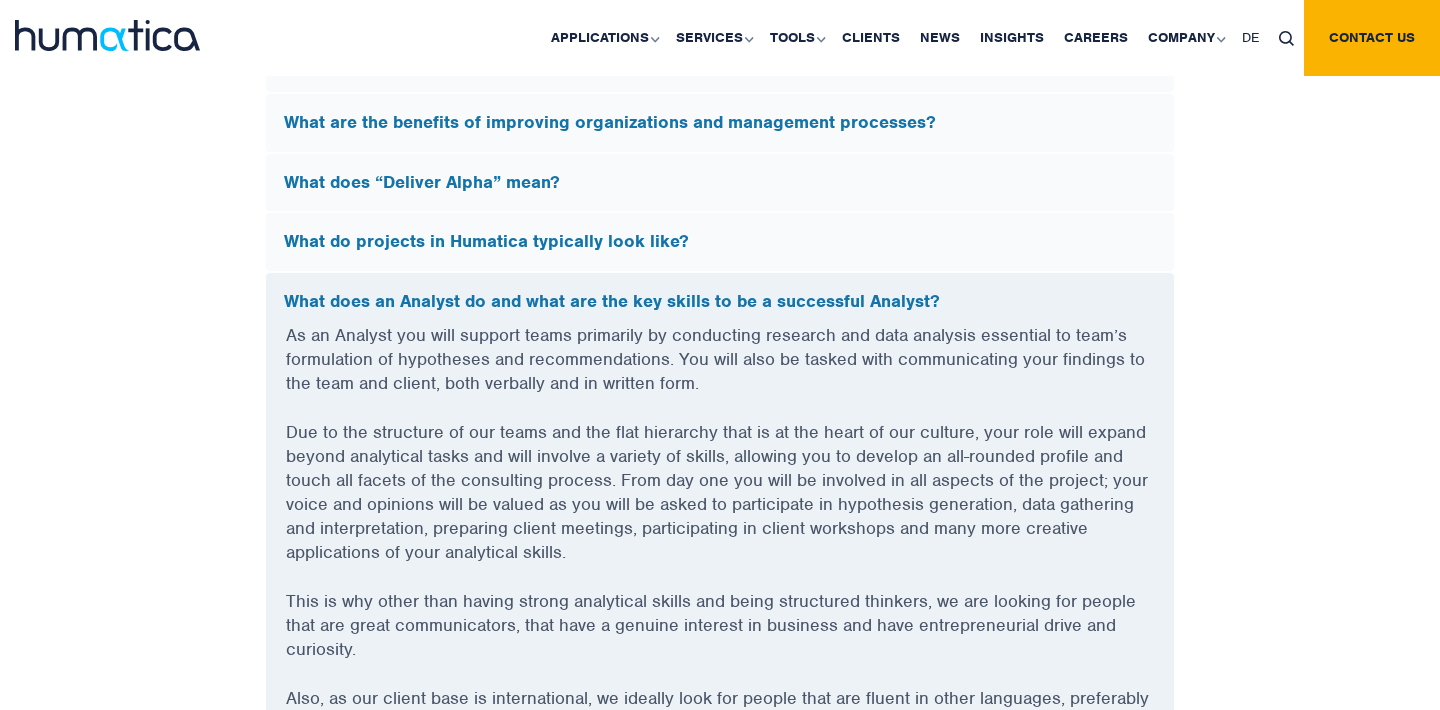 scroll, scrollTop: 5481, scrollLeft: 0, axis: vertical 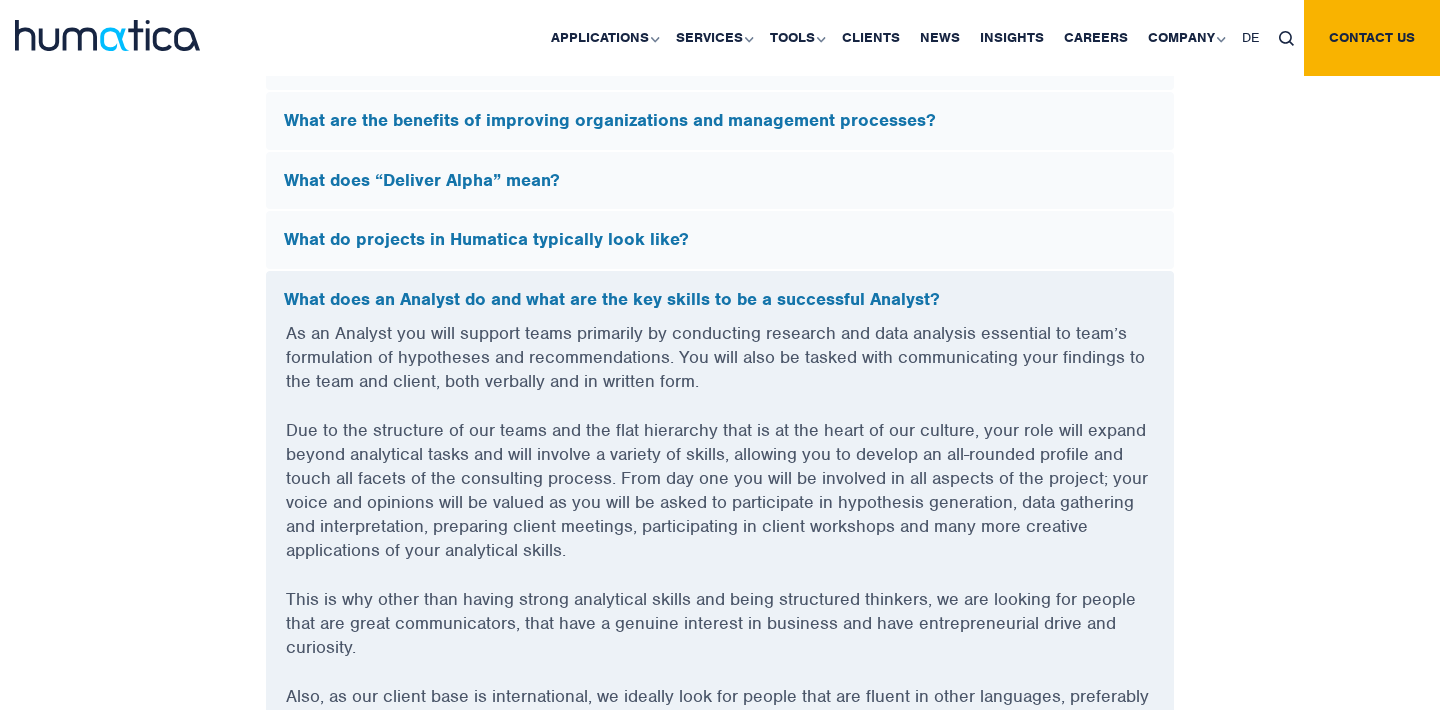 click on "What do projects in Humatica typically look like?" at bounding box center [720, 240] 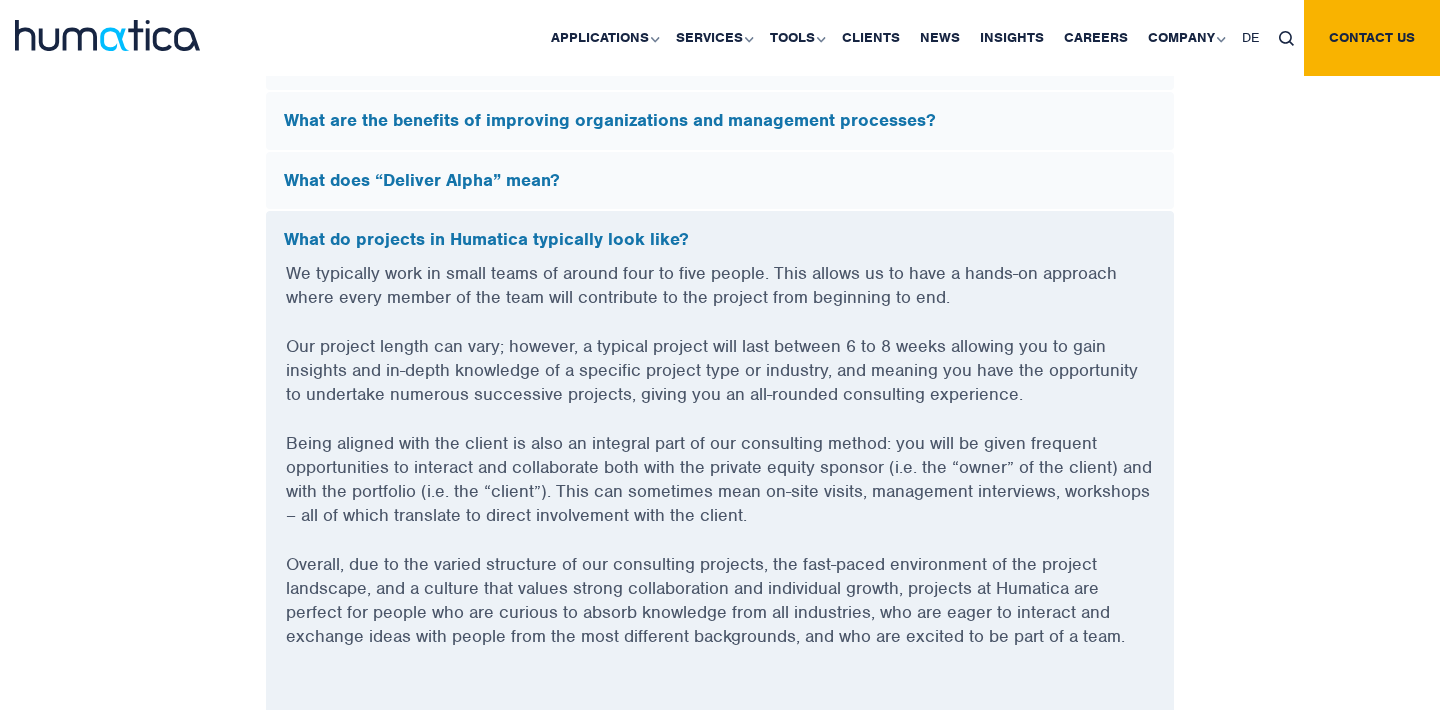 click on "What do projects in Humatica typically look like?" at bounding box center (720, 240) 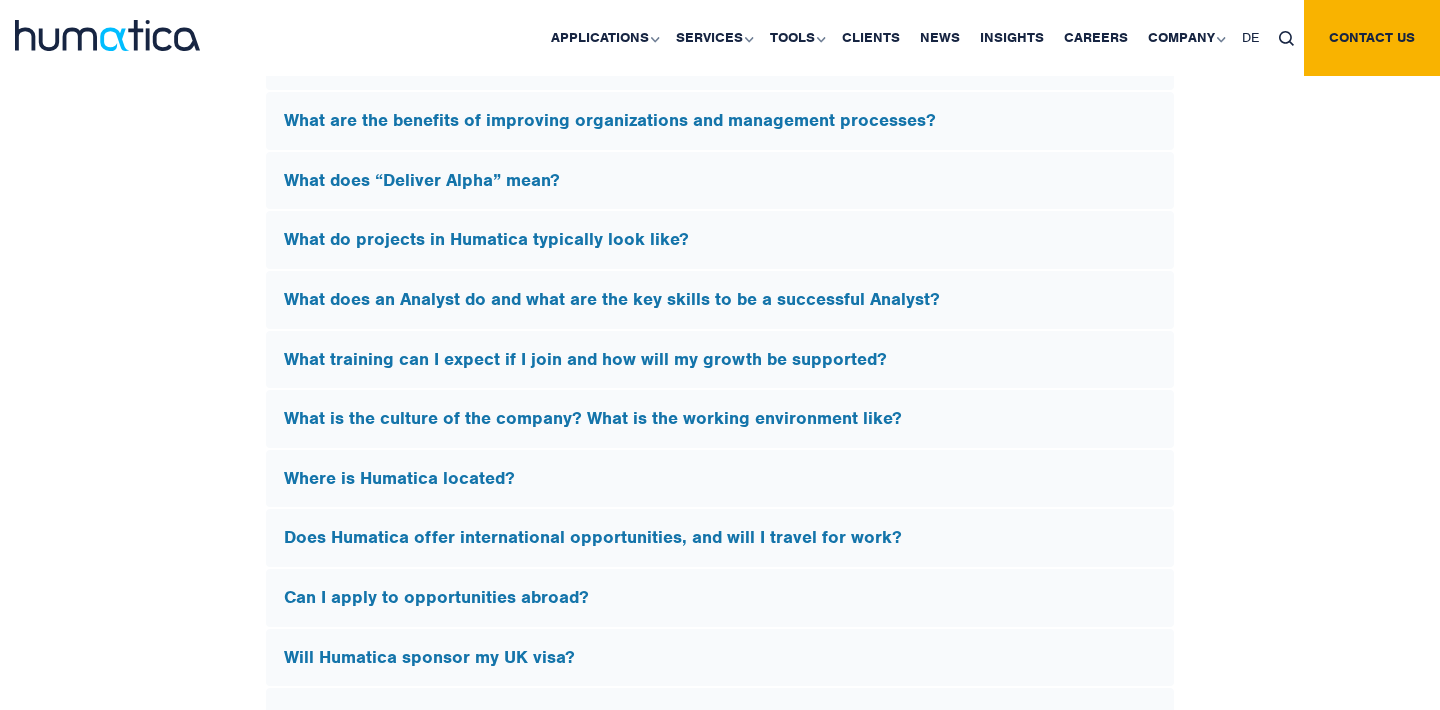 click on "What does “Deliver Alpha” mean?" at bounding box center (720, 181) 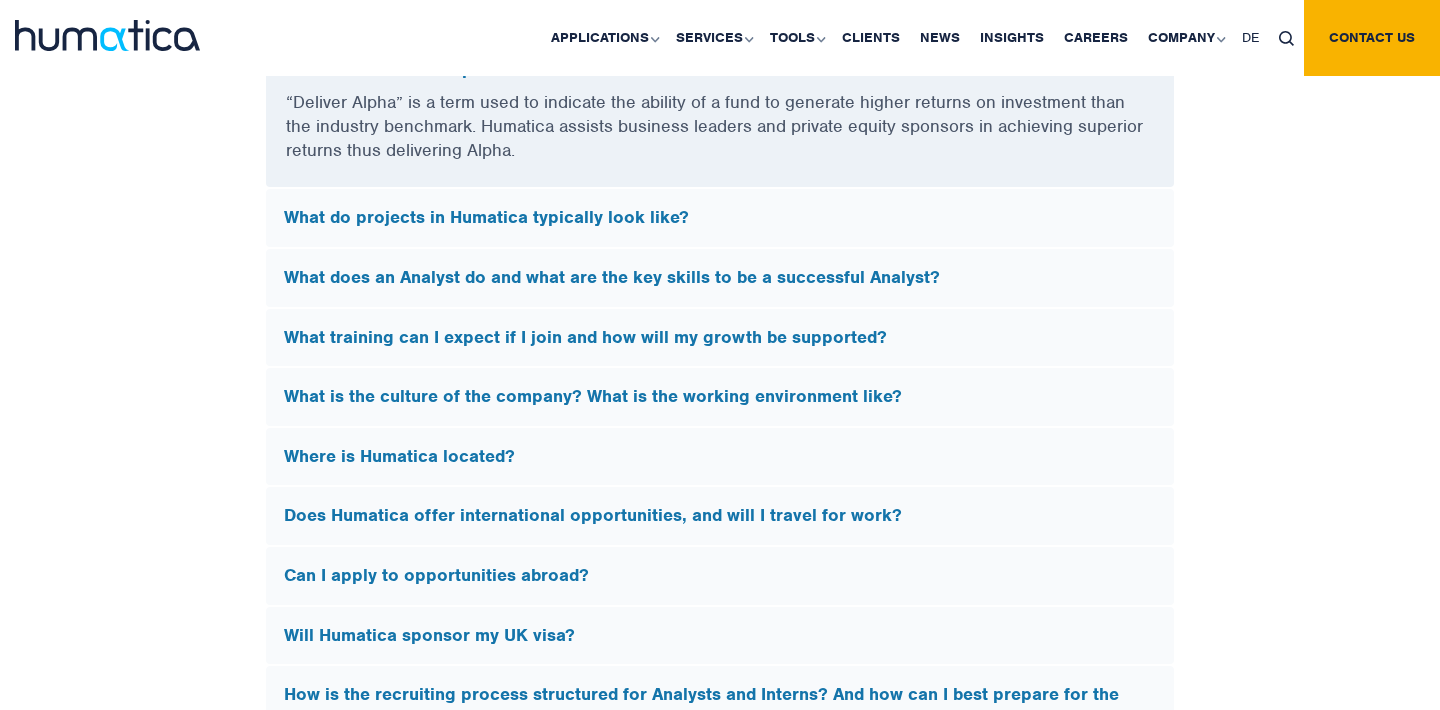scroll, scrollTop: 5599, scrollLeft: 0, axis: vertical 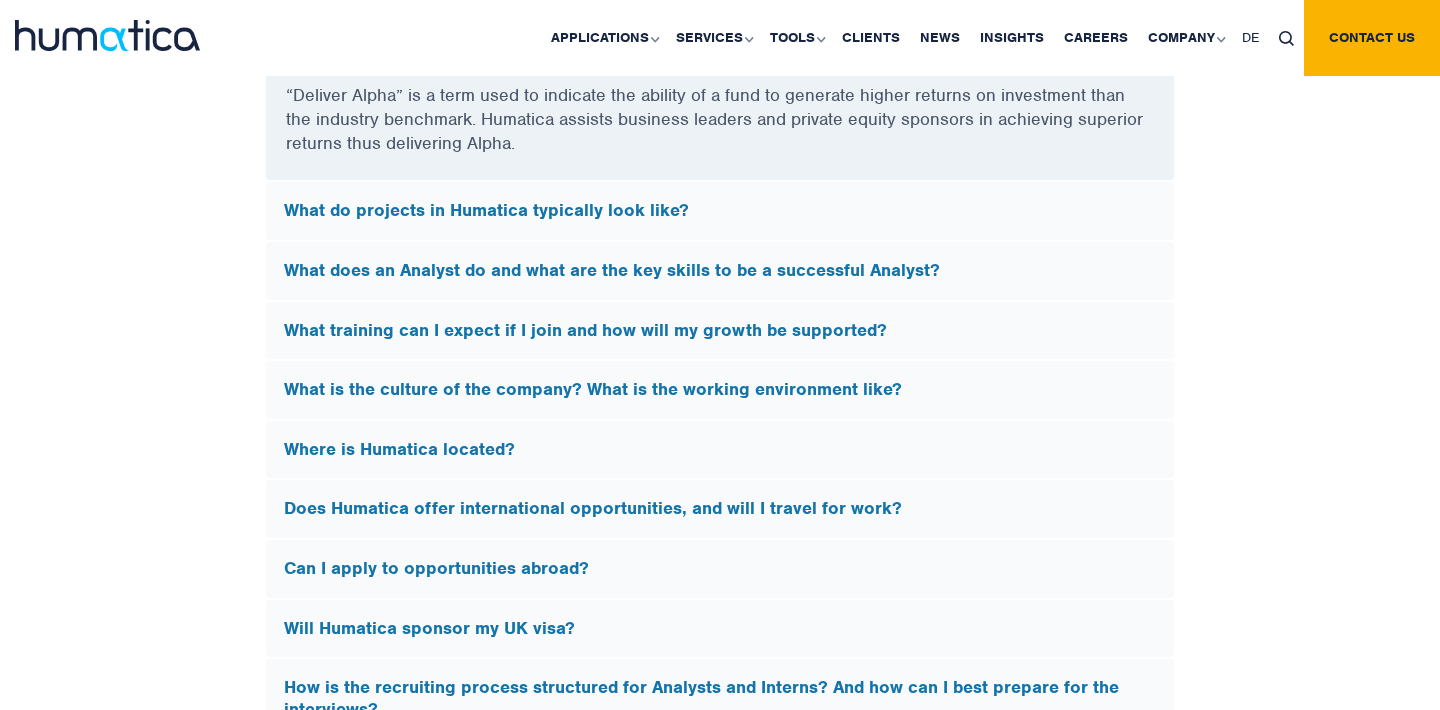 click on "What does an Analyst do and what are the key skills to be a successful Analyst?" at bounding box center [720, 271] 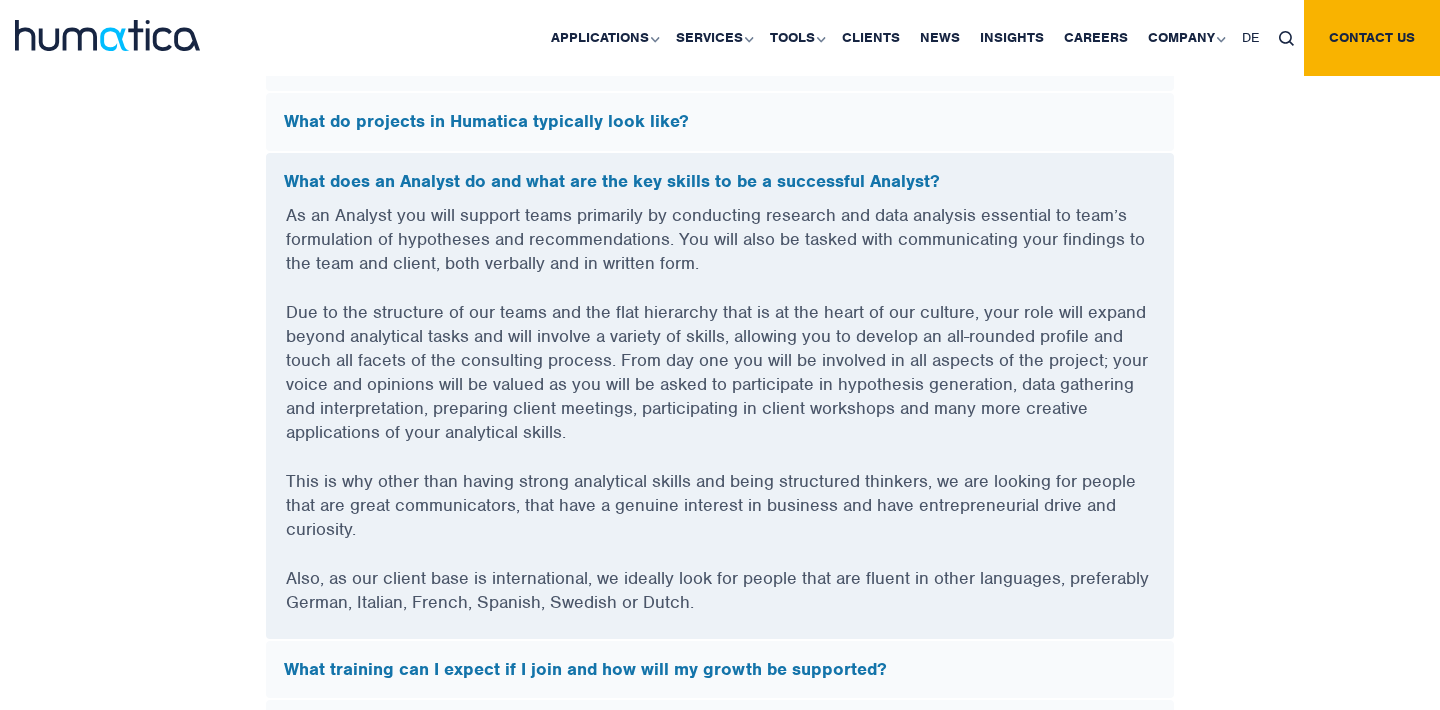 click on "What does an Analyst do and what are the key skills to be a successful Analyst?" at bounding box center (720, 182) 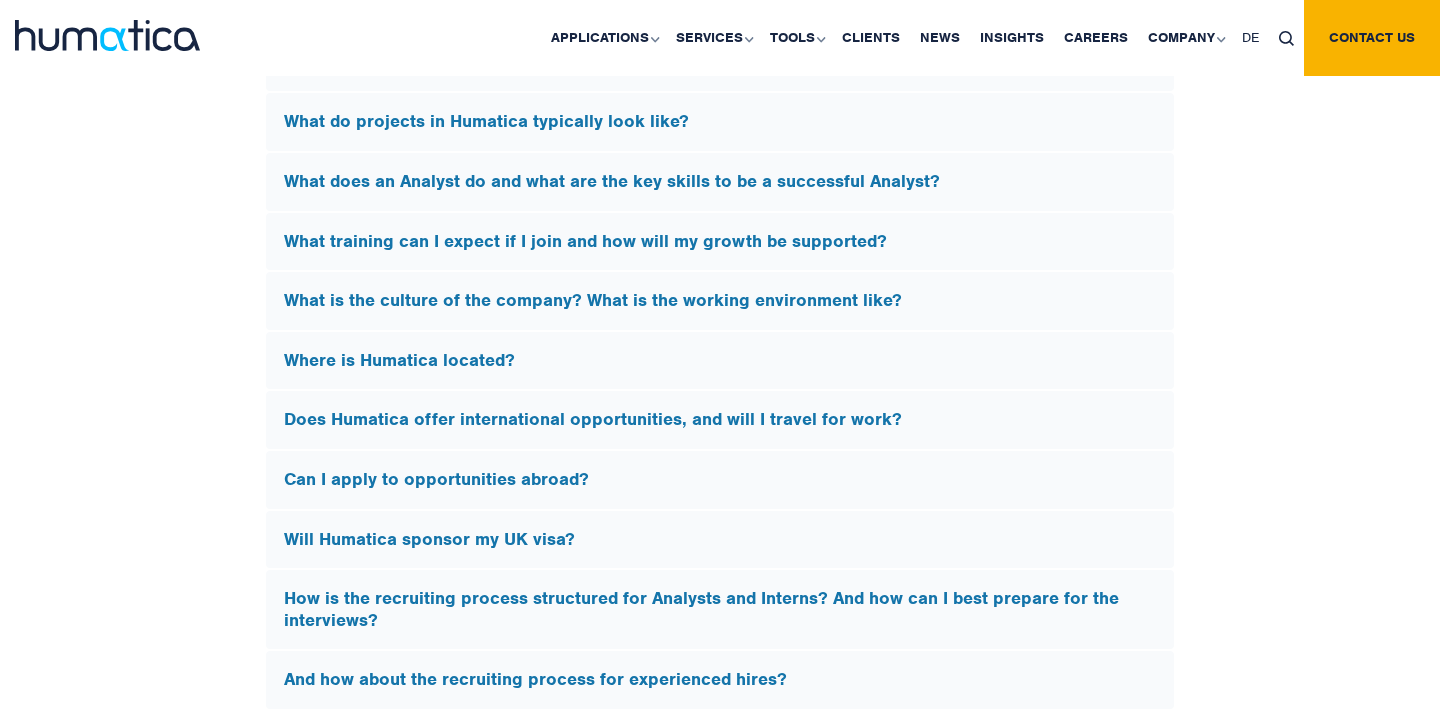 click on "What training can I expect if I join and how will my growth be supported?" at bounding box center (720, 242) 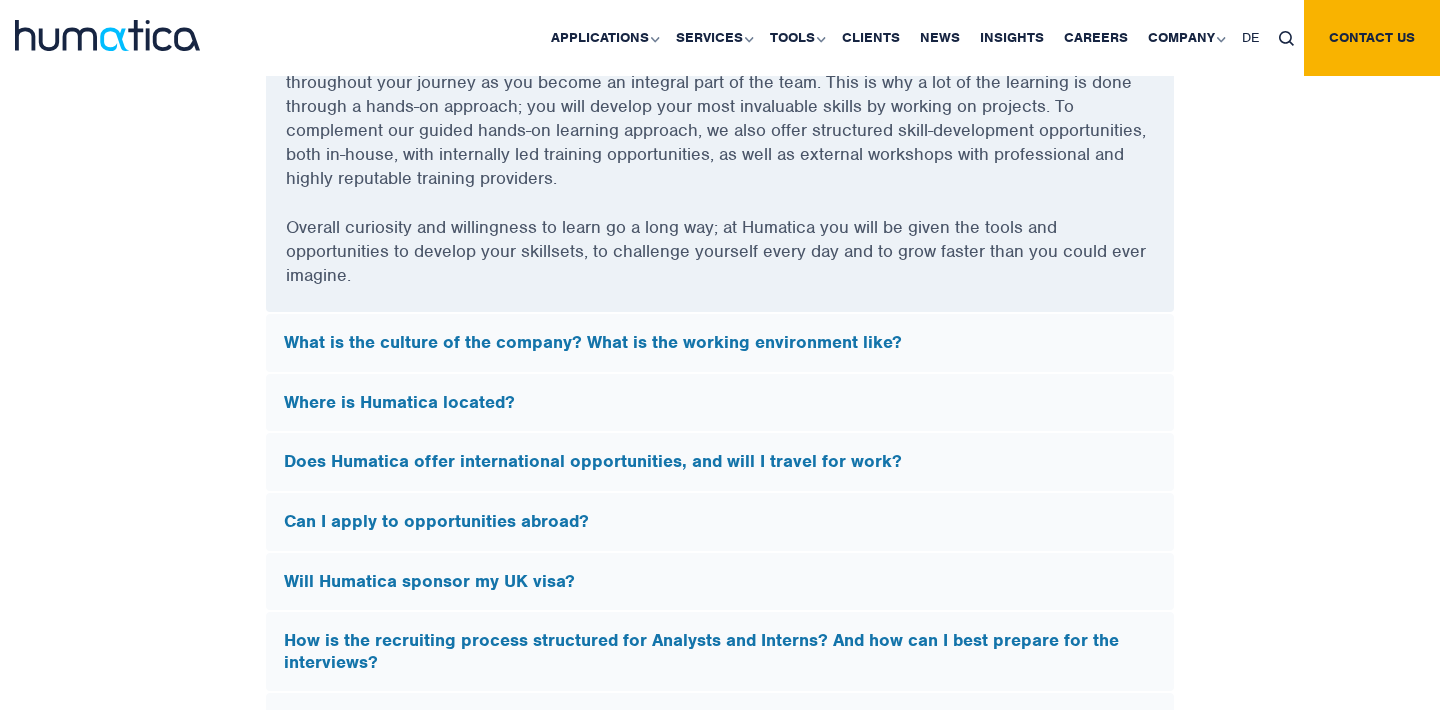 scroll, scrollTop: 6183, scrollLeft: 0, axis: vertical 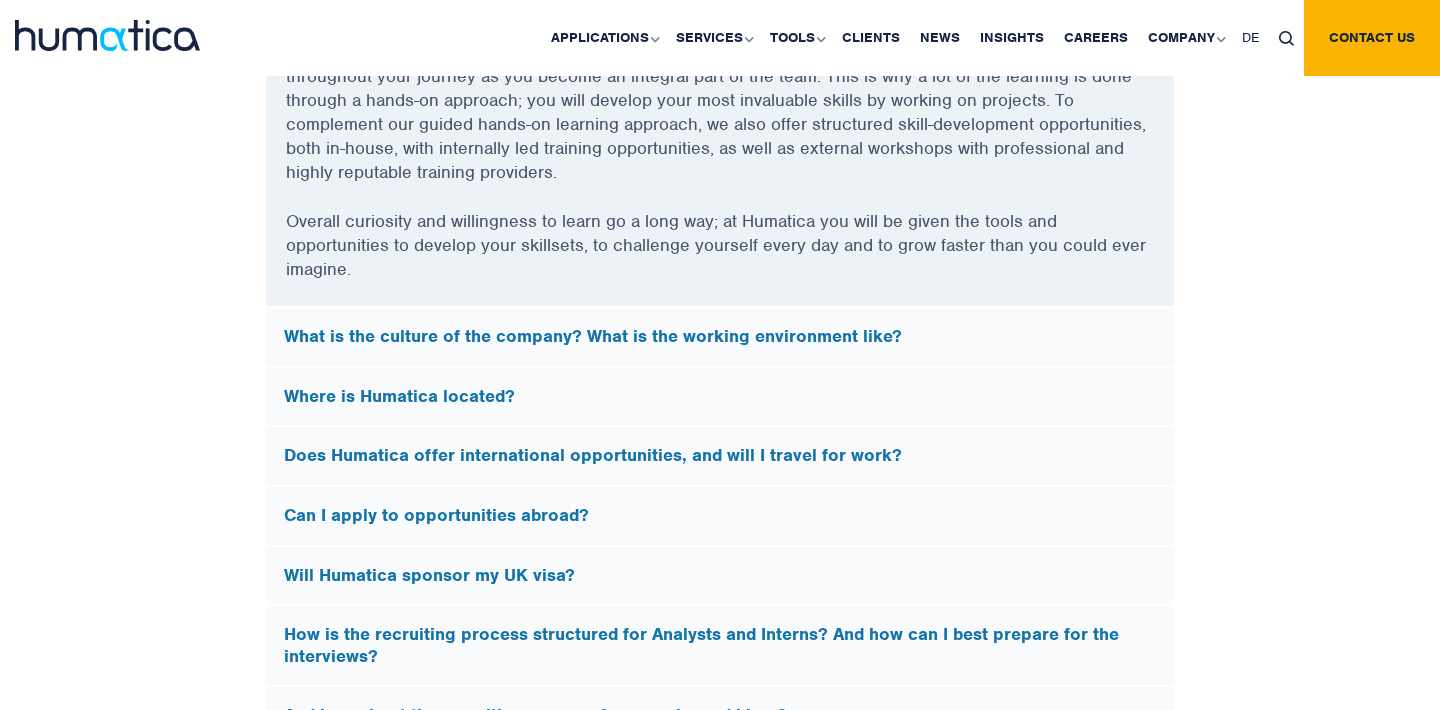 click on "What is the culture of the company? What is the working environment like?" at bounding box center (720, 337) 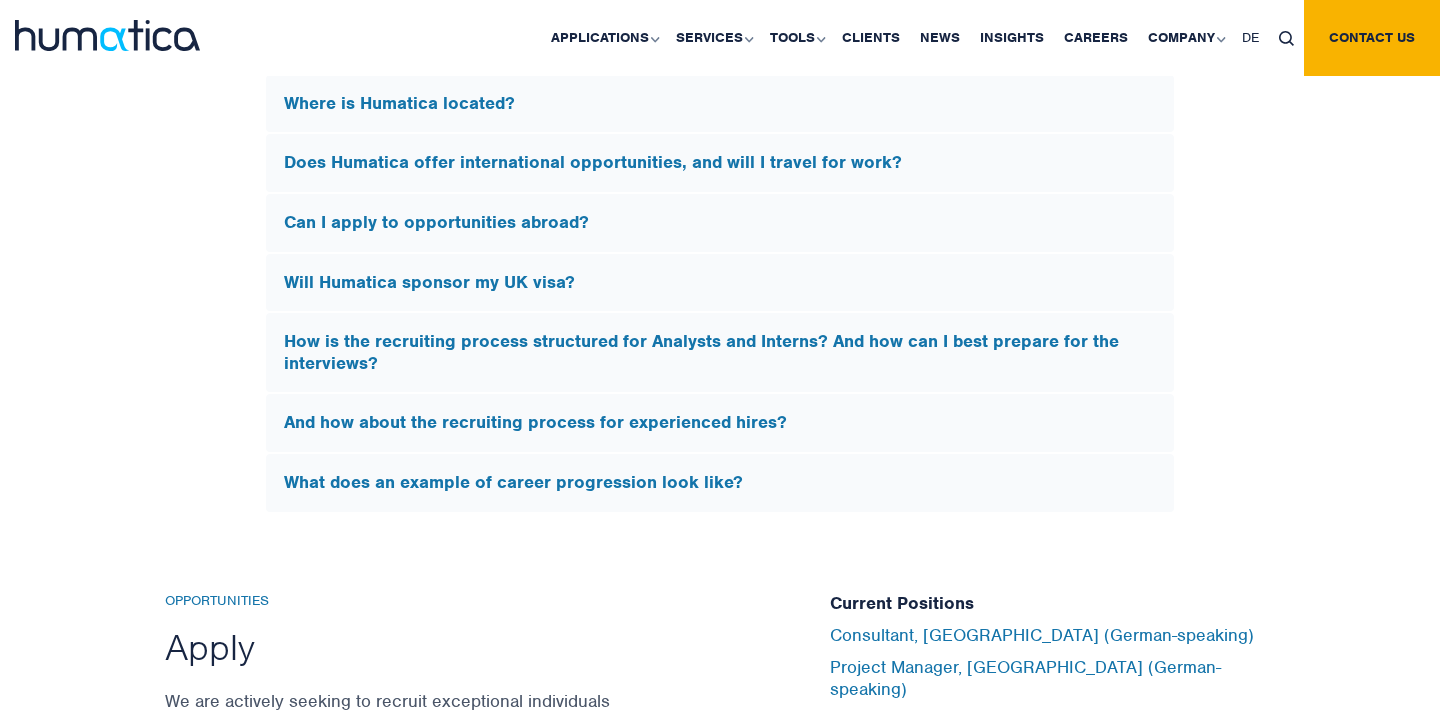 scroll, scrollTop: 6504, scrollLeft: 0, axis: vertical 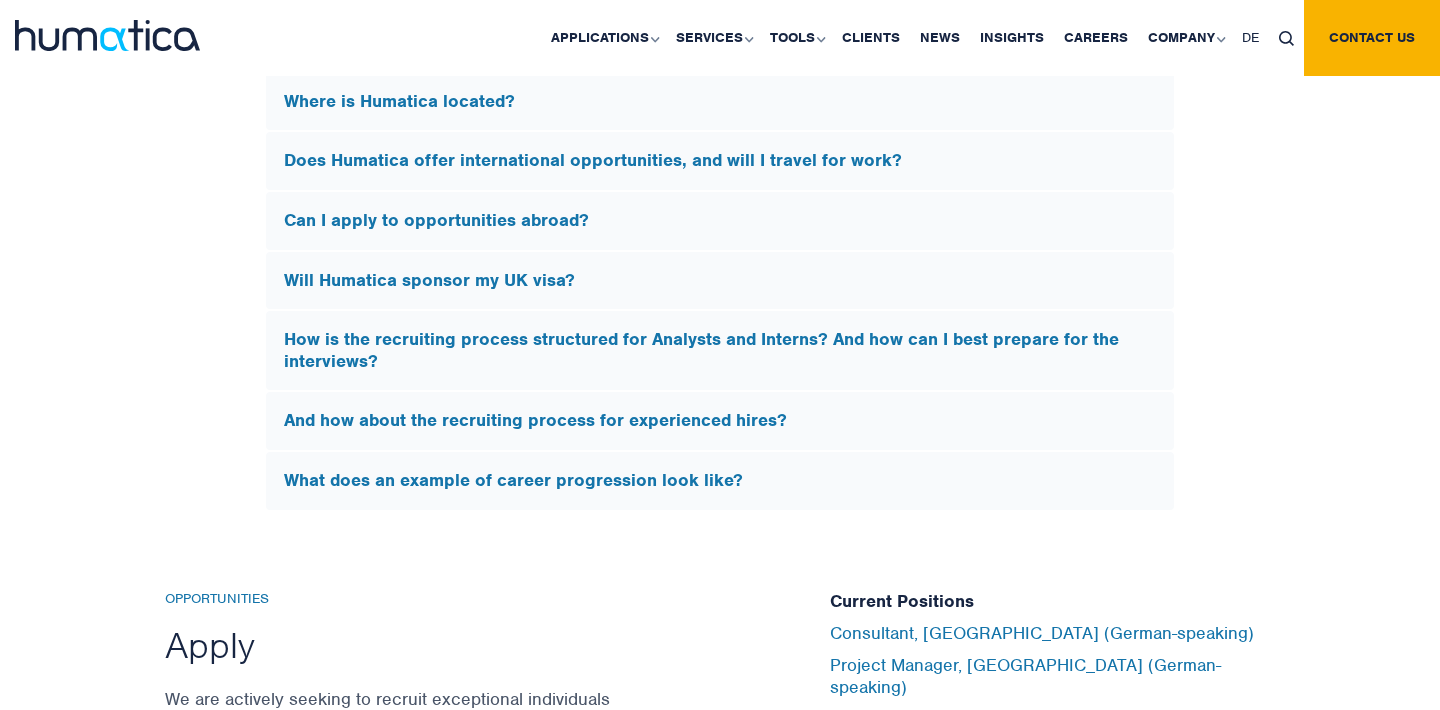 click on "How is the recruiting process structured for Analysts and Interns? And how can I best prepare for the interviews?" at bounding box center (720, 350) 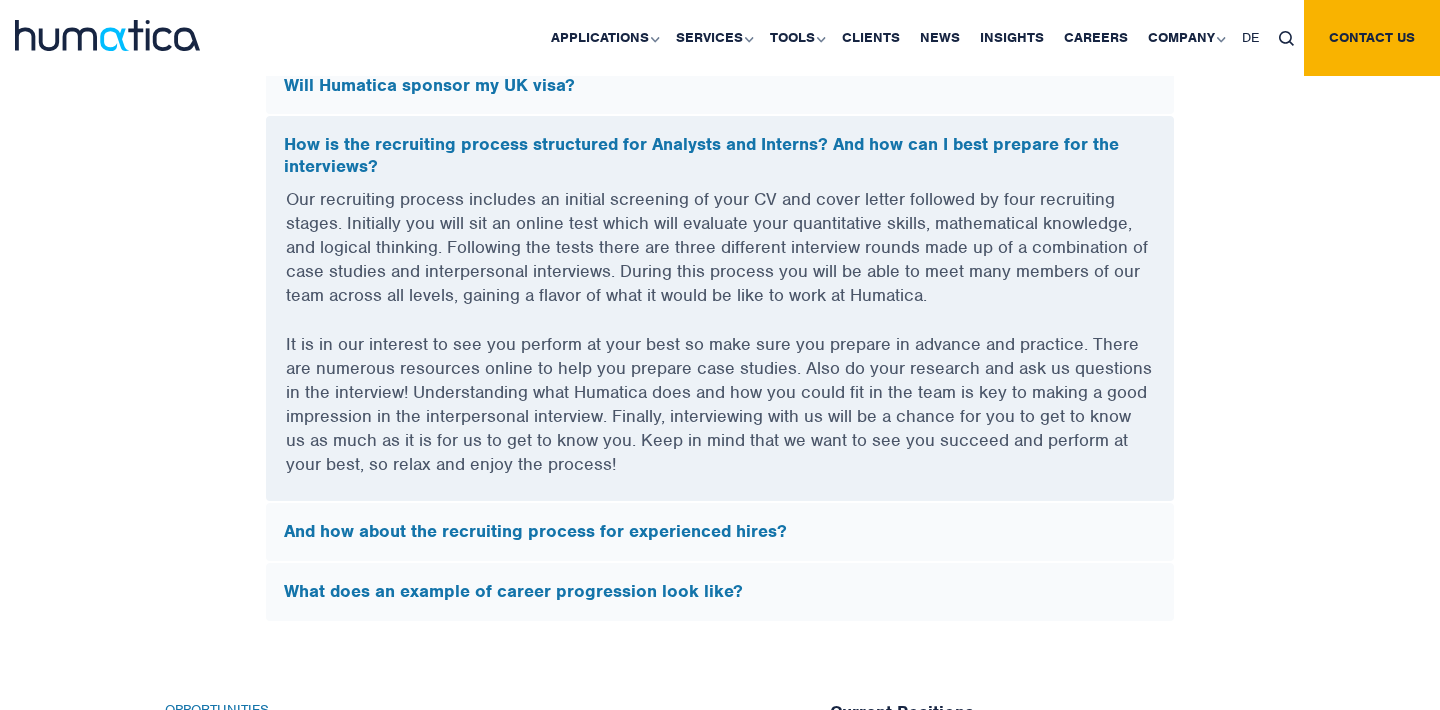 scroll, scrollTop: 6060, scrollLeft: 0, axis: vertical 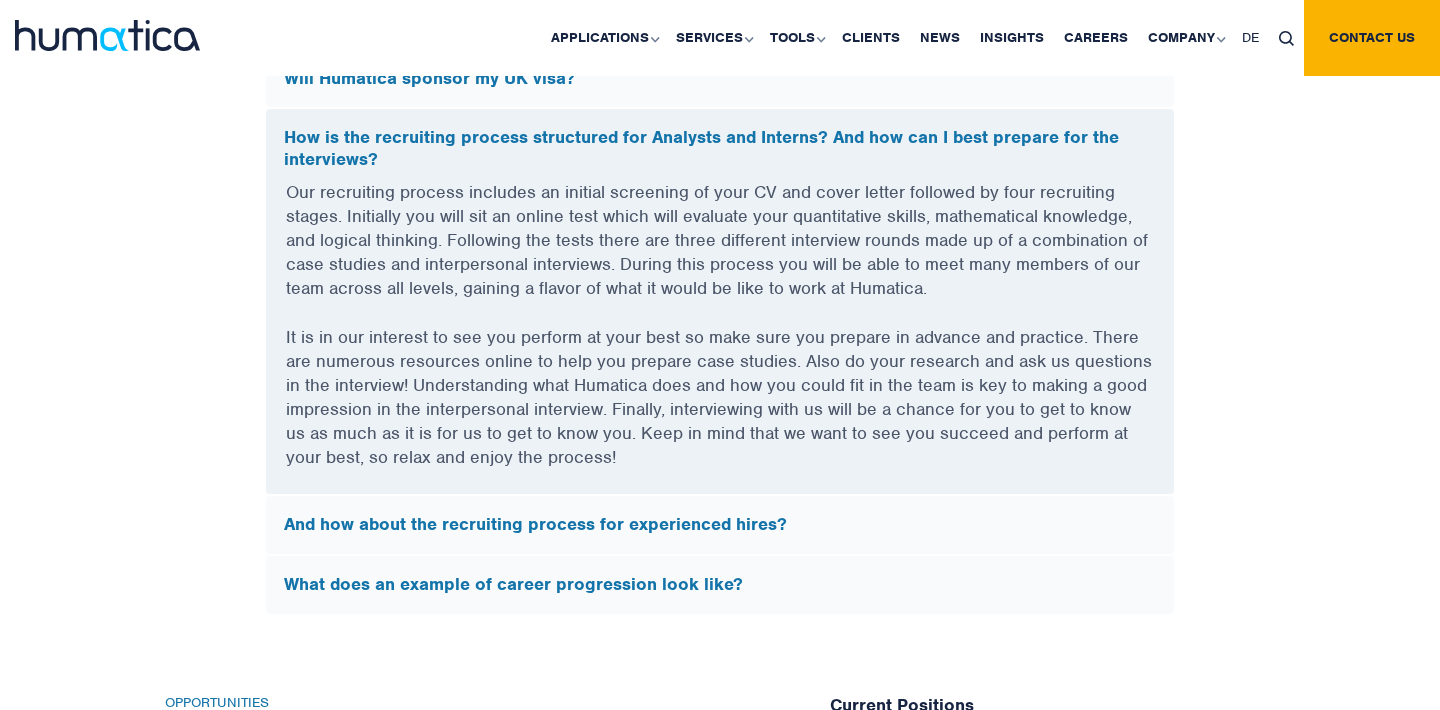 click on "And how about the recruiting process for experienced hires?" at bounding box center [720, 525] 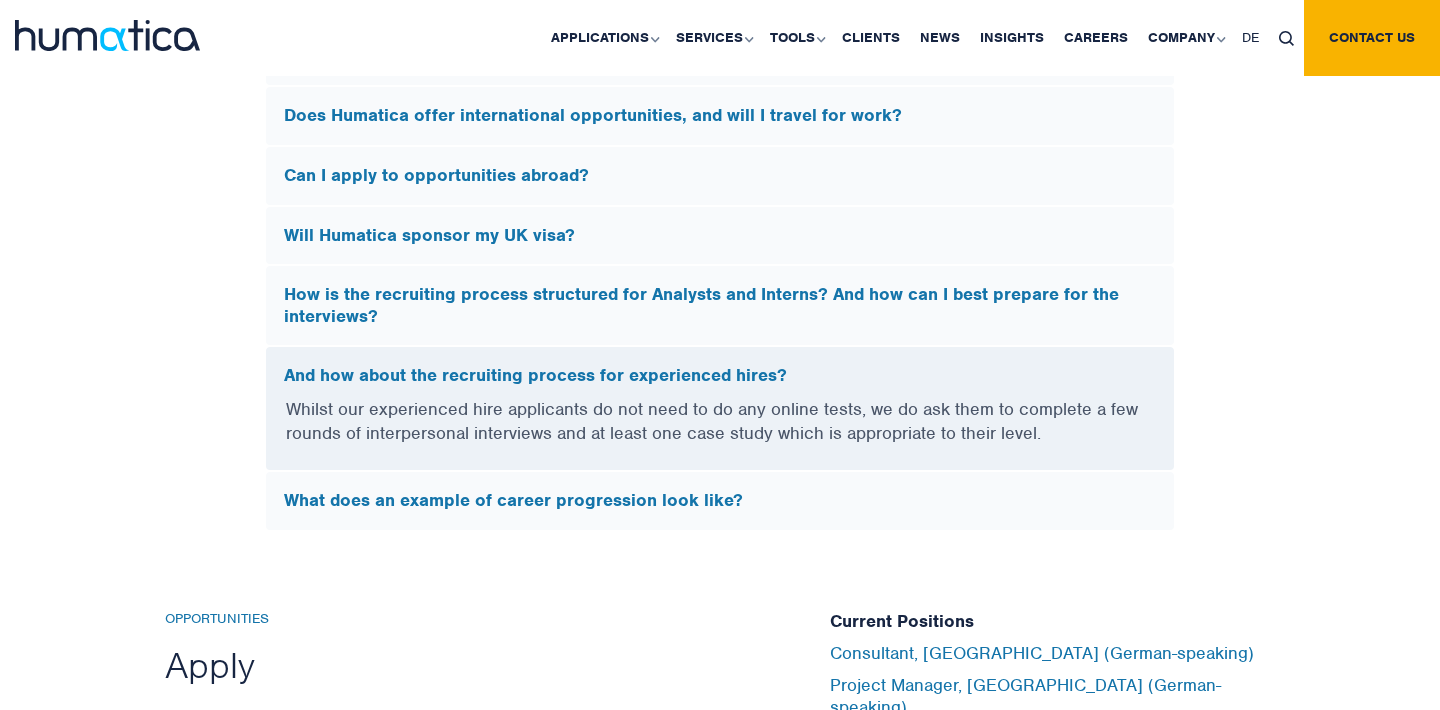scroll, scrollTop: 5900, scrollLeft: 0, axis: vertical 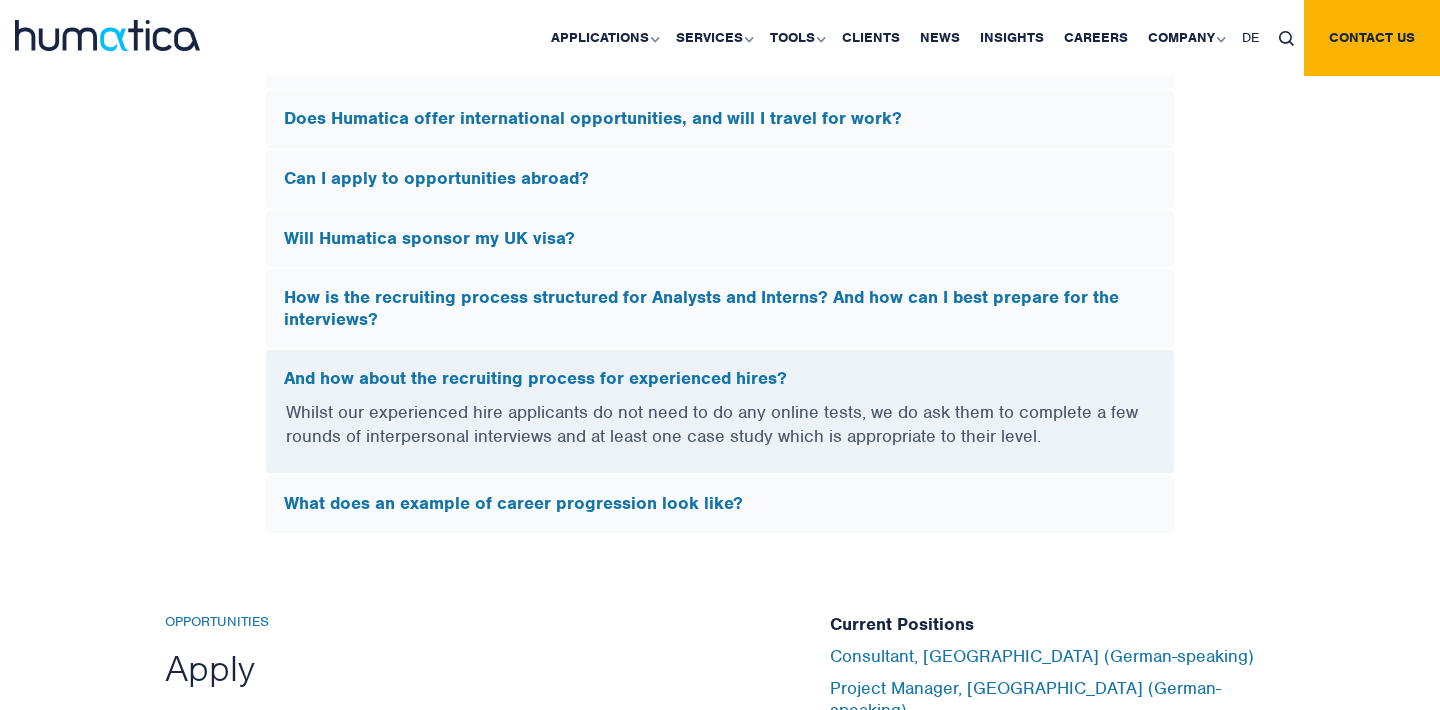 click on "FAQs
What does Humatica do?
Humatica is a specialist consultancy focused on improving the organizational performance and management processes of private equity-backed portfolio companies.
We are involved both pre-deal and post deal, as we provide our private equity sponsors with insights on how their target / portfolio company operates, their organizational bottlenecks and effective actions to deliver on the goals they have set through their value creation plan." at bounding box center (720, 35) 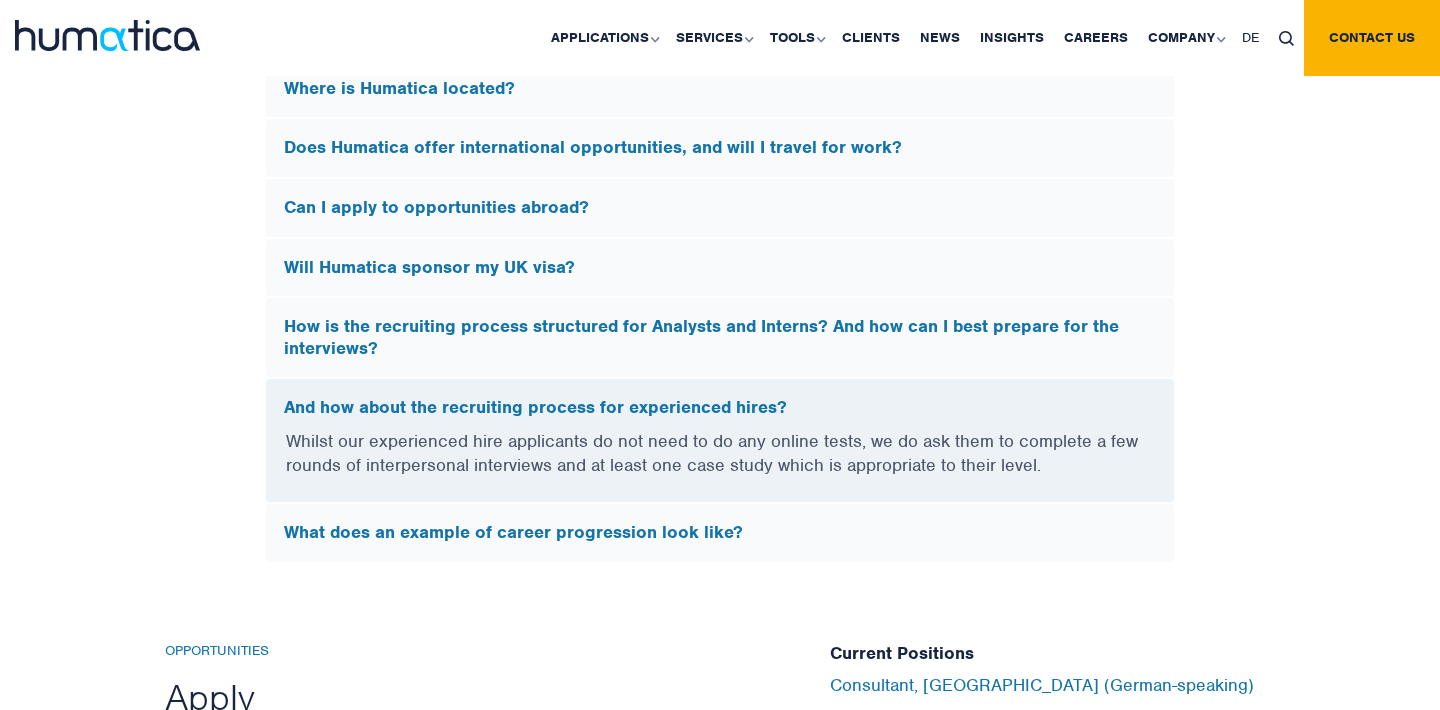scroll, scrollTop: 5861, scrollLeft: 0, axis: vertical 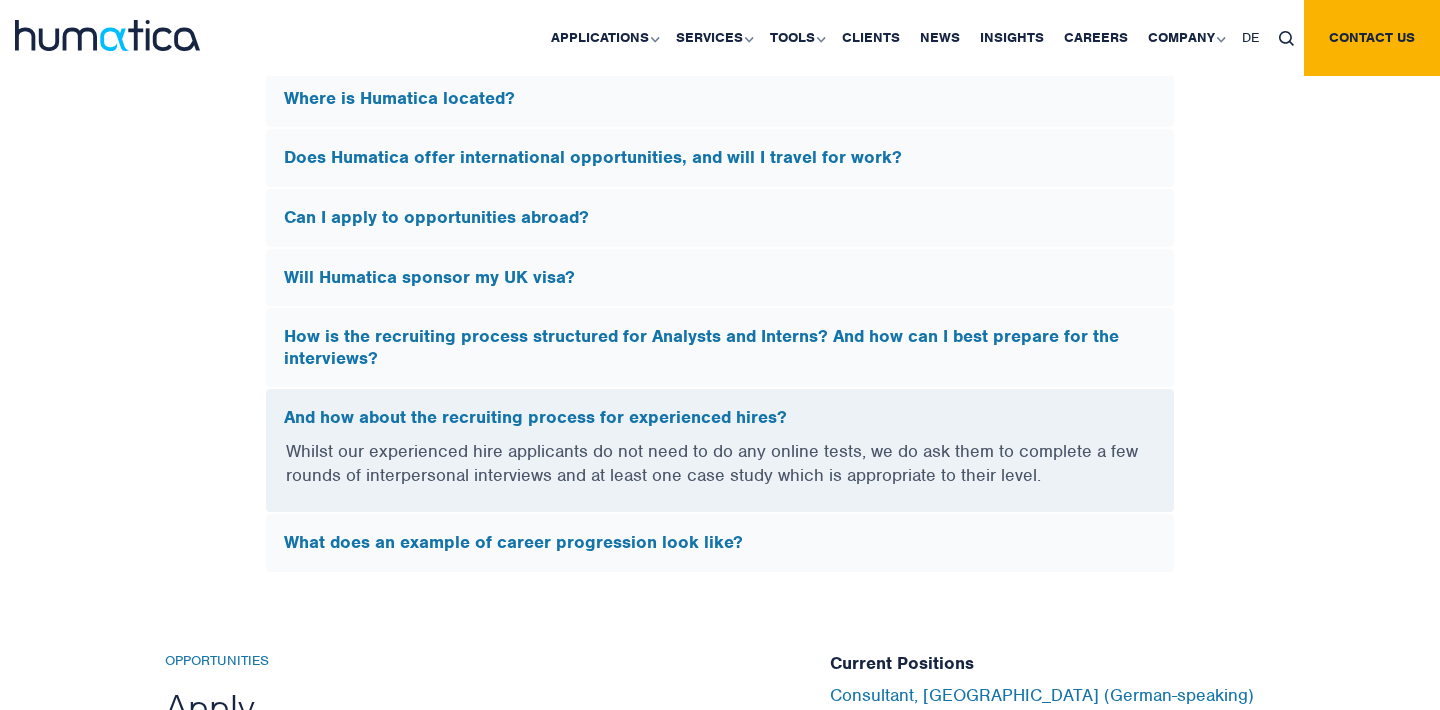 click on "How is the recruiting process structured for Analysts and Interns? And how can I best prepare for the interviews?" at bounding box center (720, 347) 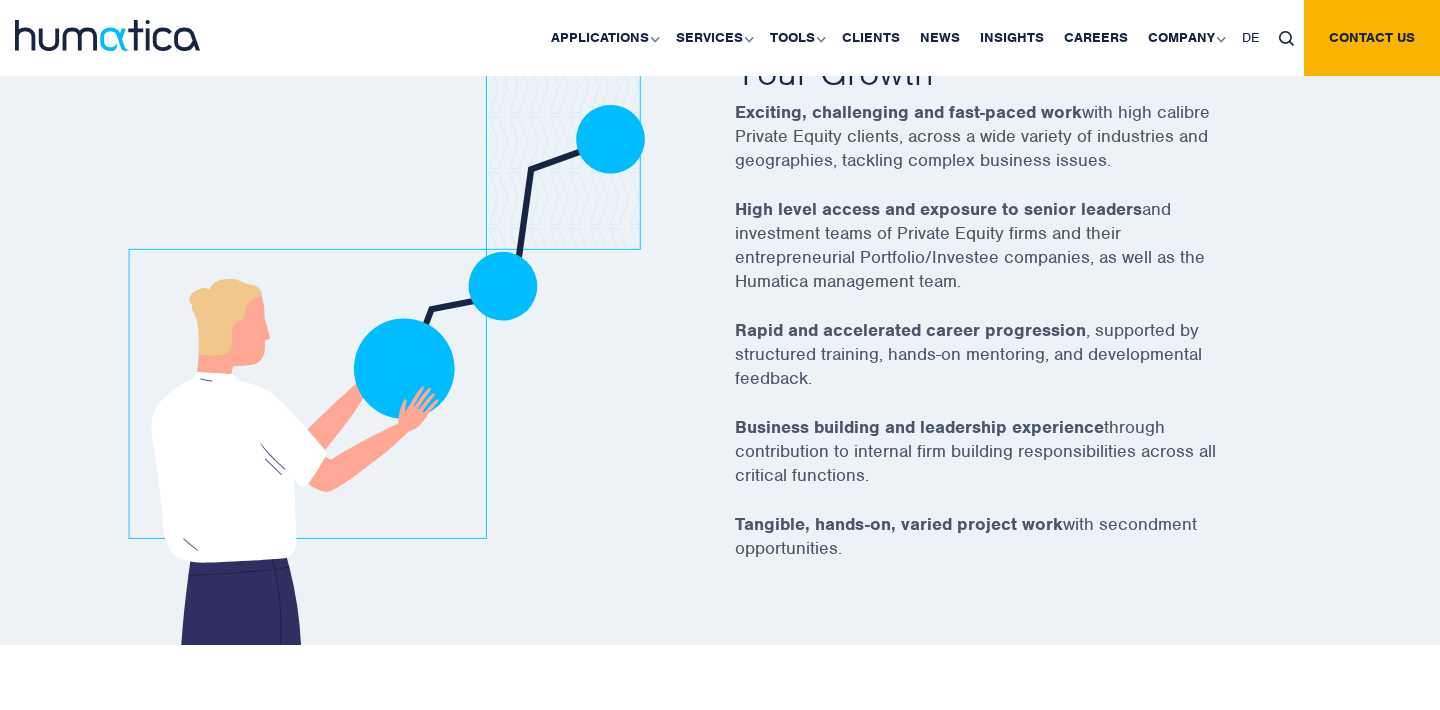 scroll, scrollTop: 3507, scrollLeft: 0, axis: vertical 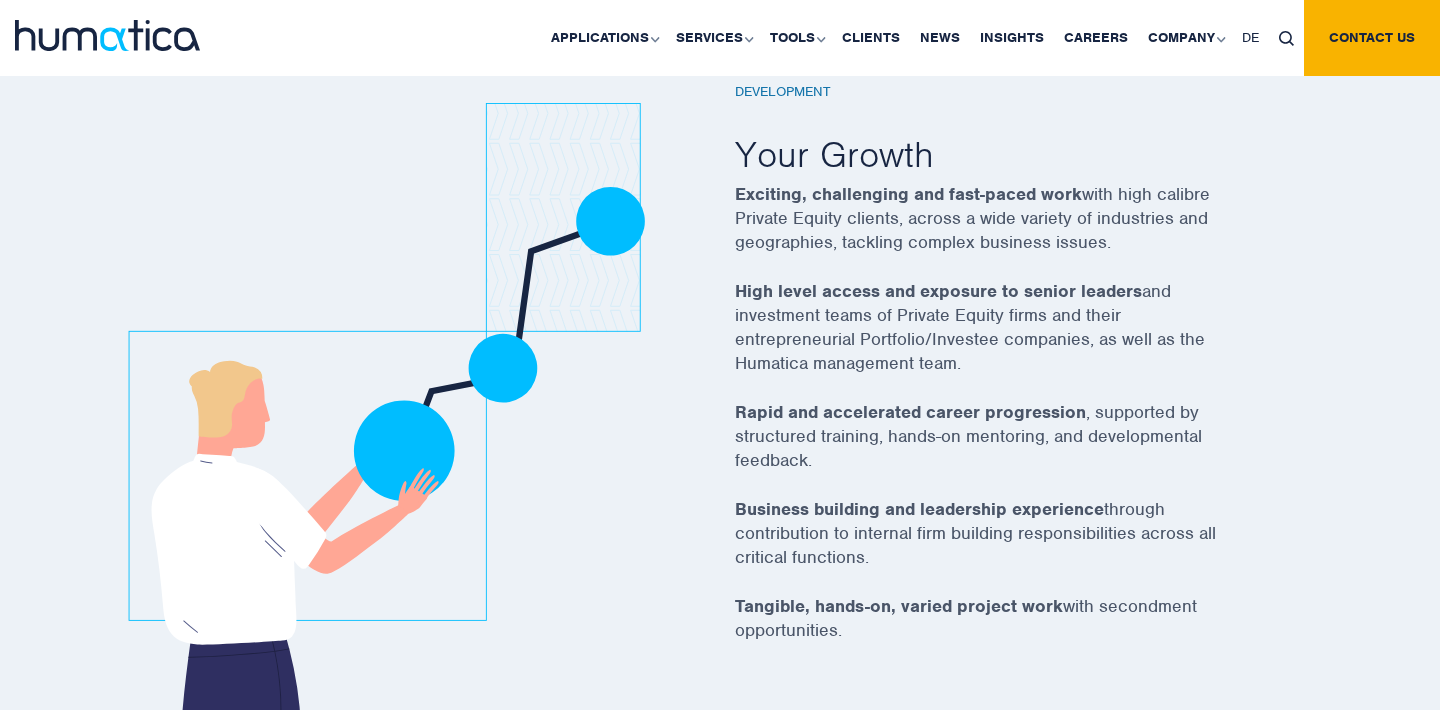 click at bounding box center [1286, 38] 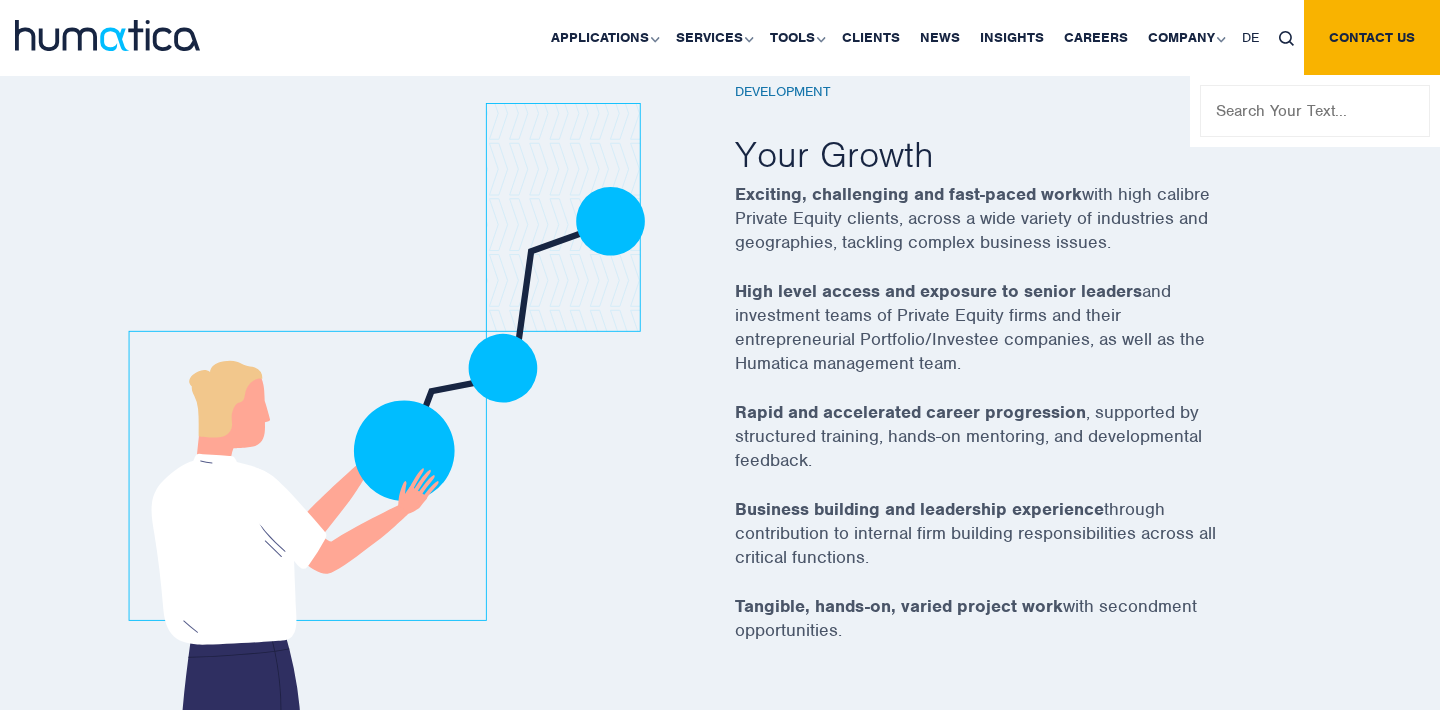 click at bounding box center [1286, 38] 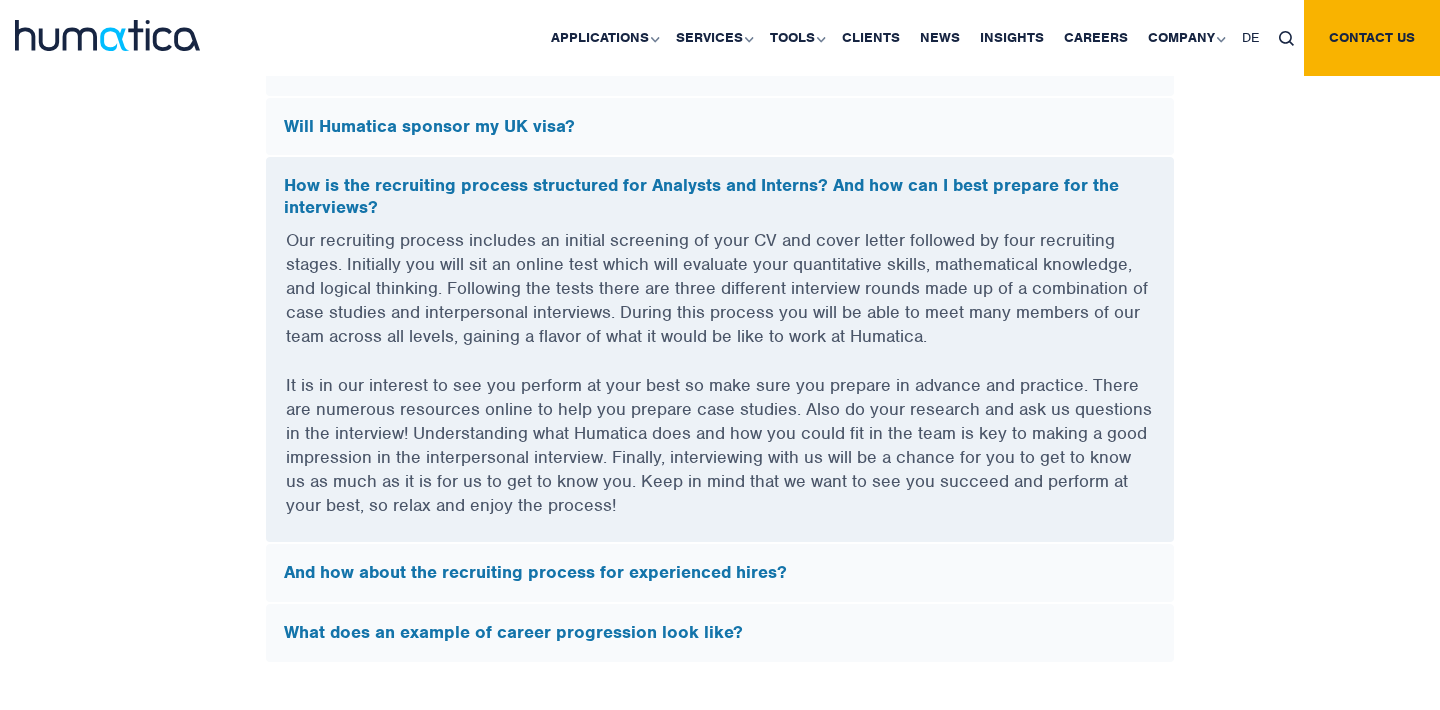 scroll, scrollTop: 5974, scrollLeft: 0, axis: vertical 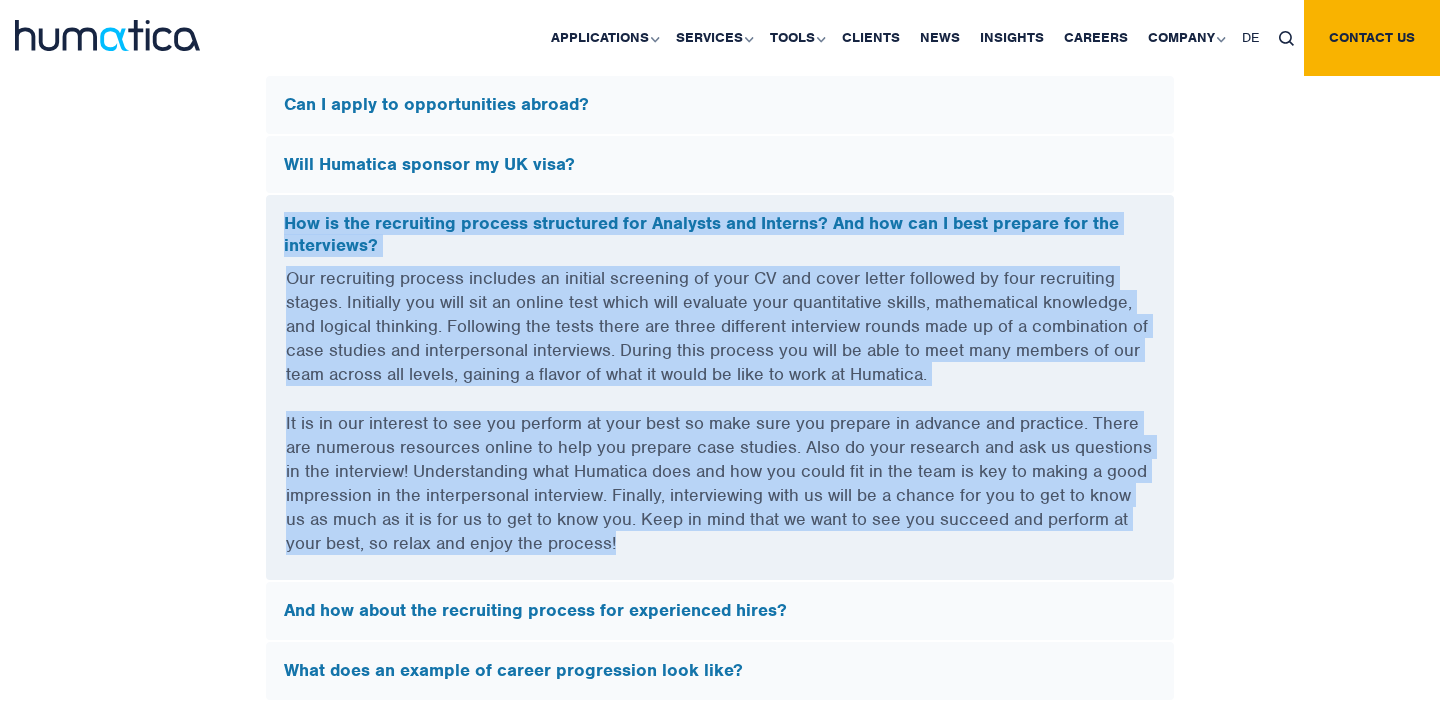 drag, startPoint x: 580, startPoint y: 534, endPoint x: 268, endPoint y: 198, distance: 458.51935 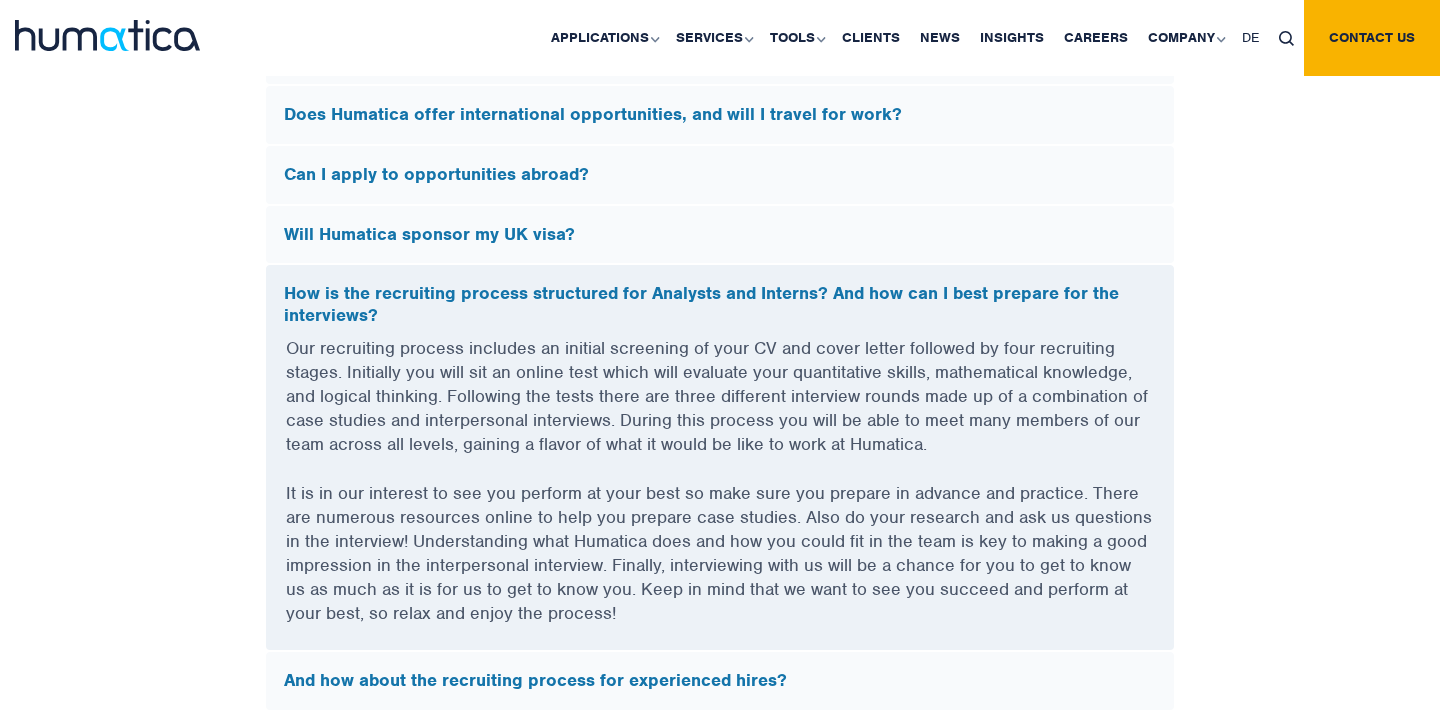 scroll, scrollTop: 5891, scrollLeft: 0, axis: vertical 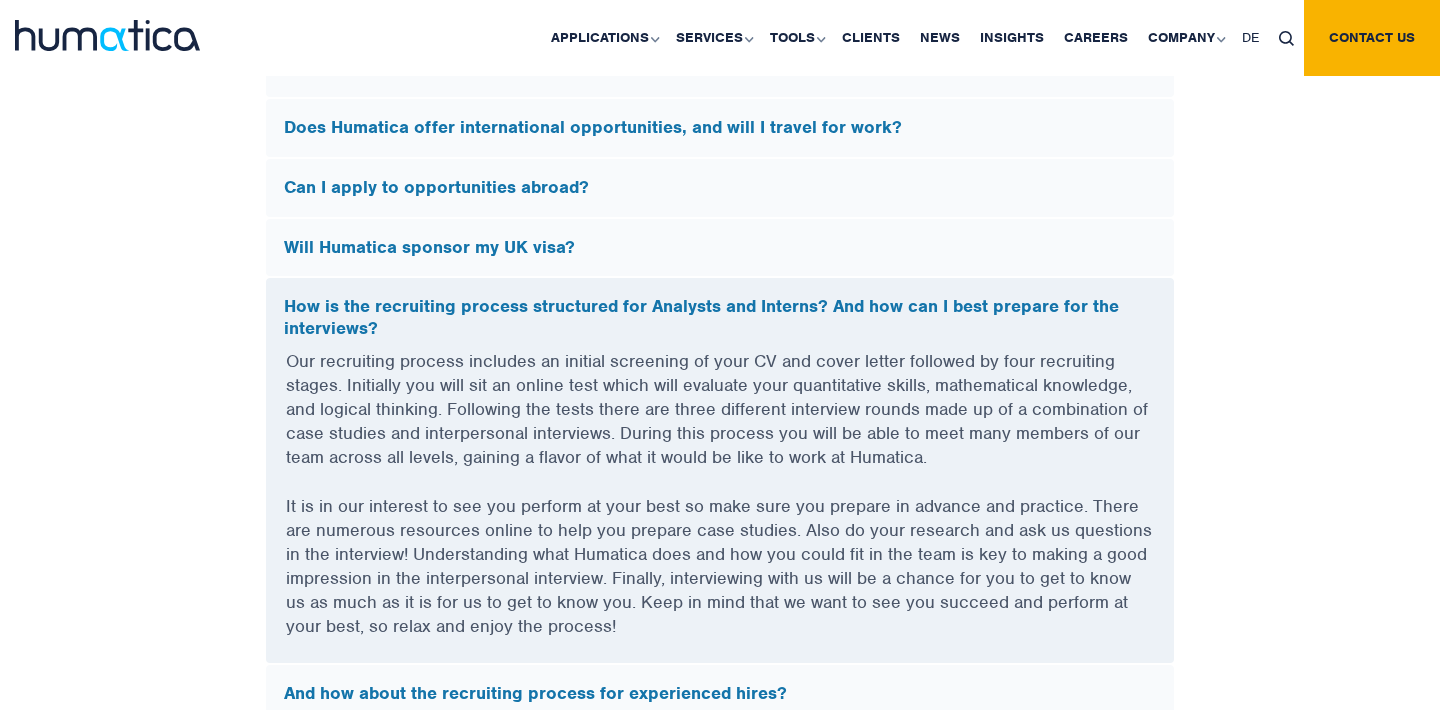 click on "How is the recruiting process structured for Analysts and Interns? And how can I best prepare for the interviews?" at bounding box center [720, 317] 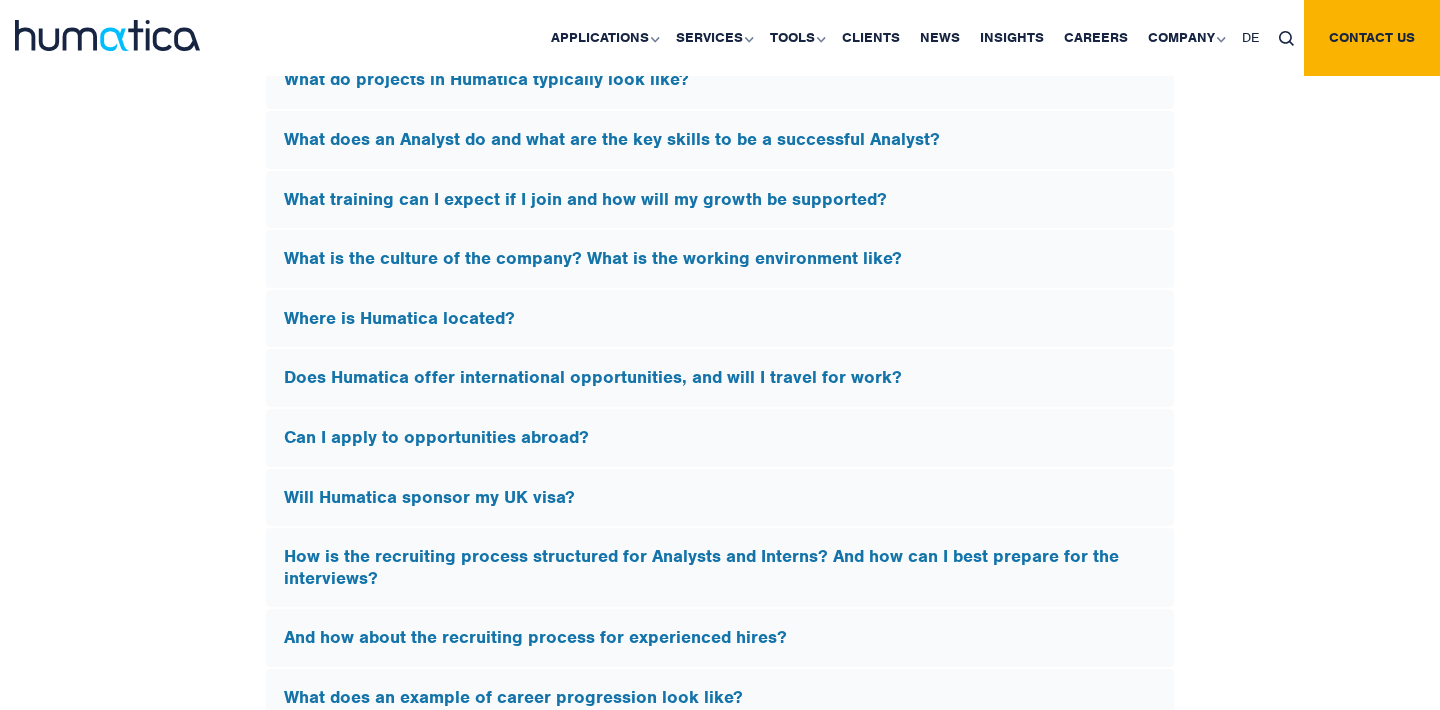 scroll, scrollTop: 5639, scrollLeft: 0, axis: vertical 